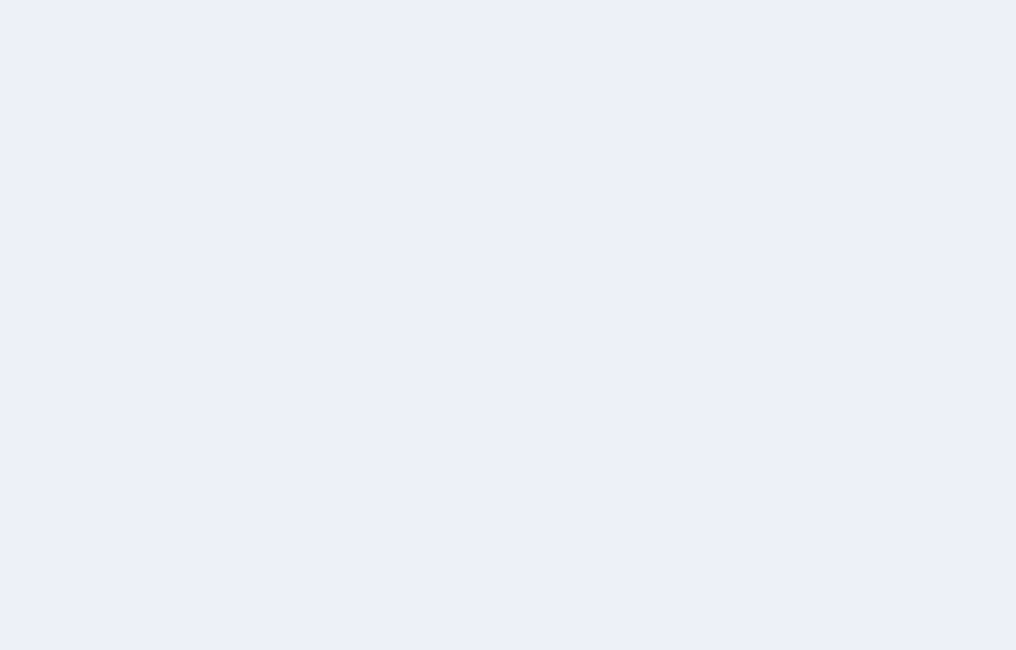 scroll, scrollTop: 0, scrollLeft: 0, axis: both 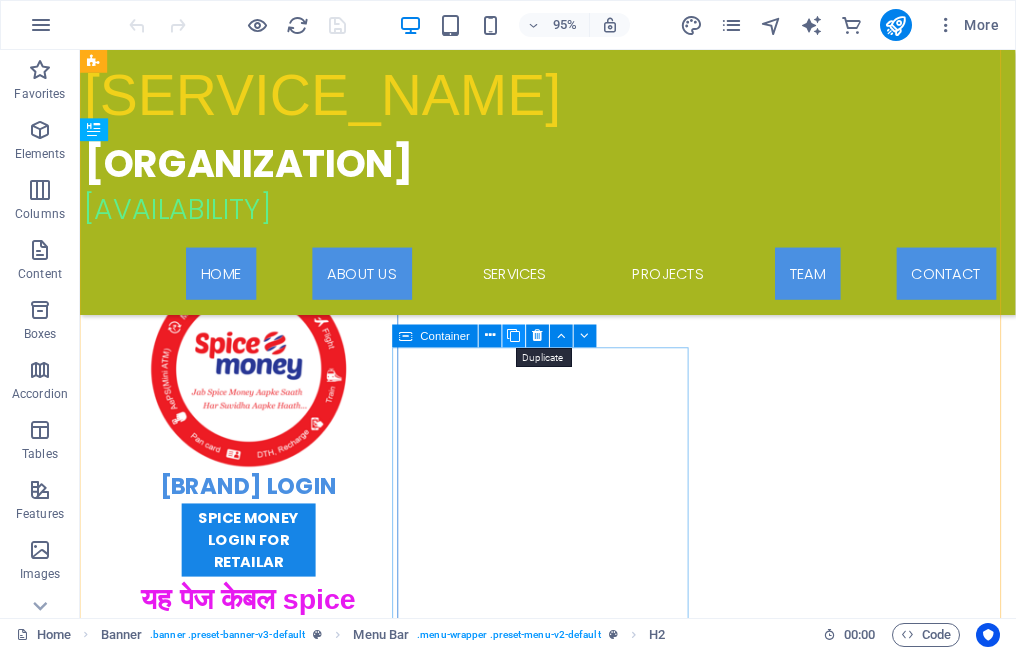 click at bounding box center (513, 336) 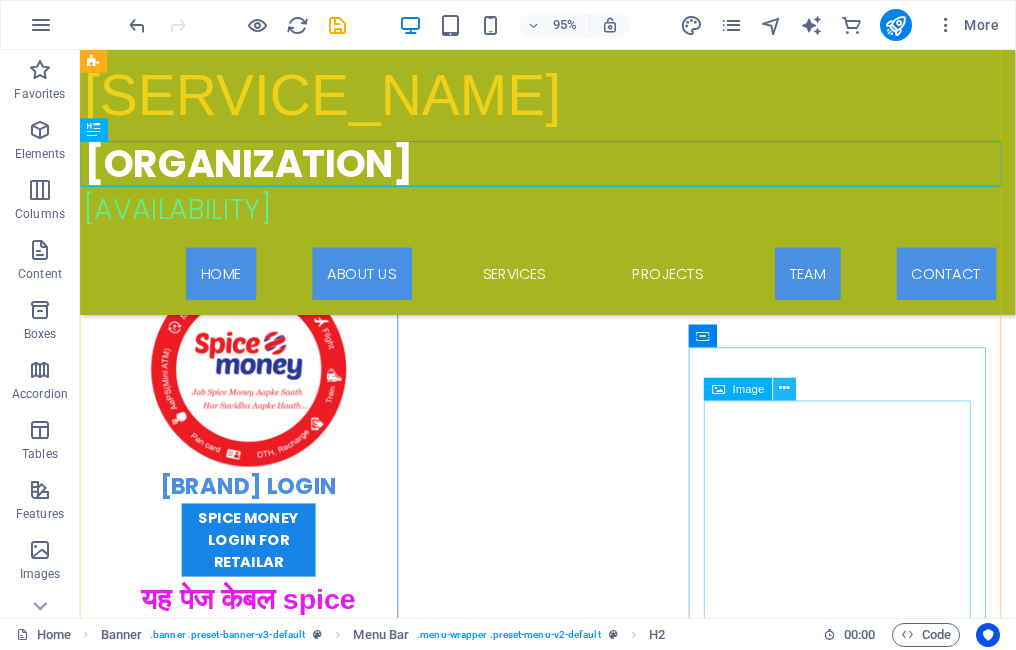 click at bounding box center (784, 389) 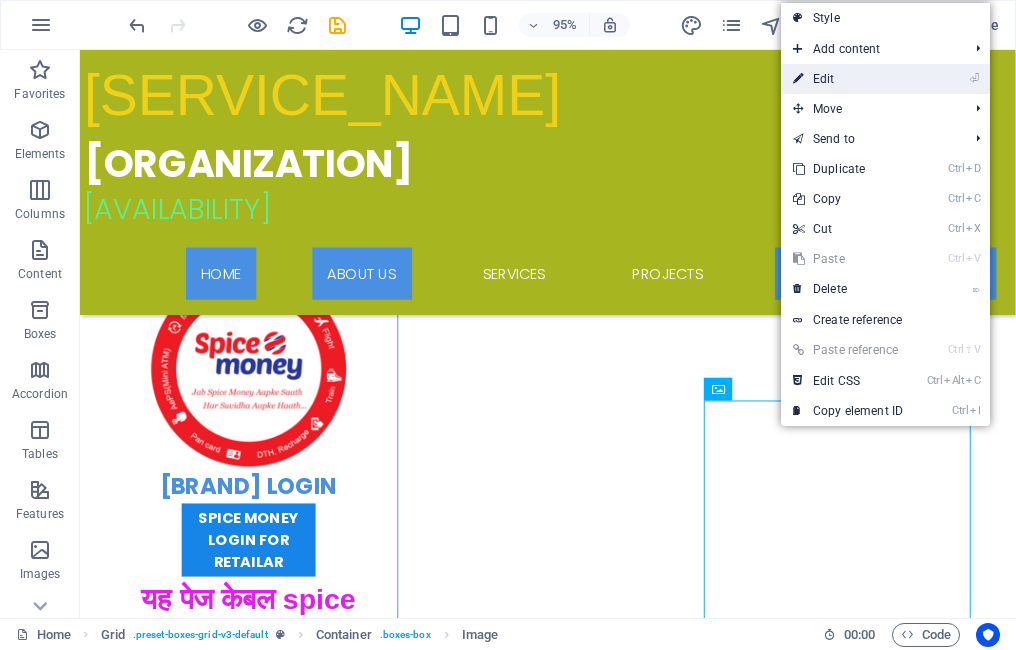 click on "⏎  Edit" at bounding box center [848, 79] 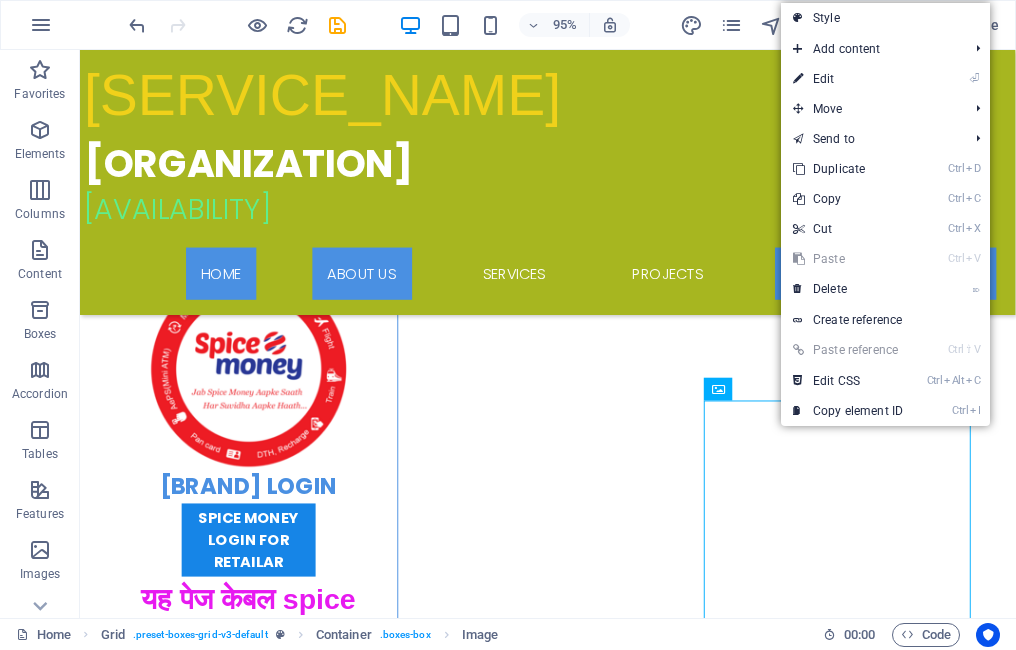 select on "px" 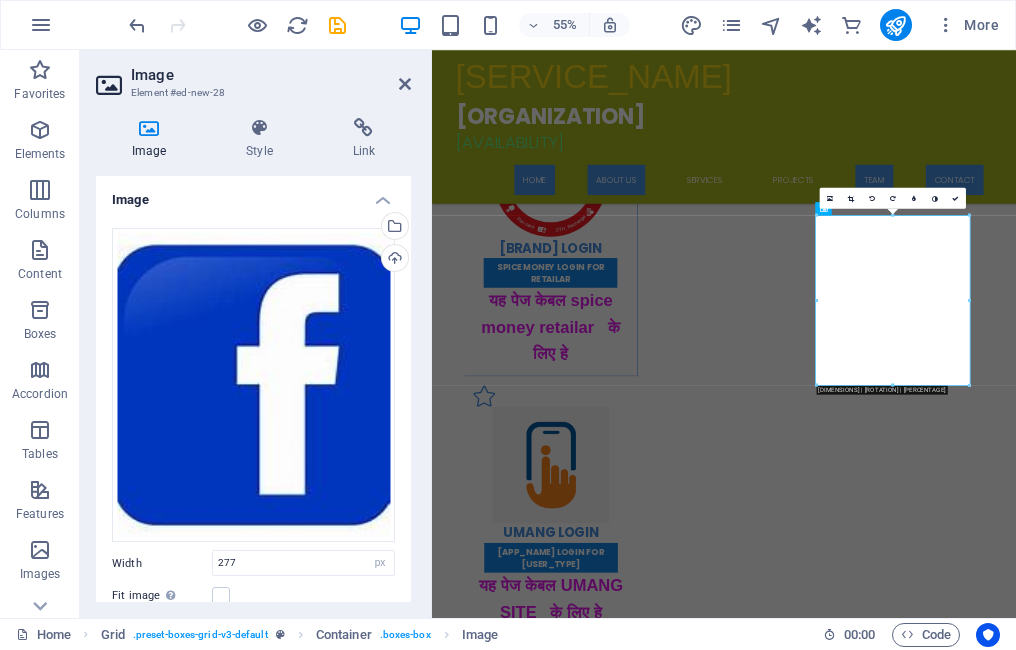 scroll, scrollTop: 3160, scrollLeft: 0, axis: vertical 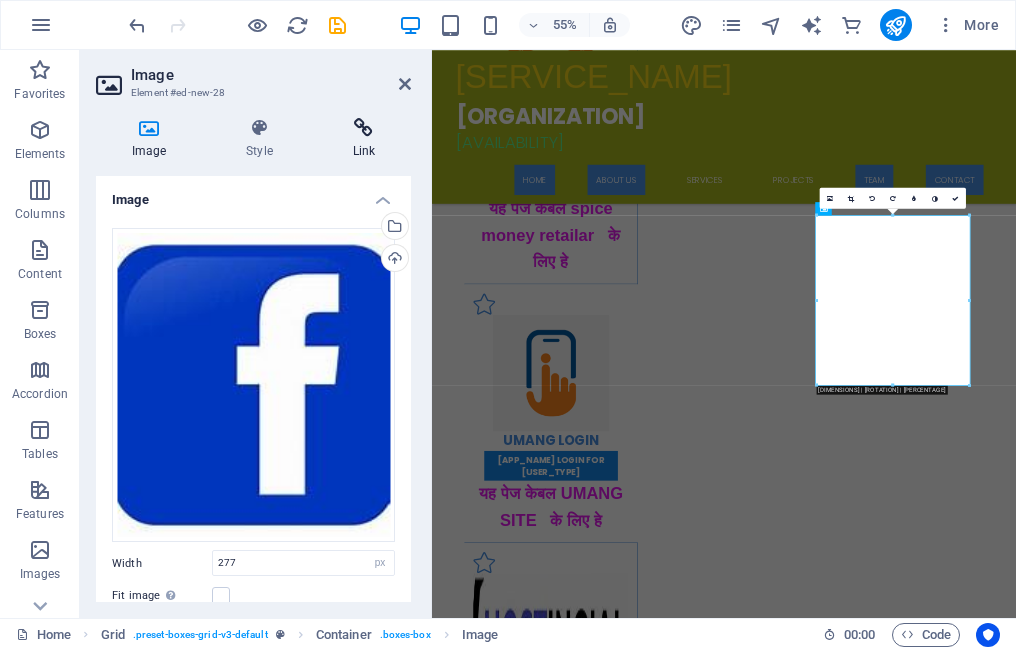 click at bounding box center (364, 128) 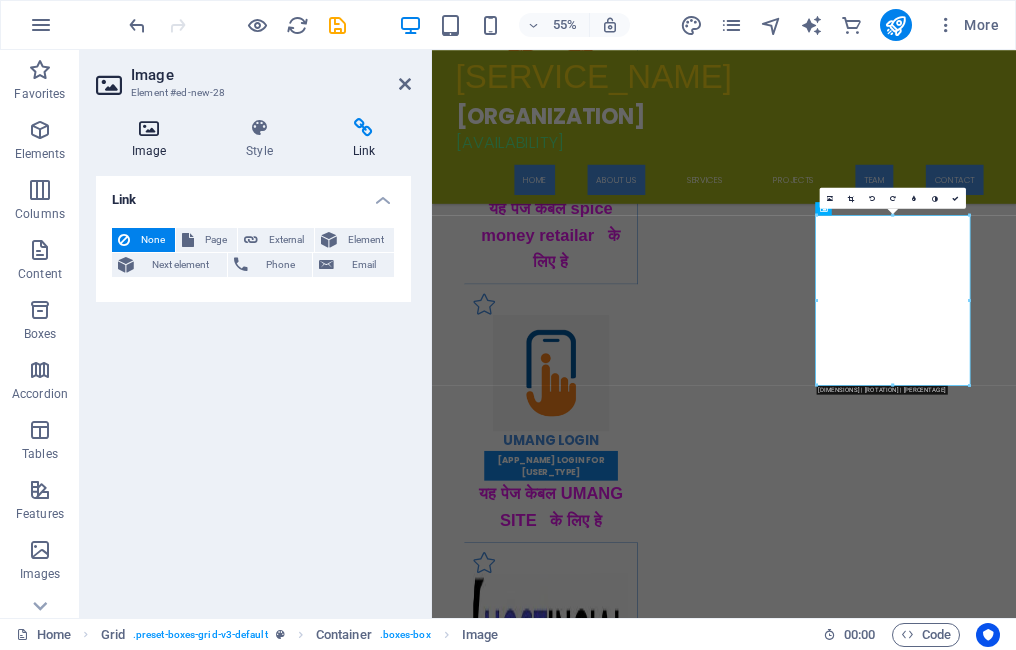 click at bounding box center [149, 128] 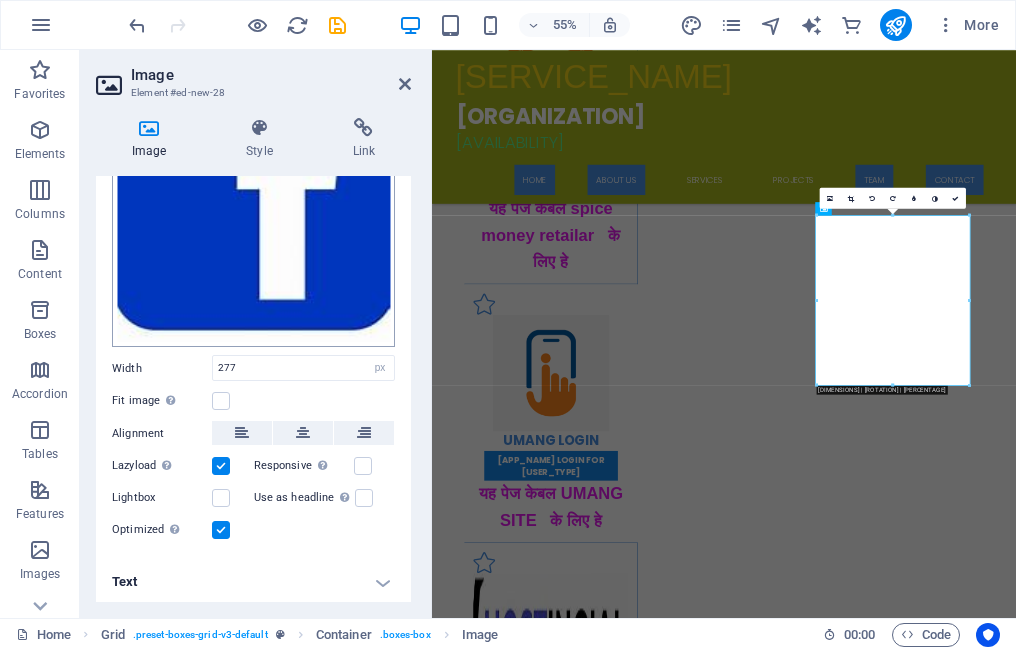 scroll, scrollTop: 0, scrollLeft: 0, axis: both 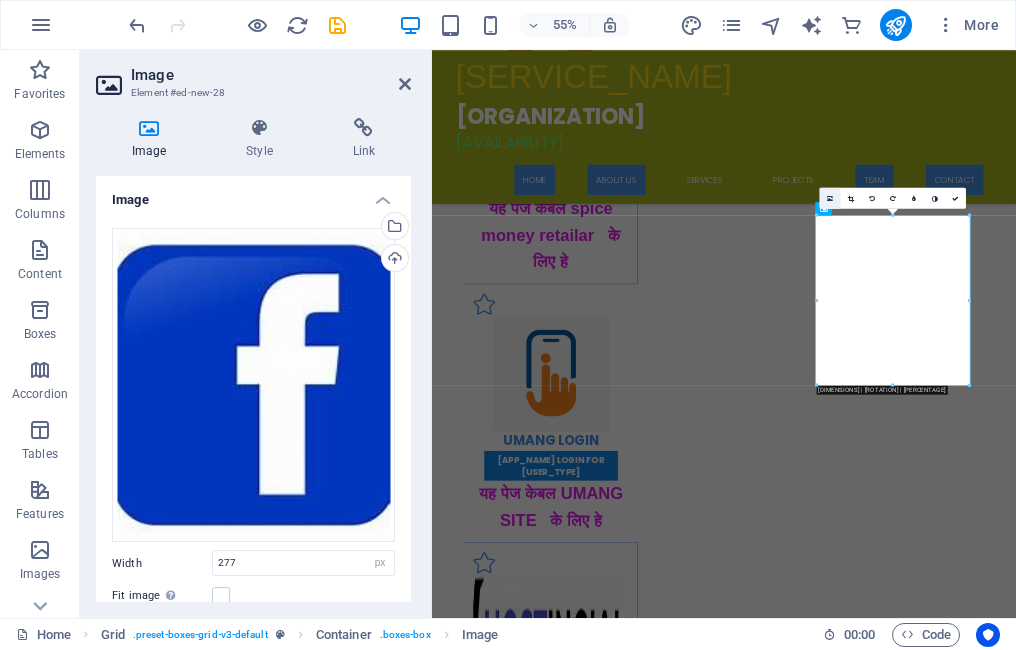 click at bounding box center (830, 198) 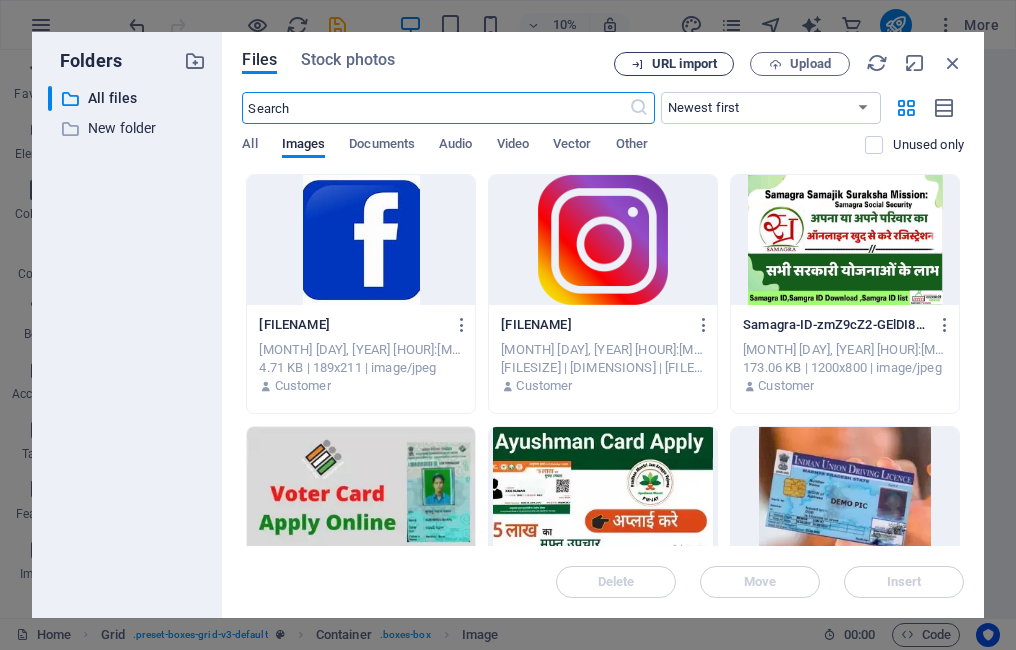click on "URL import" at bounding box center [684, 64] 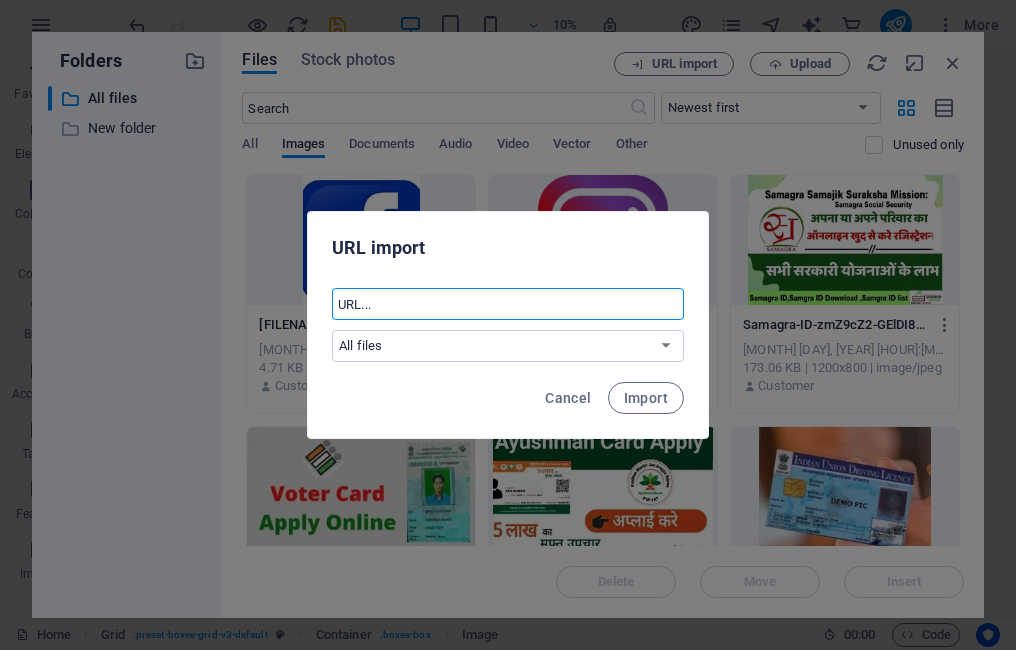 paste on "https://www.bing.com/images/search?view=detailV2&ccid=lKZ7xlLi&id=E1F7004CF55F1271AF81D8627CE0E81C30EE8DEF&thid=OIP.lKZ7xlLixGofkpSrUWXbPgHaHa&mediaurl=https%3a%2f%2f1.bp.blogspot.com%2f-hY5-pNrOcKw%2fXeI_00cpCgI%2fAAAAAAAAF4A%2fJ7jS49V8kNozycy0PgY6wfc7SUU9gulTgCLcBGAsYHQ%2fs1600%2fYoutube-Icon-square-2340x2340.png&exph=1600&expw=1600&q=youtube+image&mode=overlay&FORM=IQFRBA&ck=B2A92584ECA8F153EFC28507BDCDD3E4&selectedIndex=0&idpp=serp" 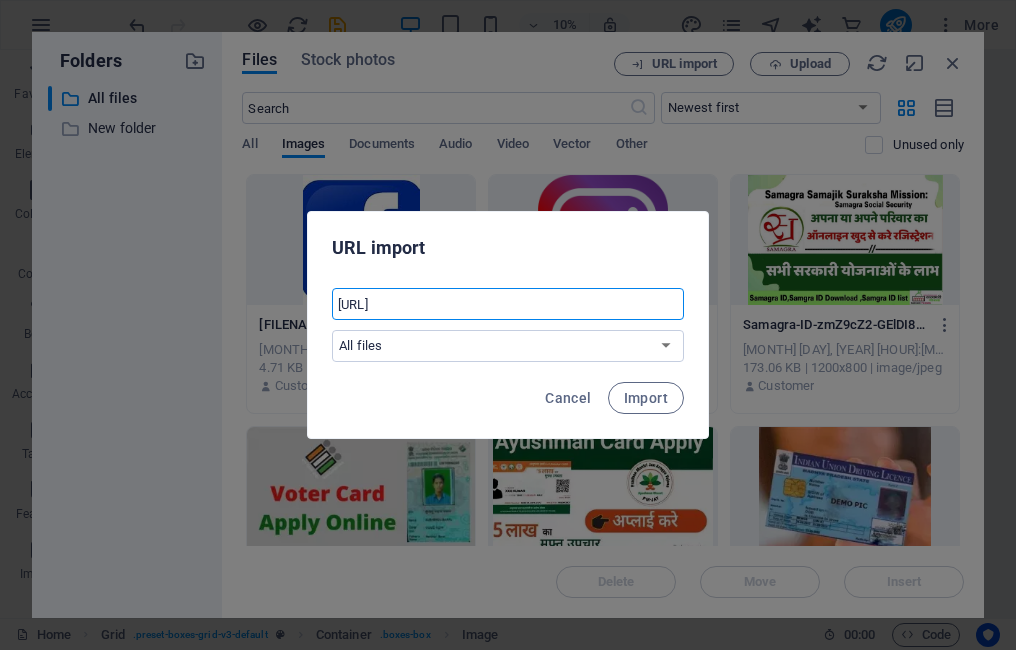 scroll, scrollTop: 0, scrollLeft: 2776, axis: horizontal 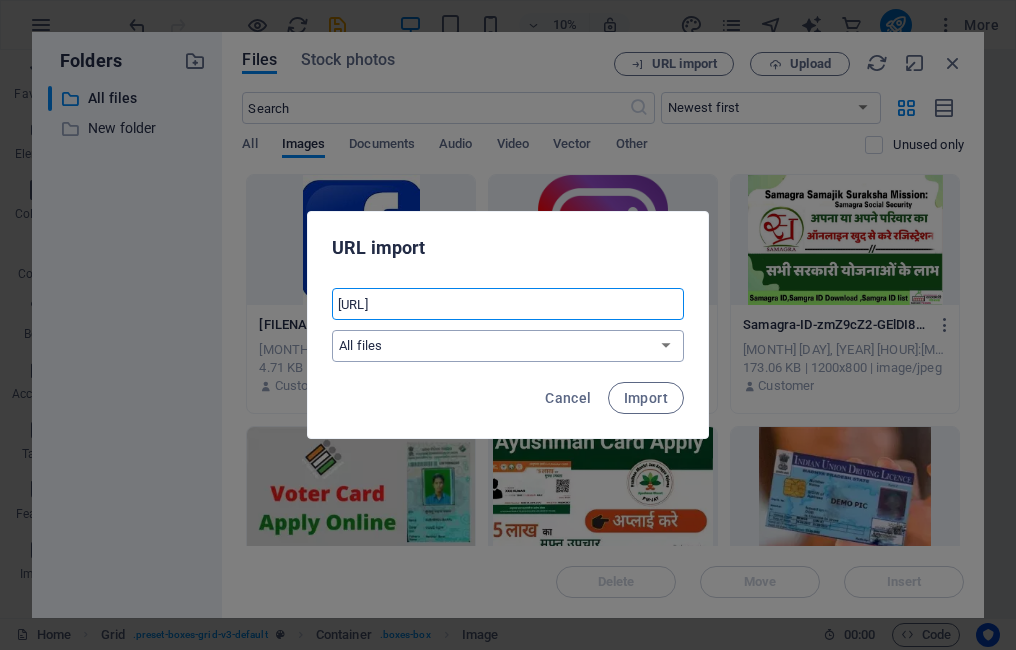 type on "https://www.bing.com/images/search?view=detailV2&ccid=lKZ7xlLi&id=E1F7004CF55F1271AF81D8627CE0E81C30EE8DEF&thid=OIP.lKZ7xlLixGofkpSrUWXbPgHaHa&mediaurl=https%3a%2f%2f1.bp.blogspot.com%2f-hY5-pNrOcKw%2fXeI_00cpCgI%2fAAAAAAAAF4A%2fJ7jS49V8kNozycy0PgY6wfc7SUU9gulTgCLcBGAsYHQ%2fs1600%2fYoutube-Icon-square-2340x2340.png&exph=1600&expw=1600&q=youtube+image&mode=overlay&FORM=IQFRBA&ck=B2A92584ECA8F153EFC28507BDCDD3E4&selectedIndex=0&idpp=serp" 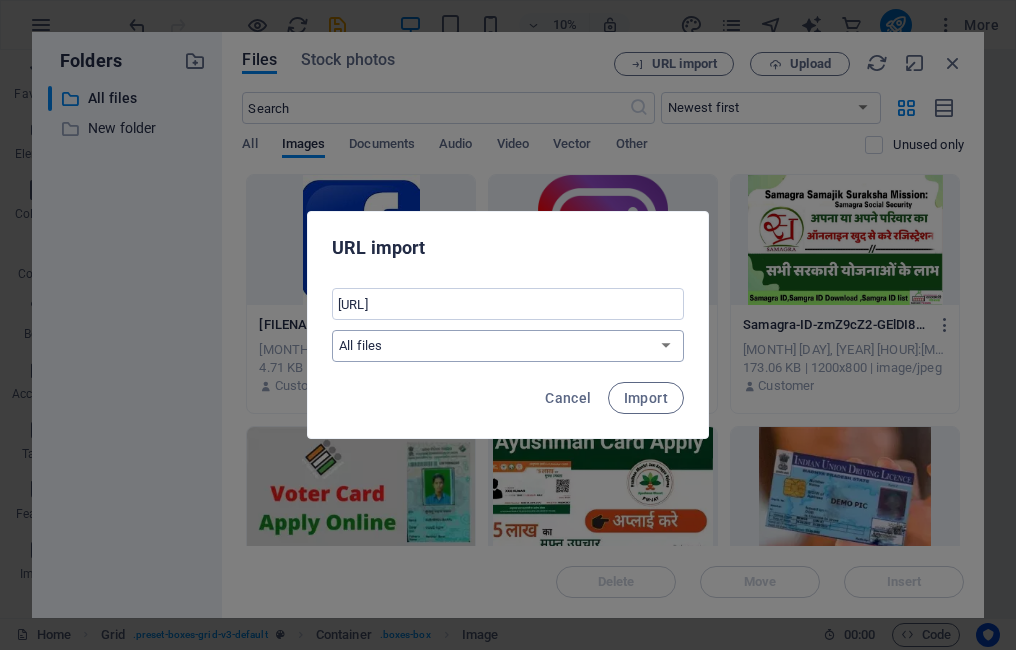 click on "All files New folder" at bounding box center (508, 346) 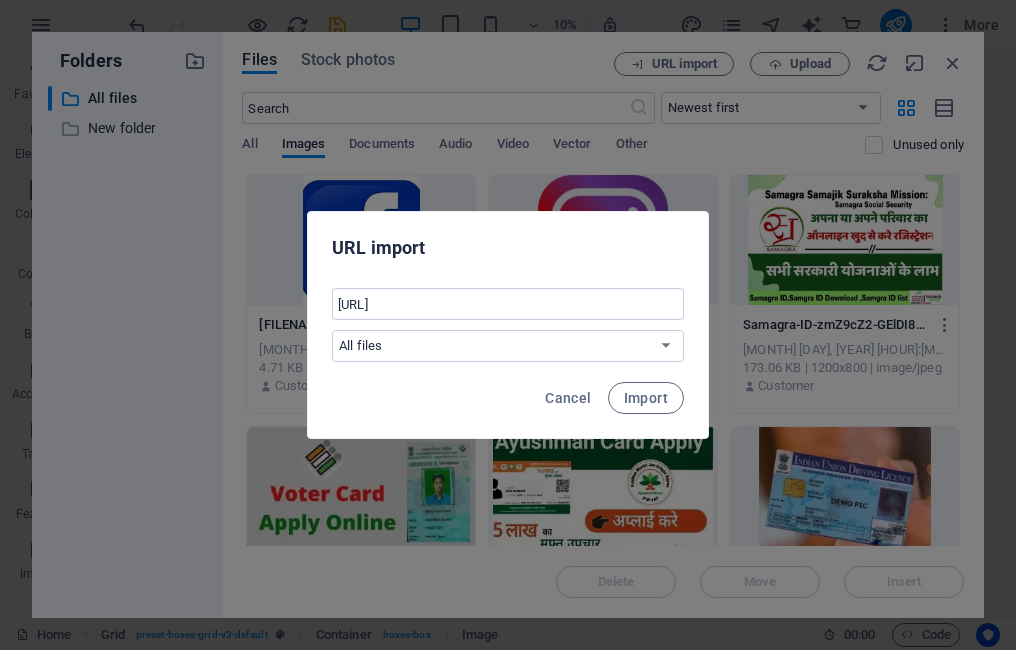 select on "New folder" 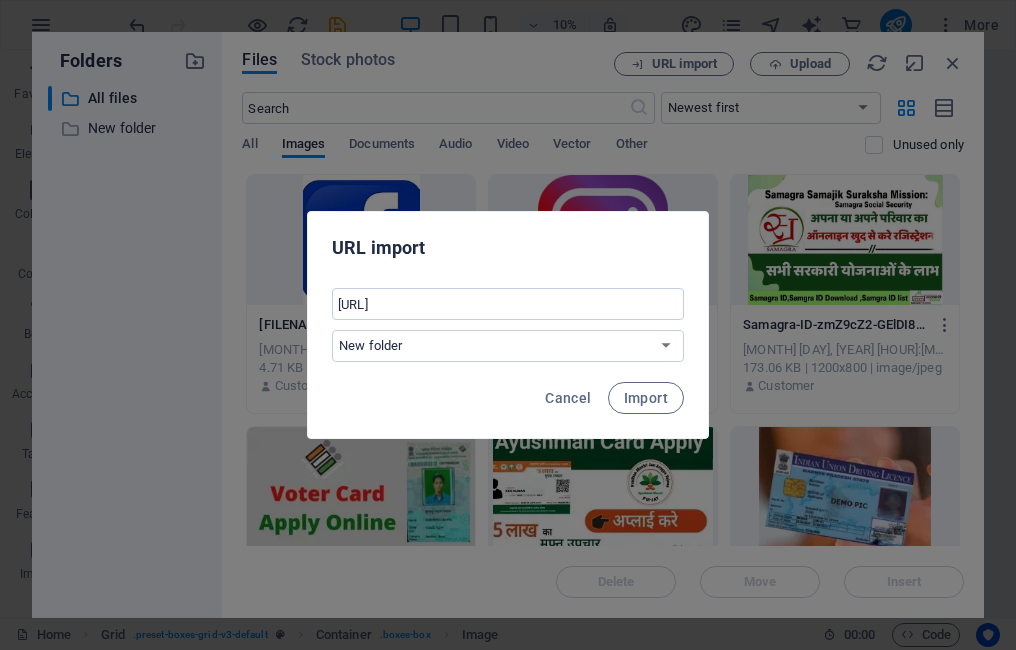 click on "All files New folder" at bounding box center [508, 346] 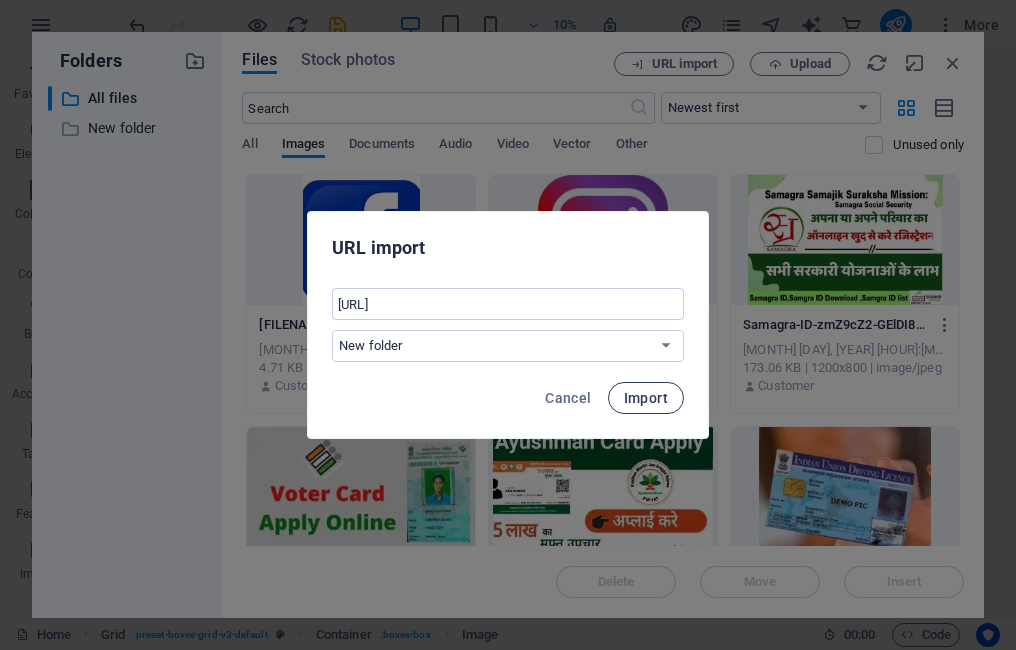 click on "Import" at bounding box center [646, 398] 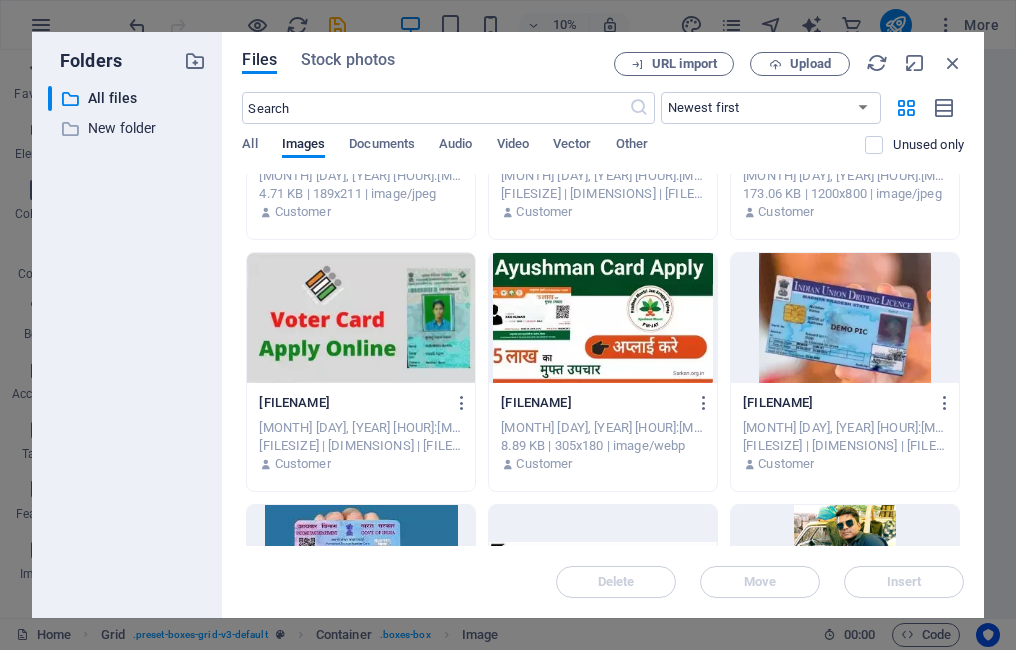 scroll, scrollTop: 0, scrollLeft: 0, axis: both 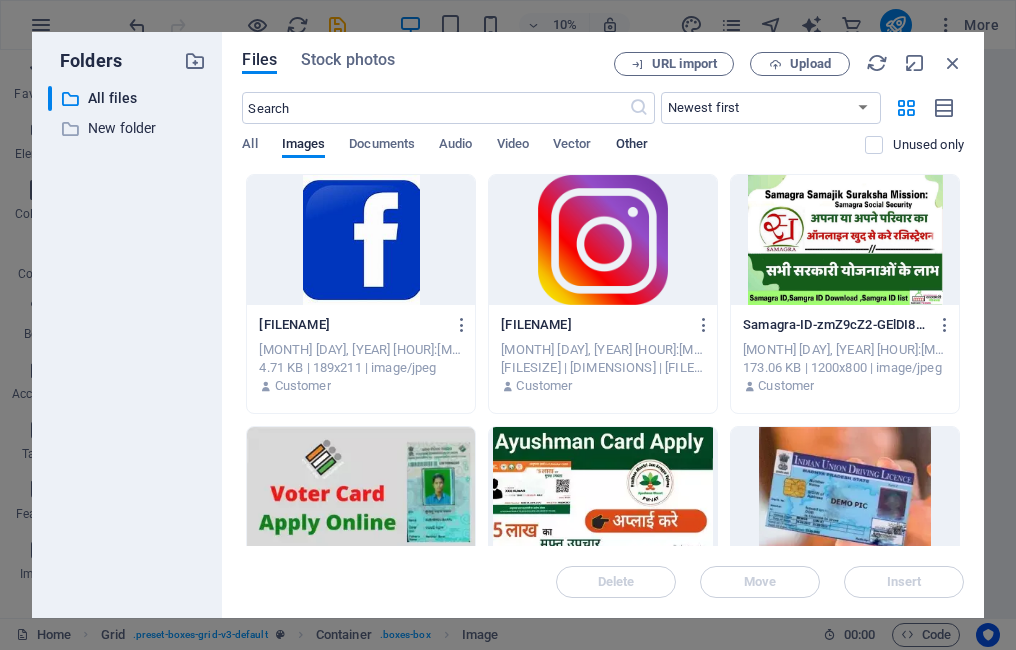 click on "Other" at bounding box center [632, 146] 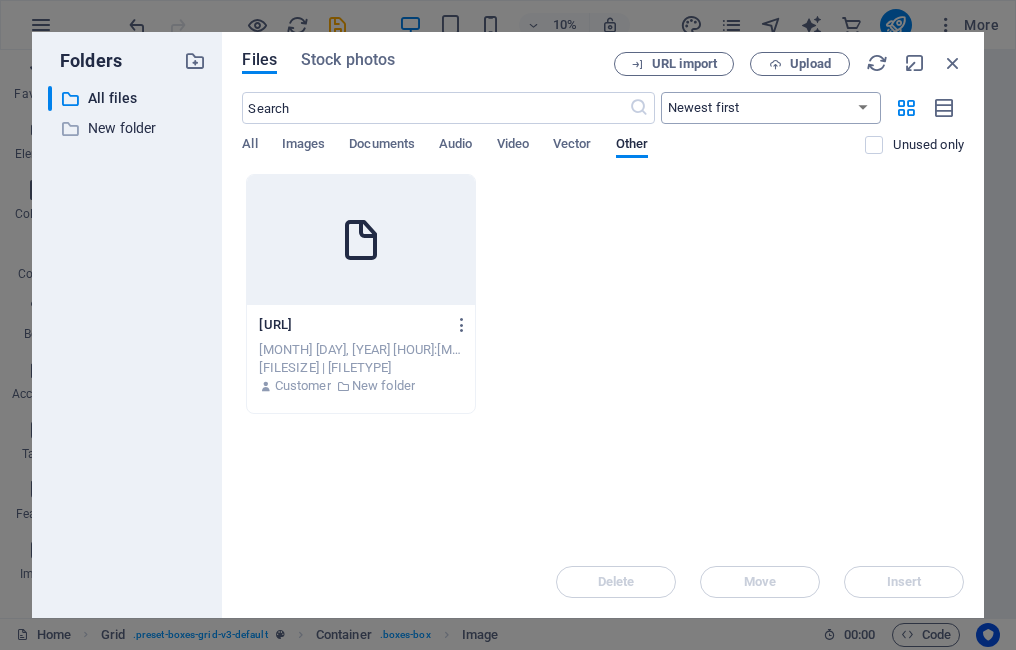 click on "Newest first Oldest first Name (A-Z) Name (Z-A) Size (0-9) Size (9-0) Resolution (0-9) Resolution (9-0)" at bounding box center [771, 108] 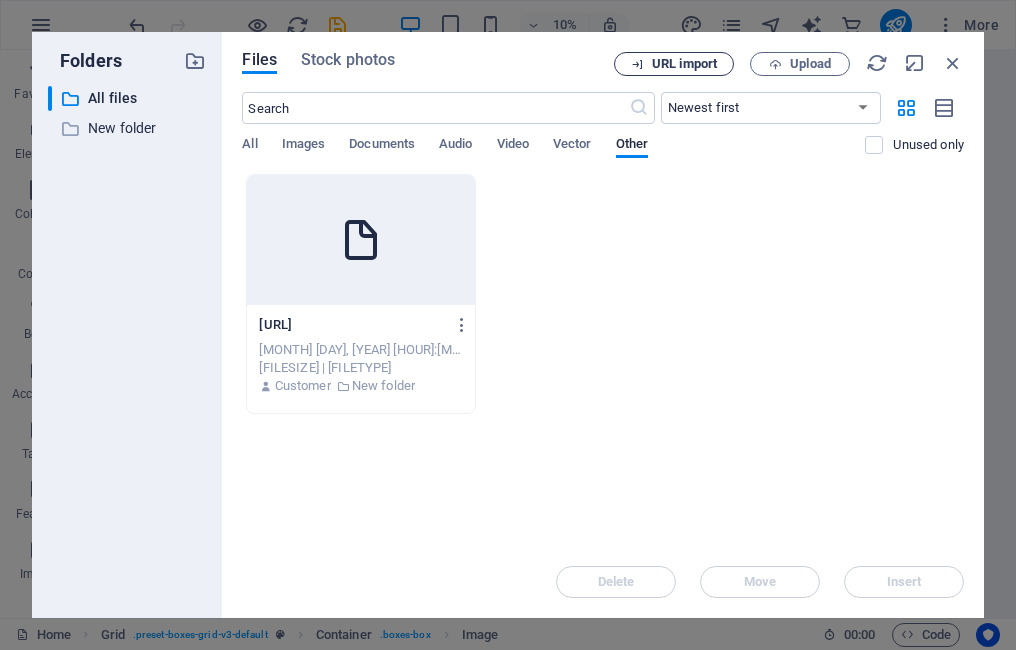 click on "URL import" at bounding box center (684, 64) 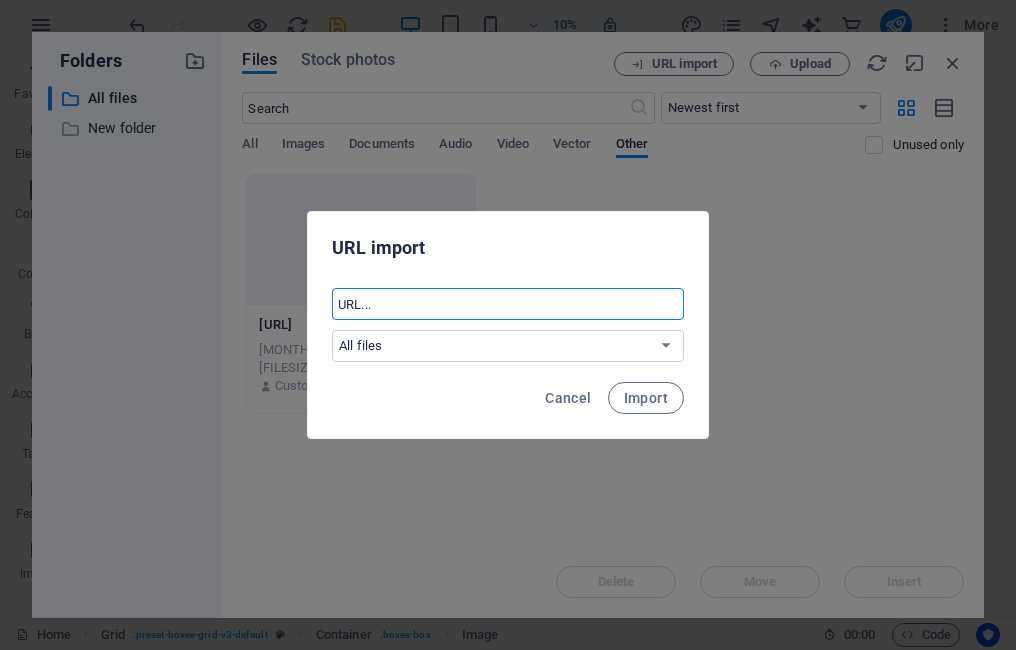 click at bounding box center [508, 304] 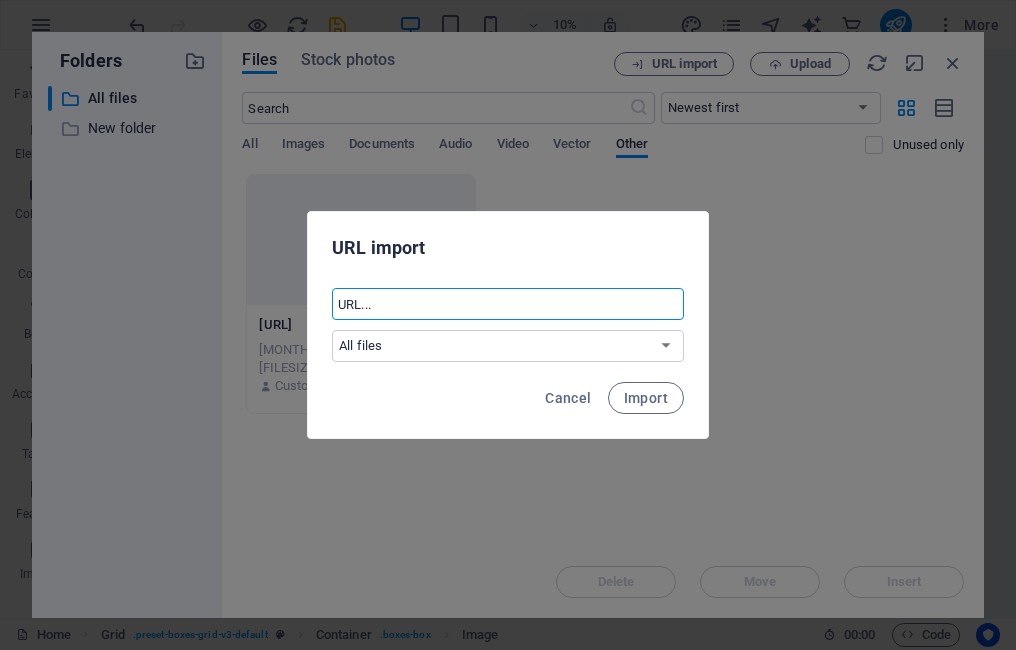 paste on "https://www.bing.com/images/search?view=detailV2&ccid=lKZ7xlLi&id=E1F7004CF55F1271AF81D8627CE0E81C30EE8DEF&thid=OIP.lKZ7xlLixGofkpSrUWXbPgHaHa&mediaurl=https%3a%2f%2f1.bp.blogspot.com%2f-hY5-pNrOcKw%2fXeI_00cpCgI%2fAAAAAAAAF4A%2fJ7jS49V8kNozycy0PgY6wfc7SUU9gulTgCLcBGAsYHQ%2fs1600%2fYoutube-Icon-square-2340x2340.png&exph=1600&expw=1600&q=youtube+image&mode=overlay&FORM=IQFRBA&ck=B2A92584ECA8F153EFC28507BDCDD3E4&selectedIndex=0&idpp=serp" 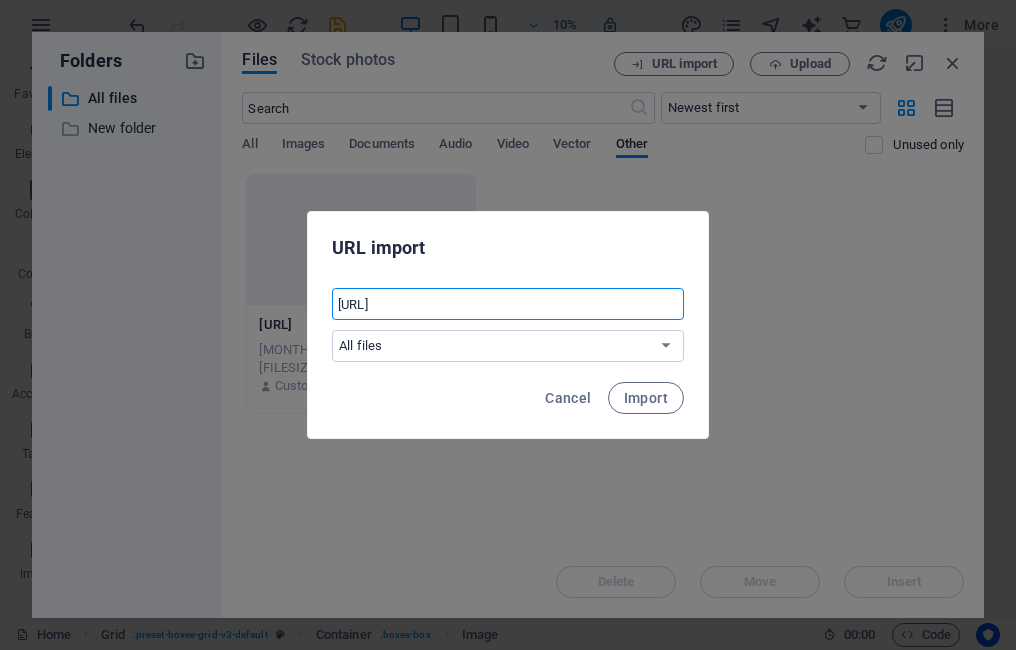 scroll, scrollTop: 0, scrollLeft: 2776, axis: horizontal 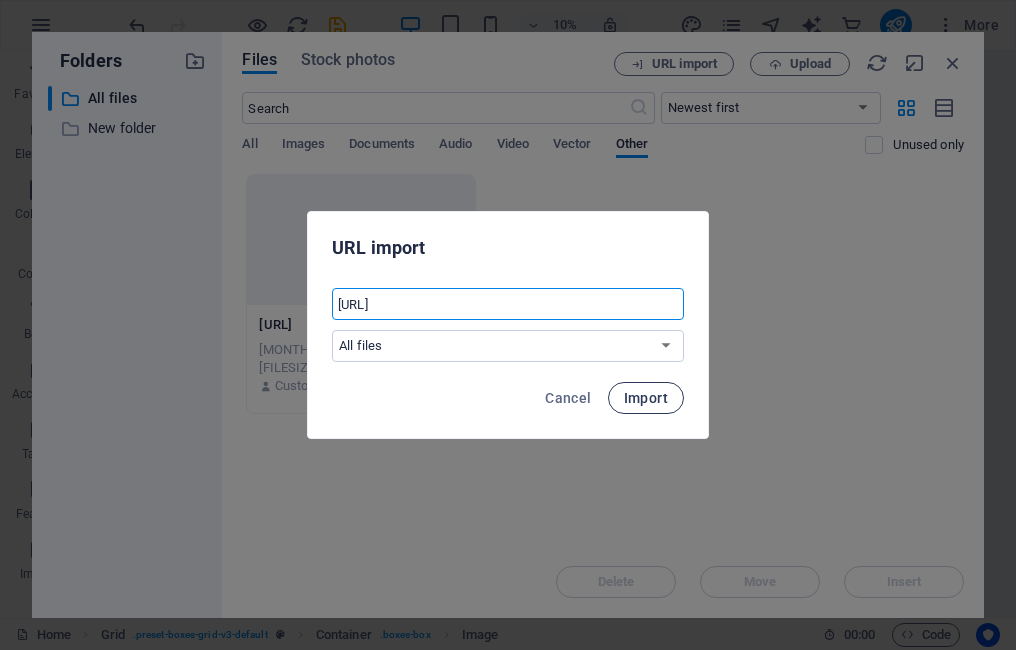 type on "https://www.bing.com/images/search?view=detailV2&ccid=lKZ7xlLi&id=E1F7004CF55F1271AF81D8627CE0E81C30EE8DEF&thid=OIP.lKZ7xlLixGofkpSrUWXbPgHaHa&mediaurl=https%3a%2f%2f1.bp.blogspot.com%2f-hY5-pNrOcKw%2fXeI_00cpCgI%2fAAAAAAAAF4A%2fJ7jS49V8kNozycy0PgY6wfc7SUU9gulTgCLcBGAsYHQ%2fs1600%2fYoutube-Icon-square-2340x2340.png&exph=1600&expw=1600&q=youtube+image&mode=overlay&FORM=IQFRBA&ck=B2A92584ECA8F153EFC28507BDCDD3E4&selectedIndex=0&idpp=serp" 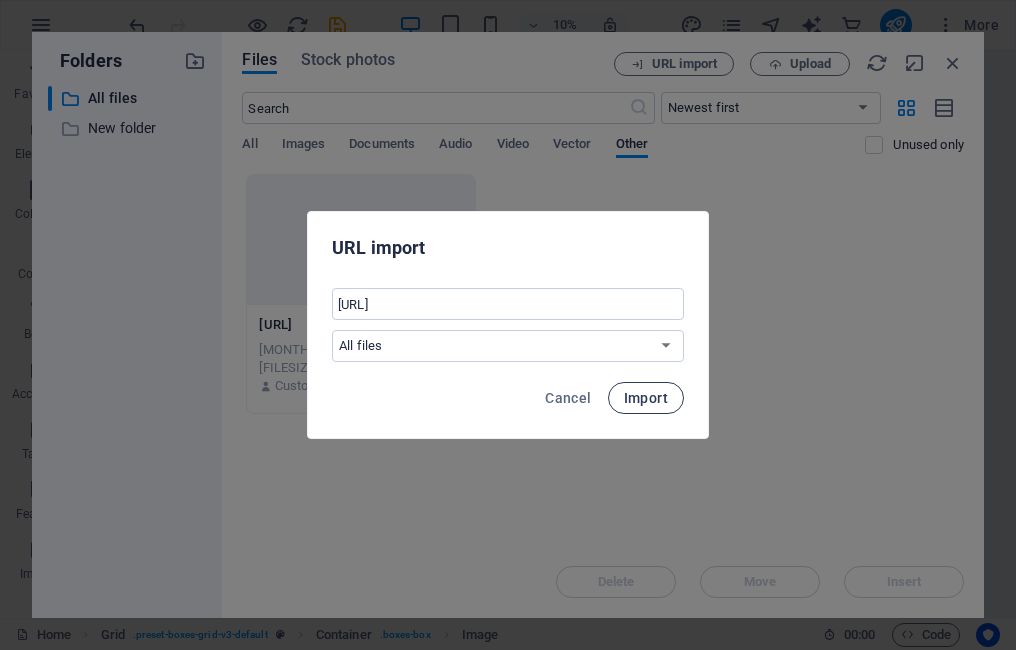 scroll, scrollTop: 0, scrollLeft: 0, axis: both 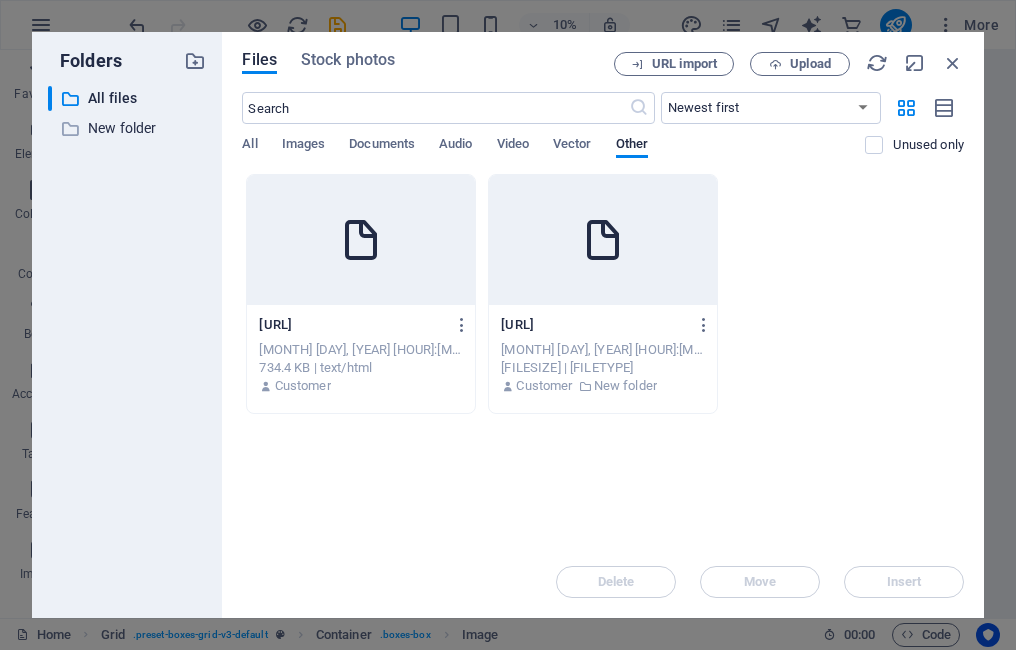 click on "Delete Move Insert" at bounding box center [603, 572] 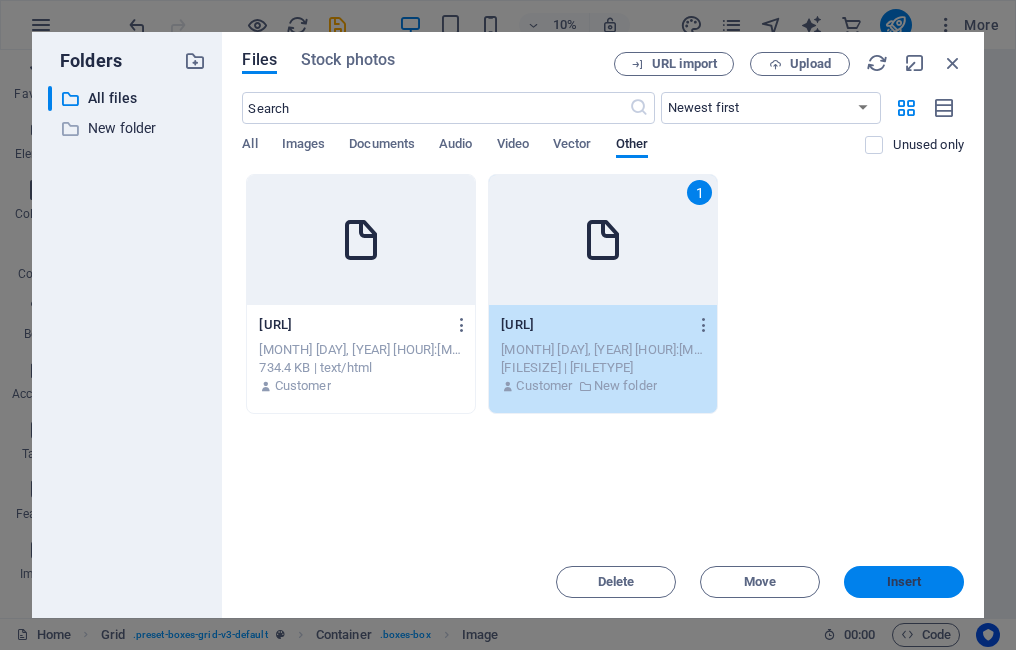 click on "Insert" at bounding box center [904, 582] 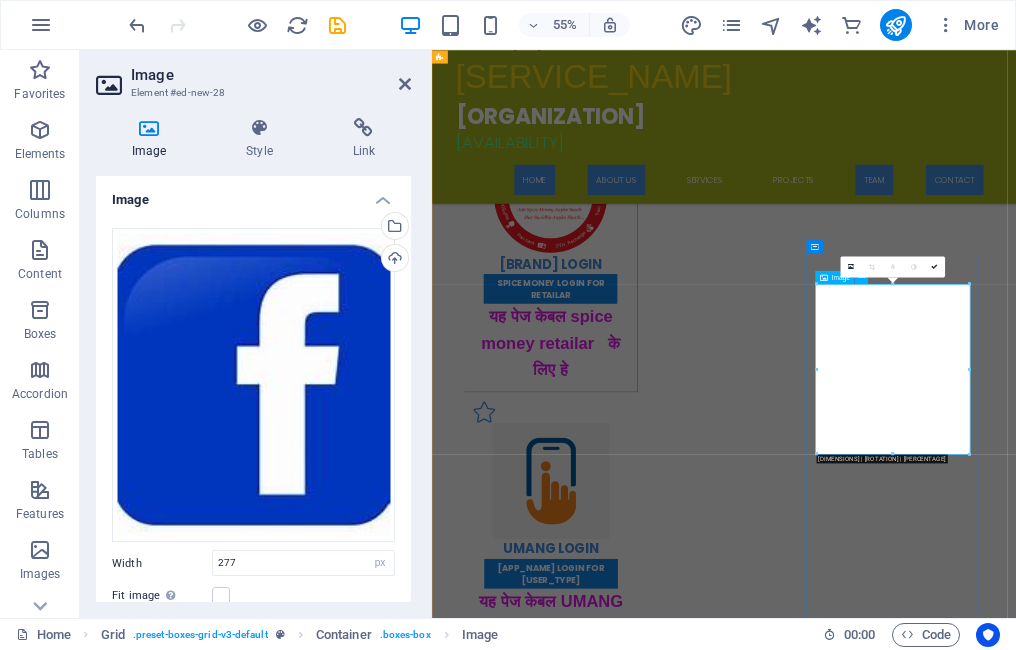 scroll, scrollTop: 2960, scrollLeft: 0, axis: vertical 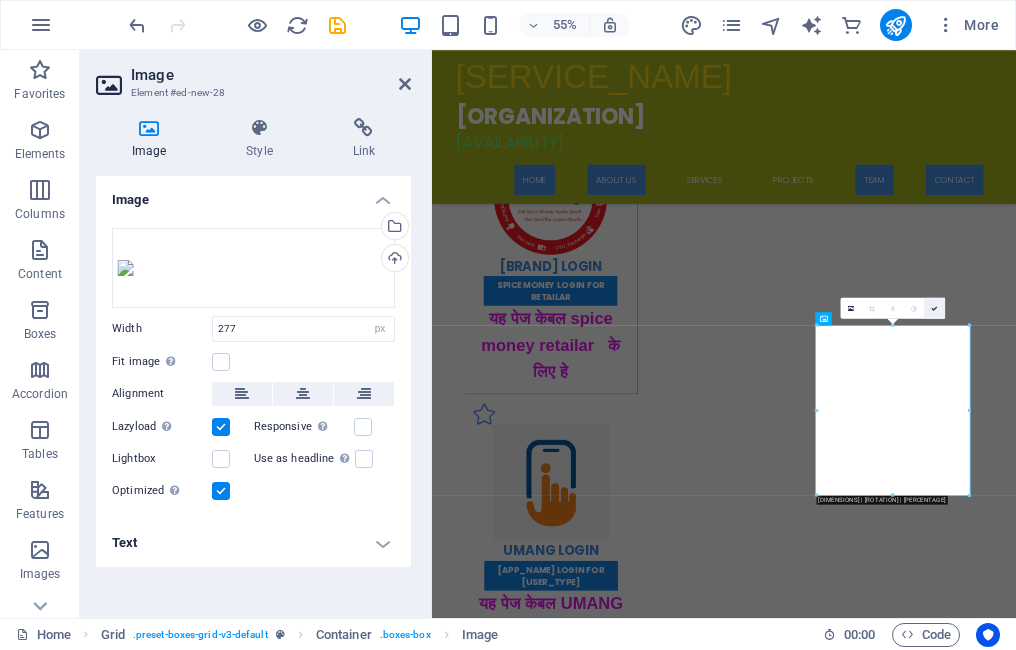 click at bounding box center [934, 308] 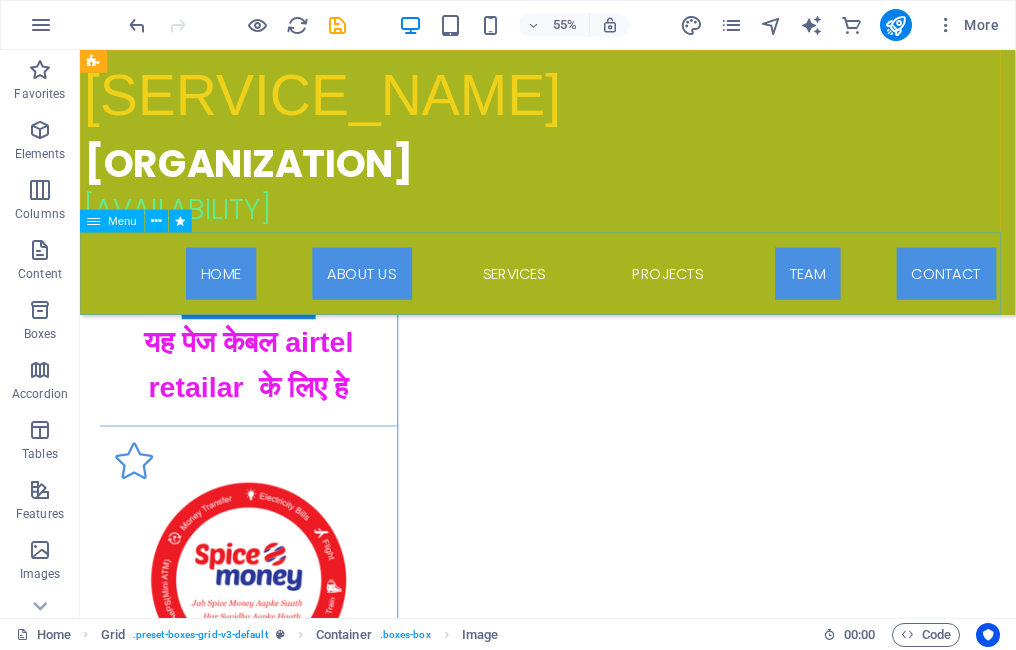 scroll, scrollTop: 2840, scrollLeft: 0, axis: vertical 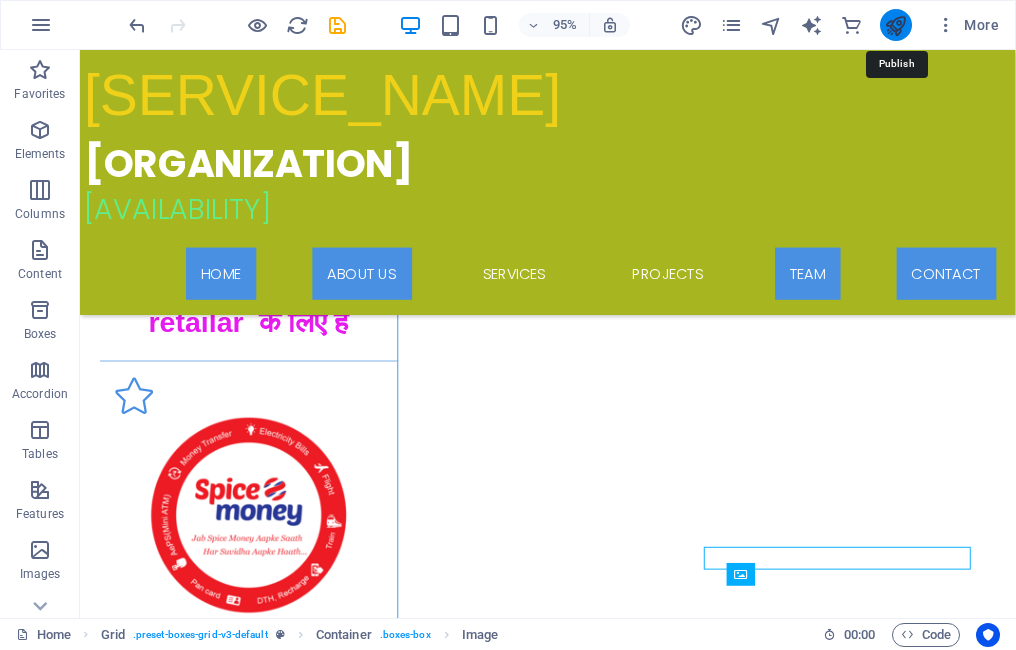 click at bounding box center [895, 25] 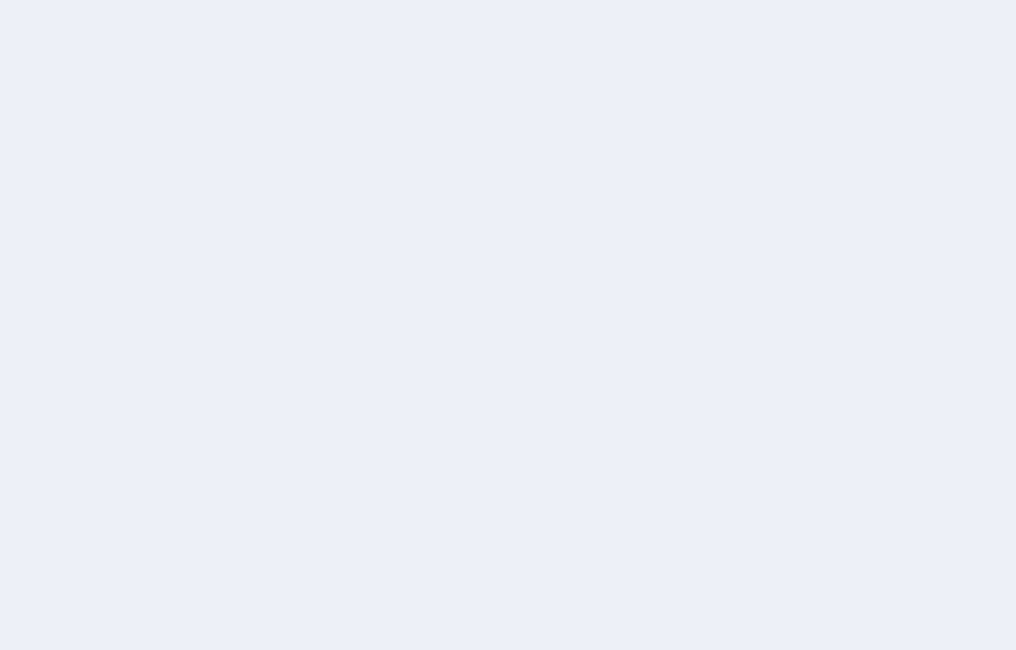 scroll, scrollTop: 0, scrollLeft: 0, axis: both 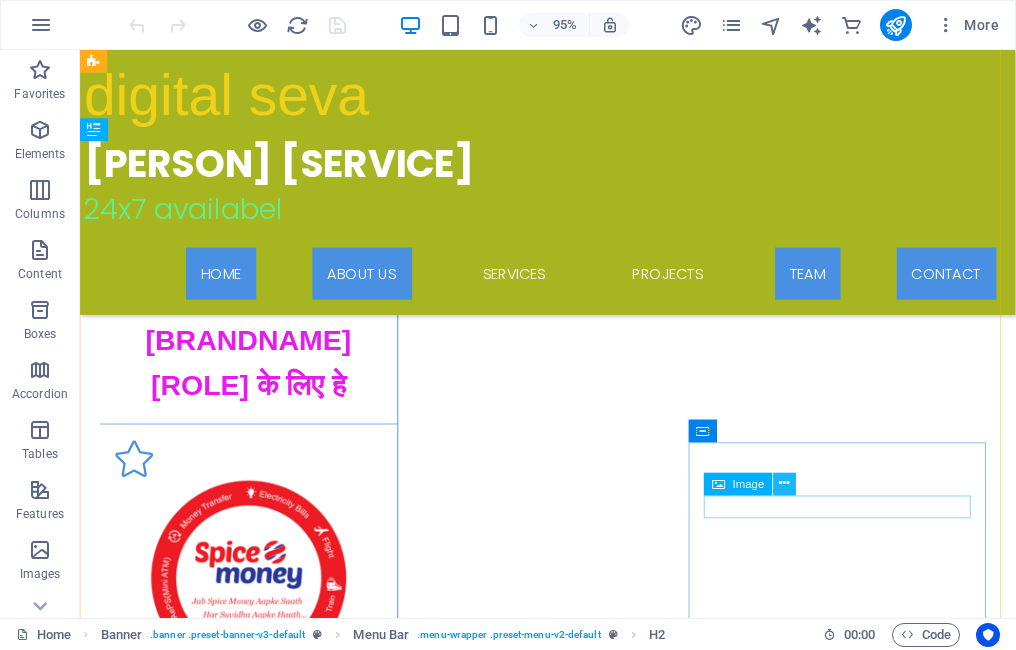 click at bounding box center [784, 484] 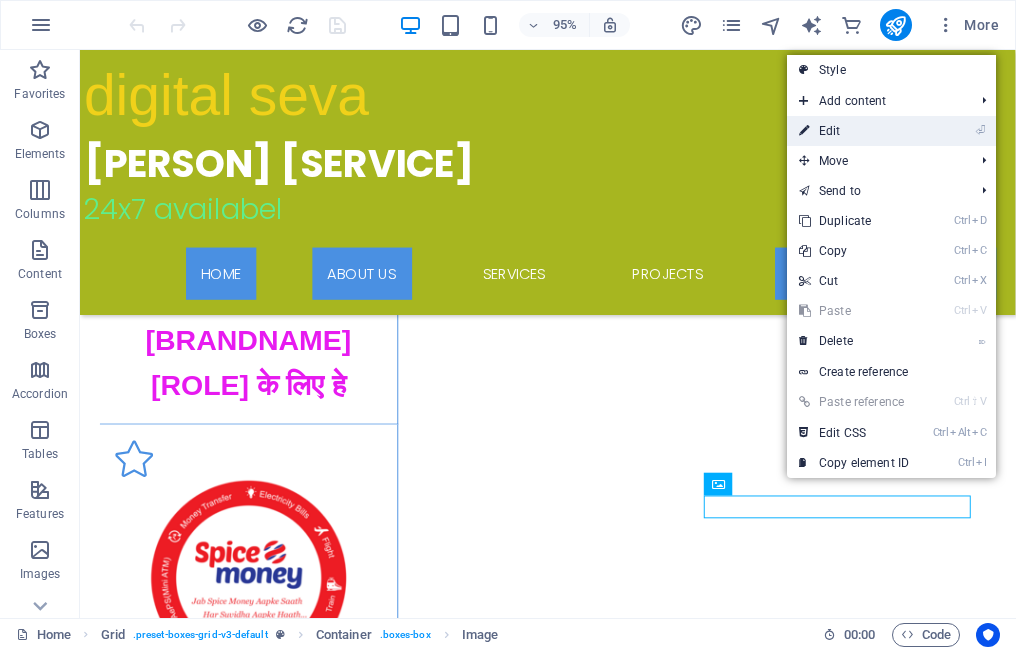 click on "⏎  Edit" at bounding box center (854, 131) 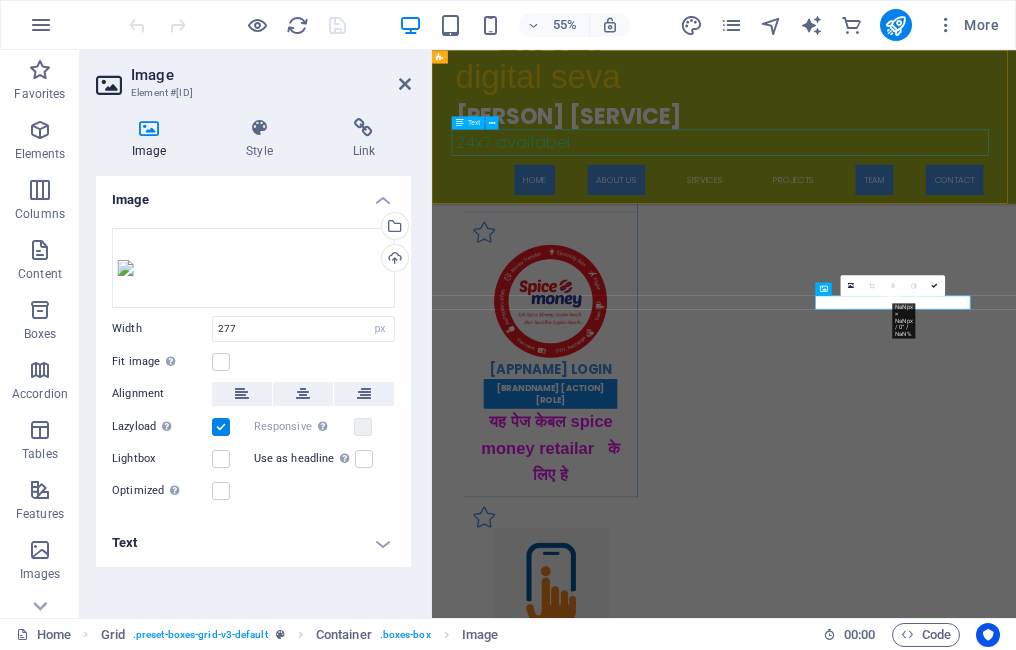 scroll, scrollTop: 3014, scrollLeft: 0, axis: vertical 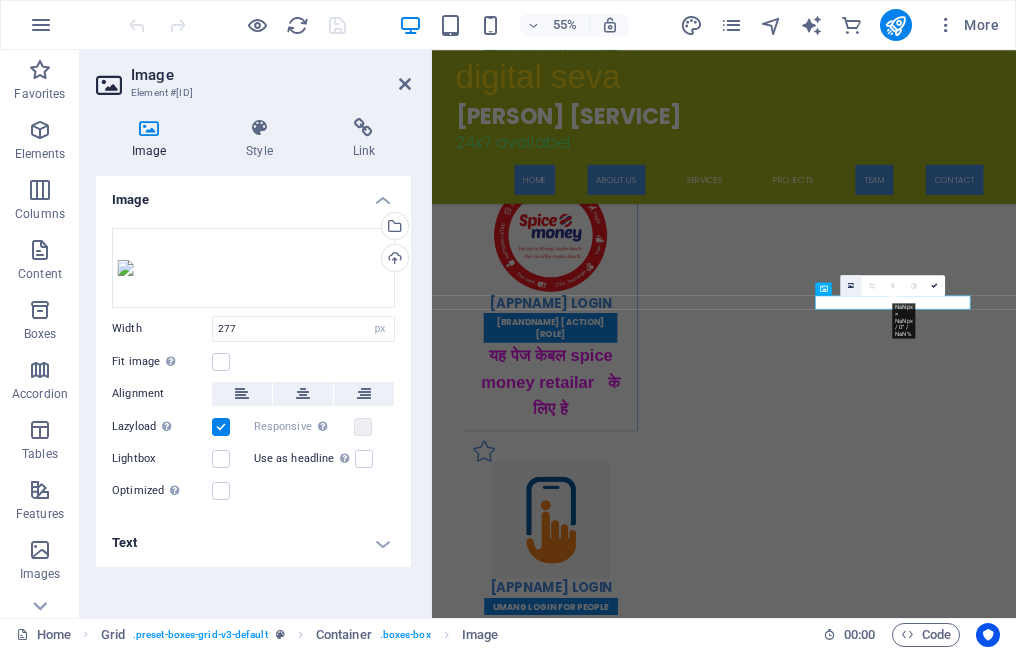 click at bounding box center (851, 286) 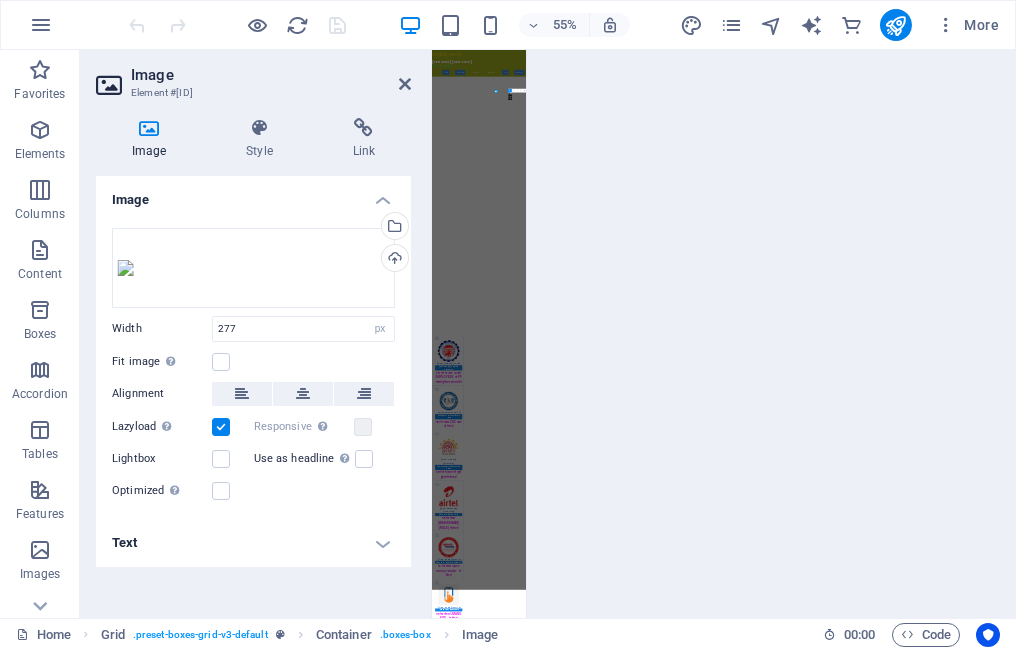 scroll, scrollTop: 7808, scrollLeft: 0, axis: vertical 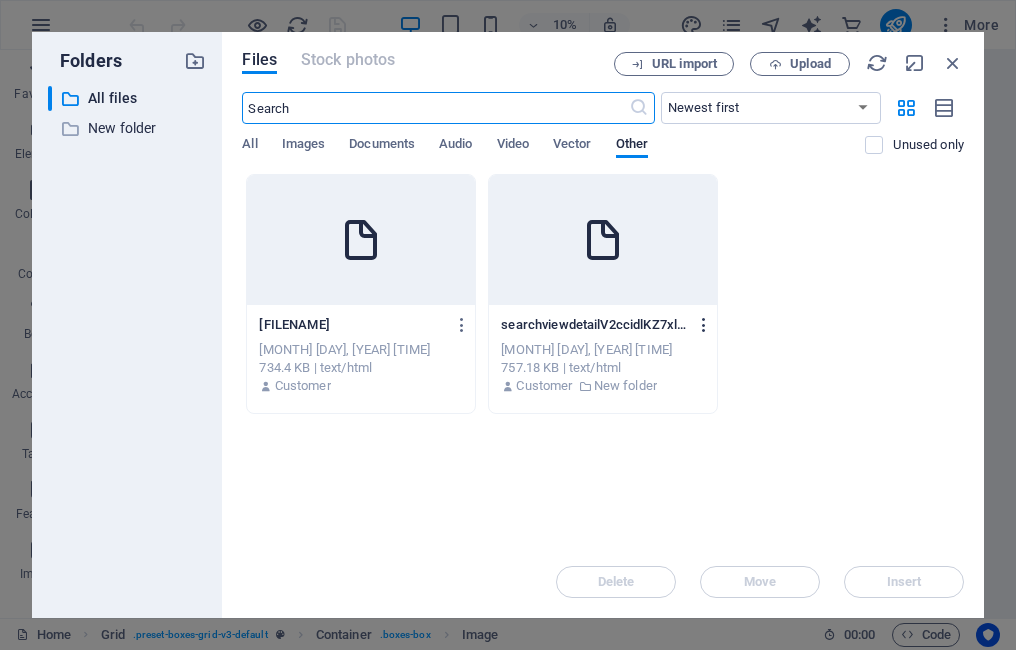 click at bounding box center [704, 325] 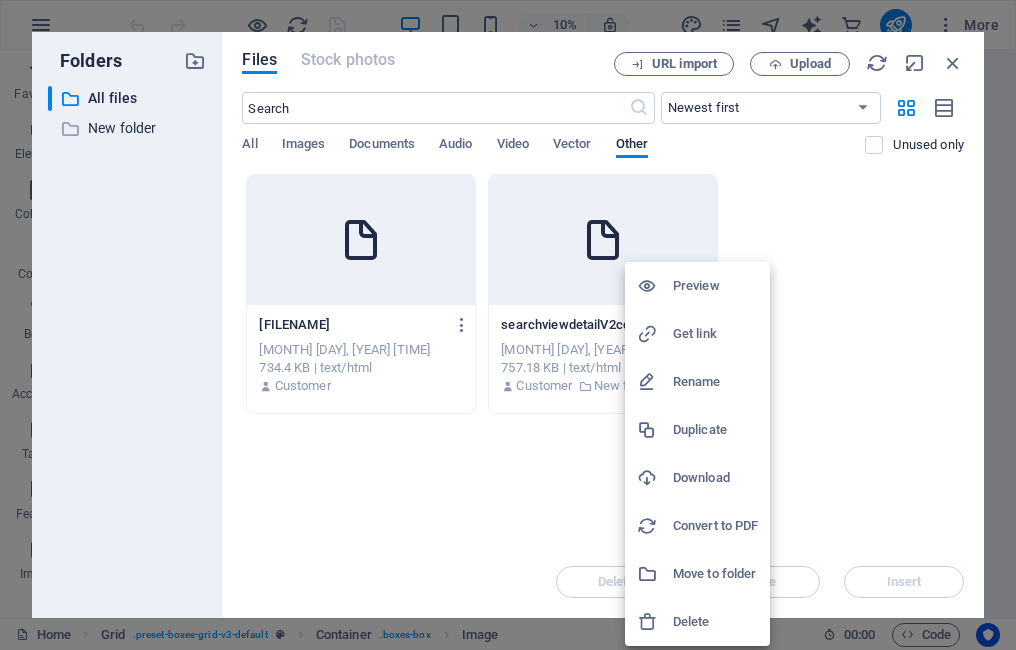 click on "Delete" at bounding box center [715, 622] 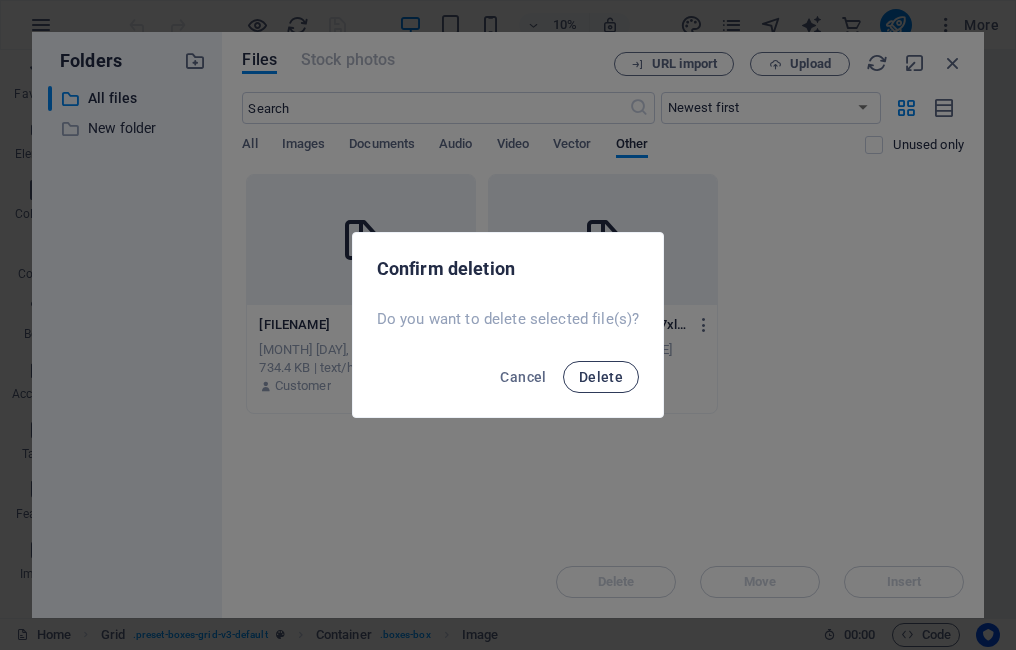 click on "Delete" at bounding box center (601, 377) 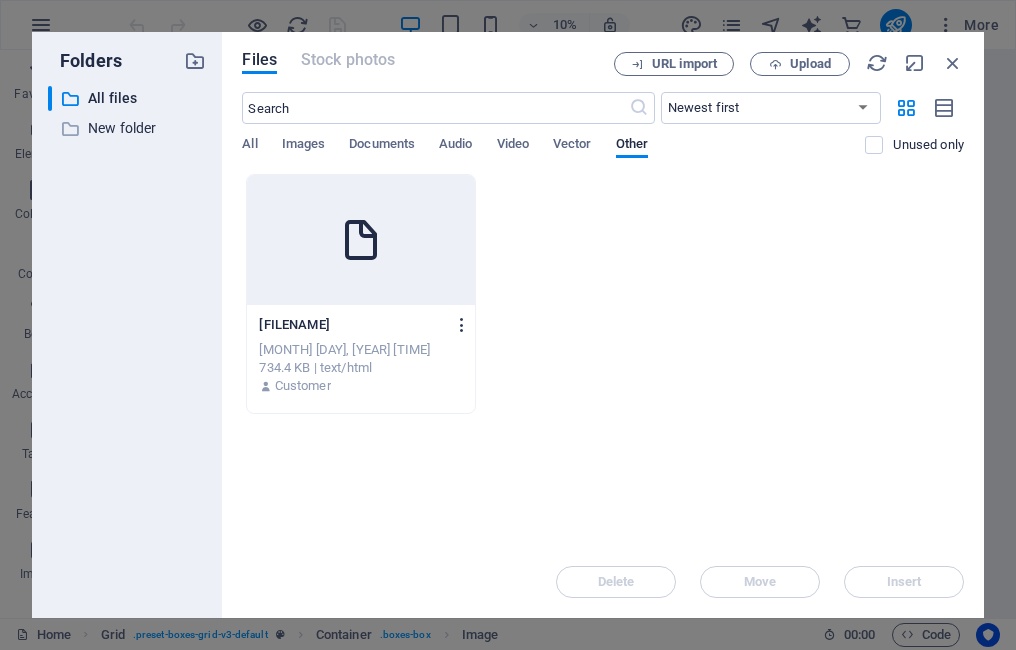 click at bounding box center (462, 325) 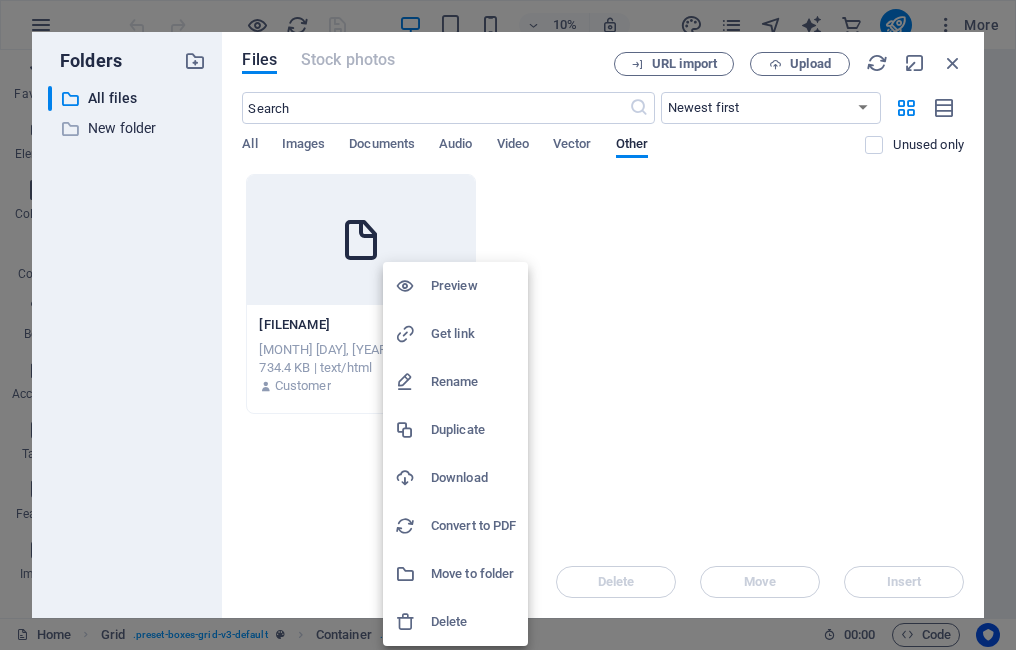 click on "Delete" at bounding box center [473, 622] 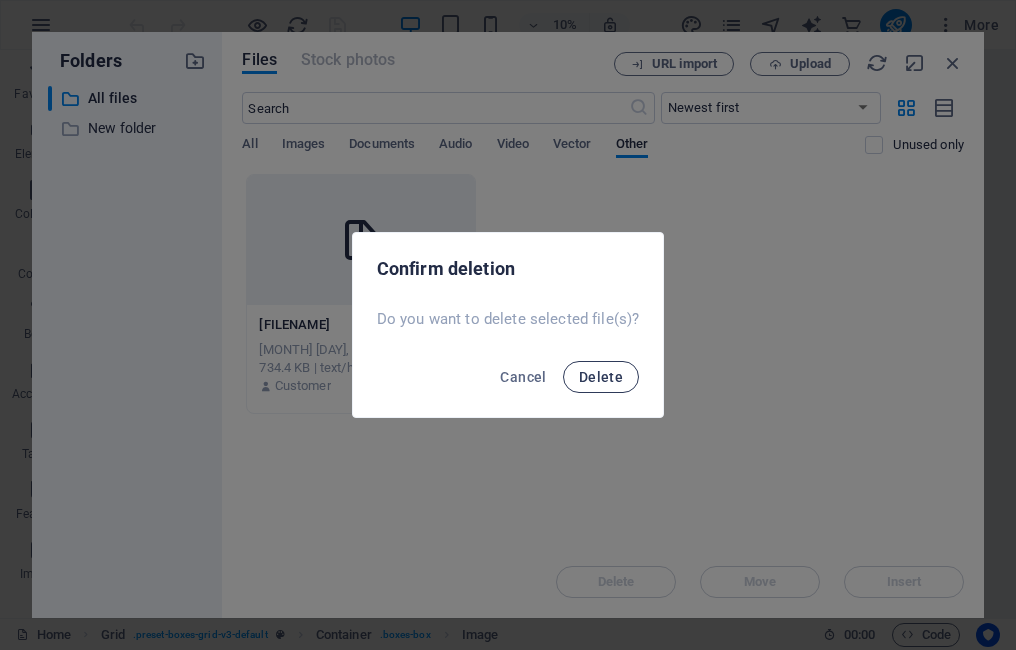 click on "Delete" at bounding box center [601, 377] 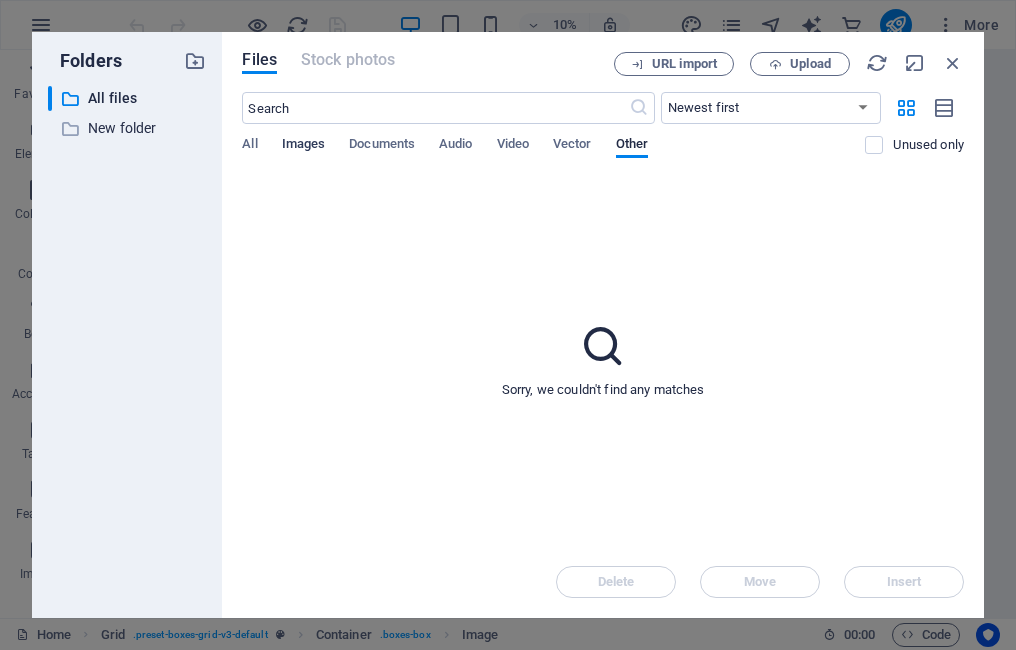 click on "Images" at bounding box center [304, 146] 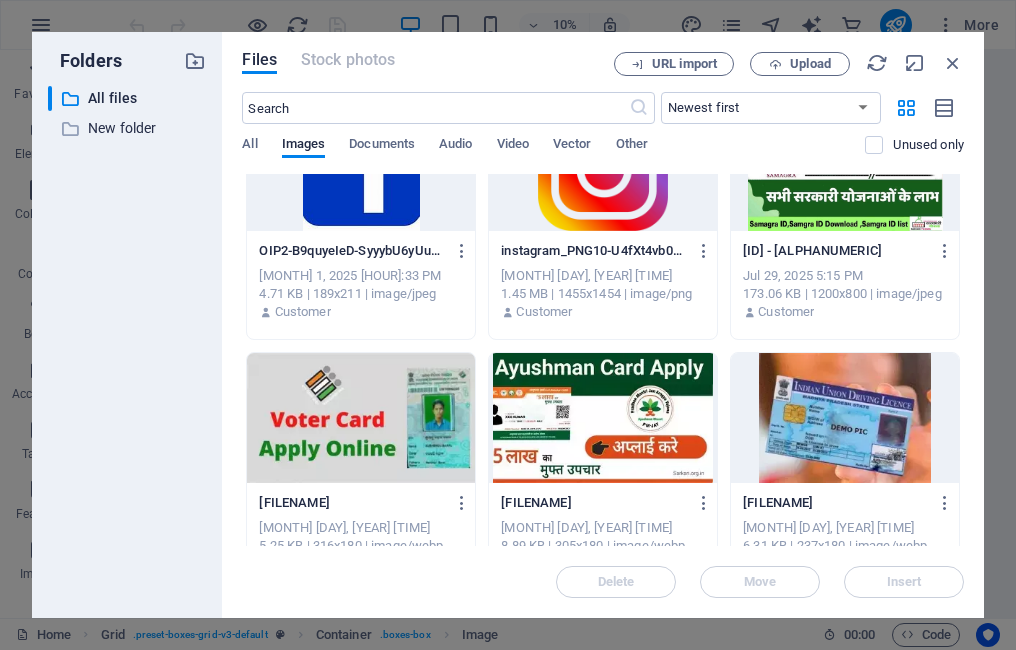 scroll, scrollTop: 0, scrollLeft: 0, axis: both 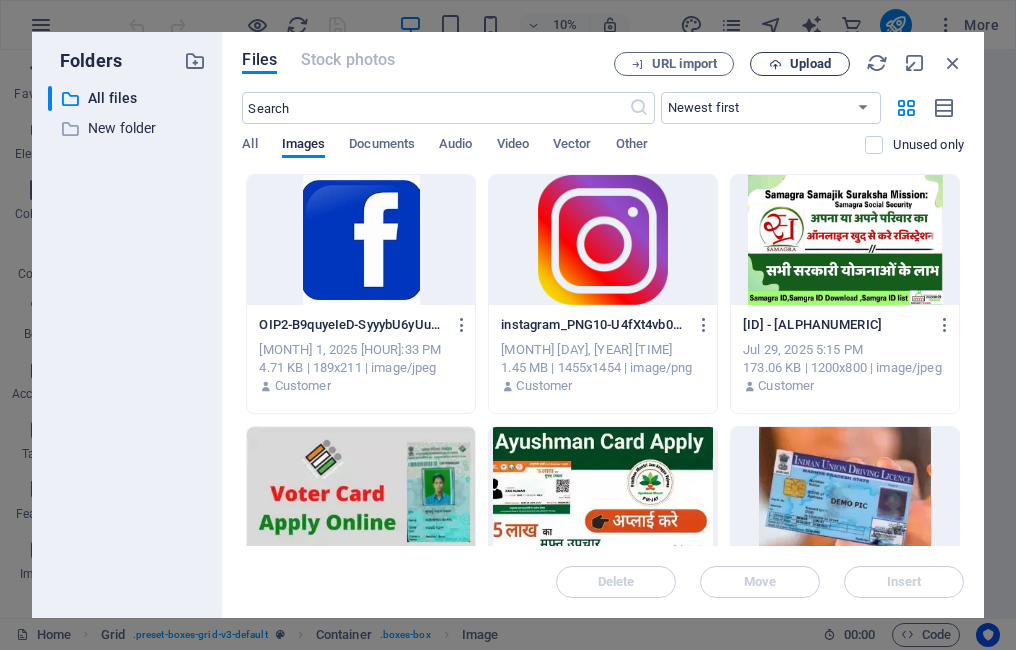 click on "Upload" at bounding box center (810, 64) 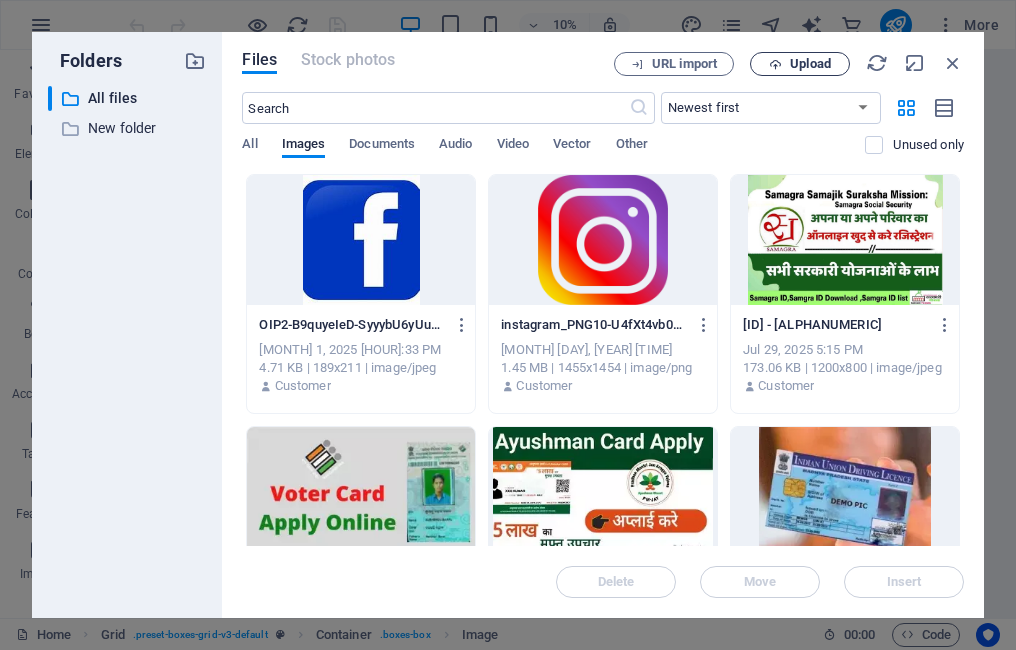 click on "Upload" at bounding box center [810, 64] 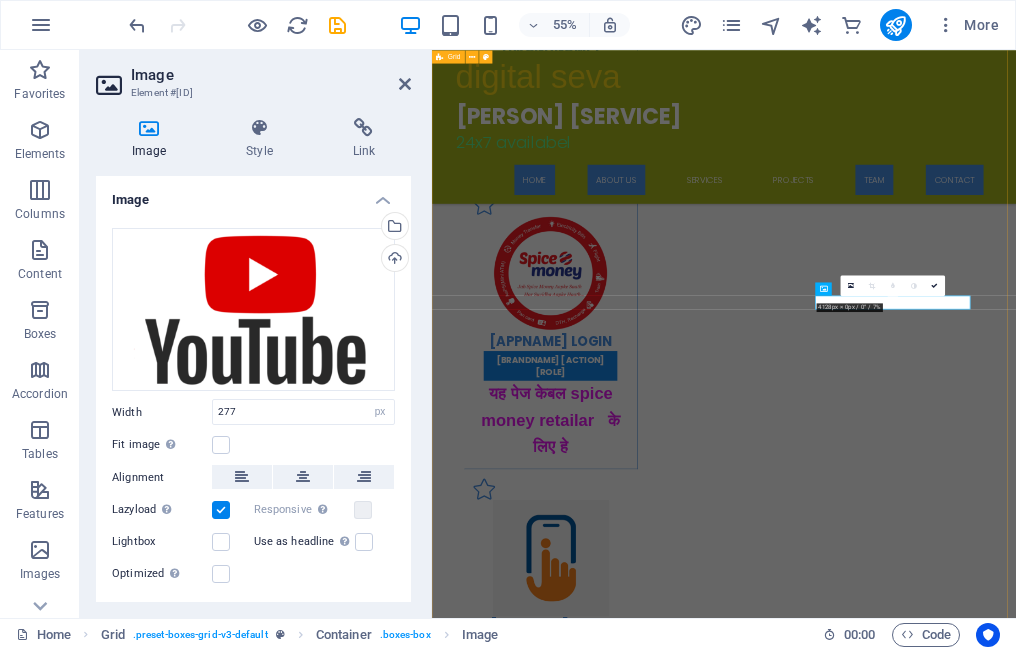 scroll, scrollTop: 3014, scrollLeft: 0, axis: vertical 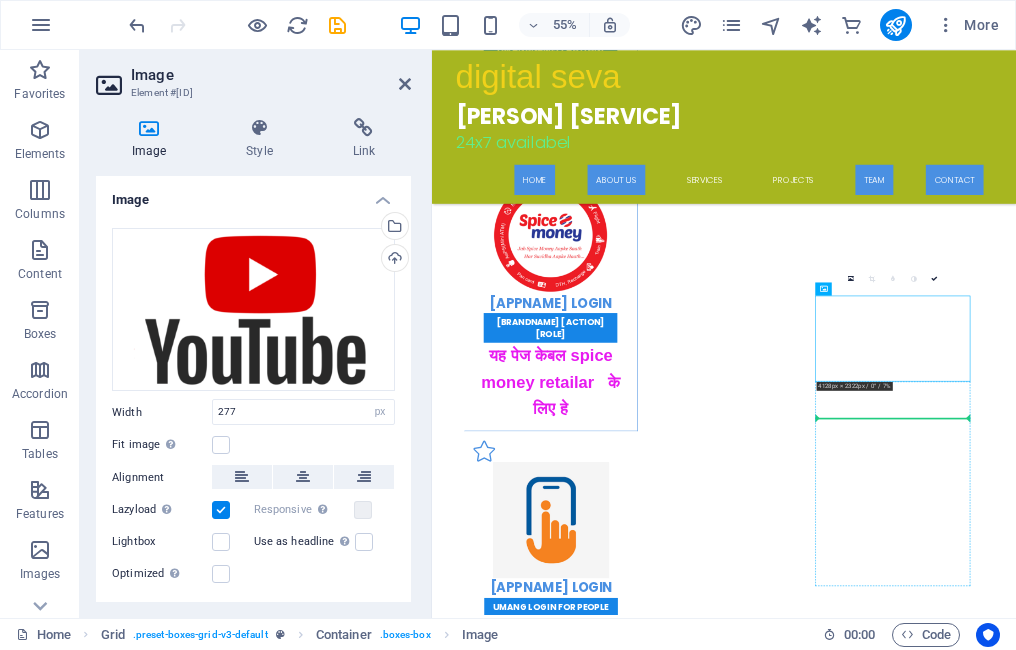 drag, startPoint x: 1273, startPoint y: 644, endPoint x: 1261, endPoint y: 733, distance: 89.80534 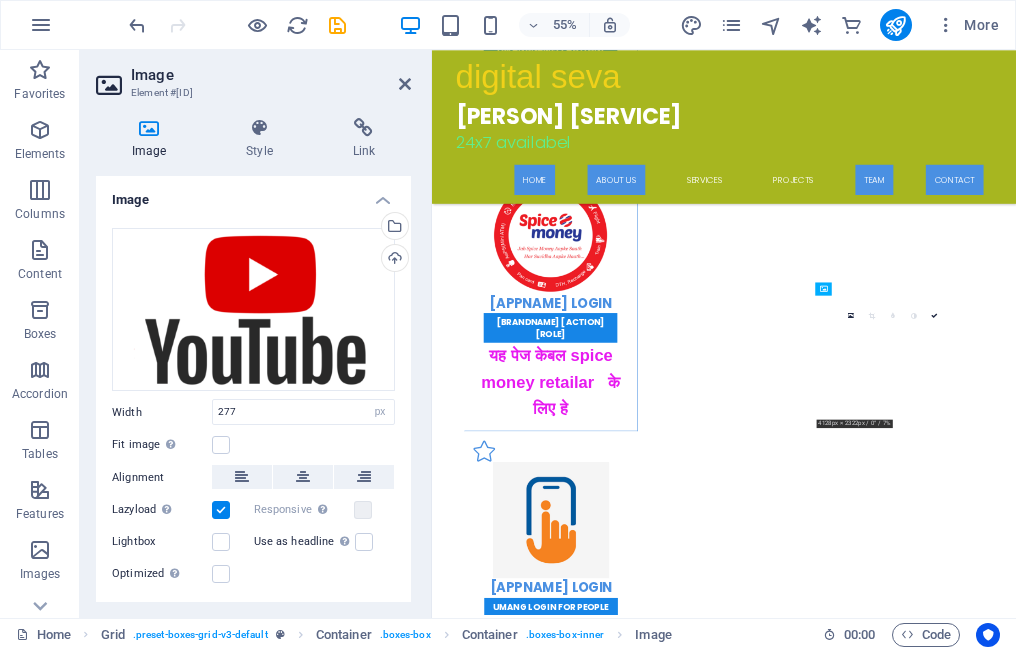 drag, startPoint x: 1164, startPoint y: 615, endPoint x: 1155, endPoint y: 504, distance: 111.364265 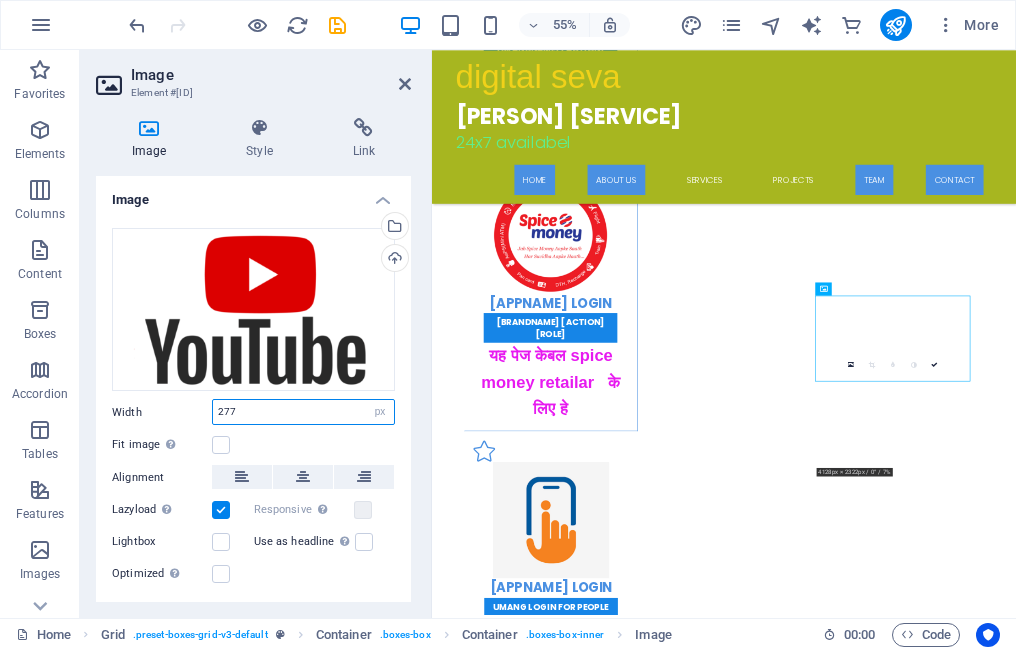 click on "277" at bounding box center (303, 412) 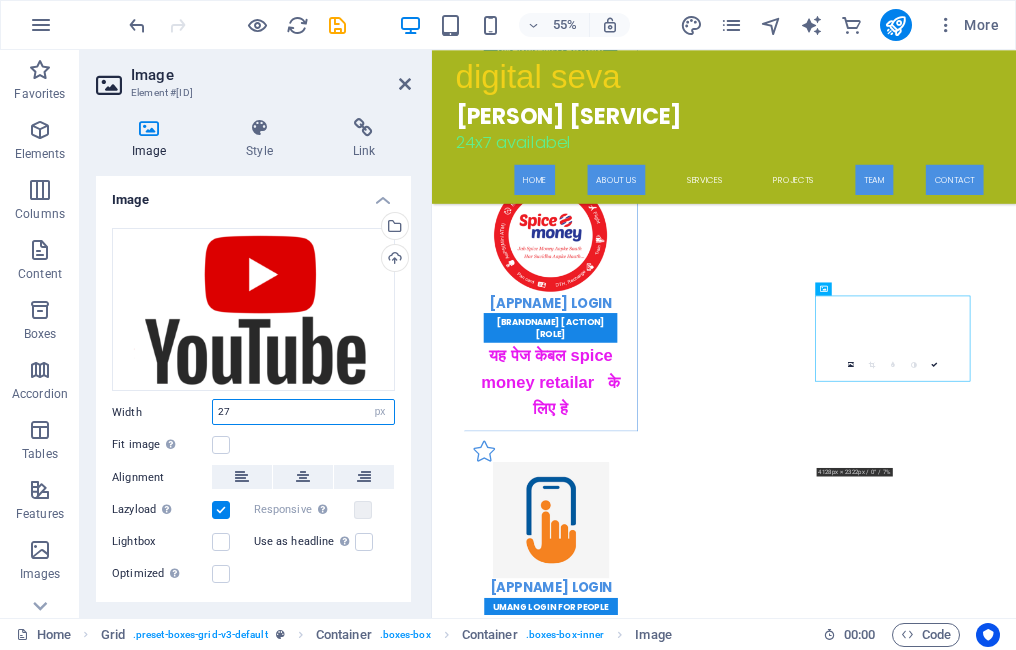 type on "2" 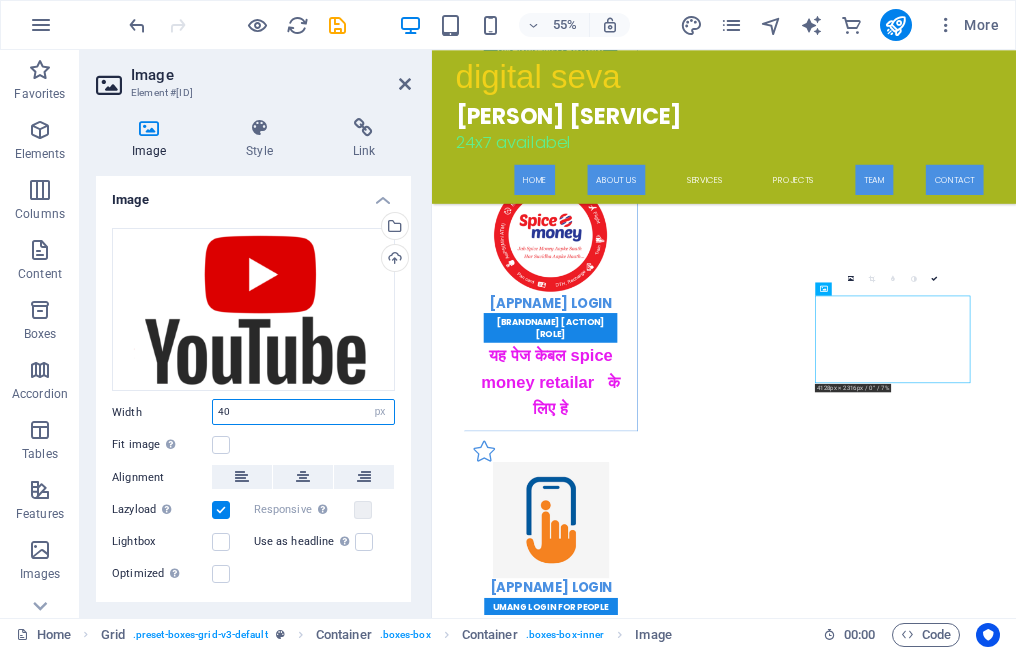 type on "4" 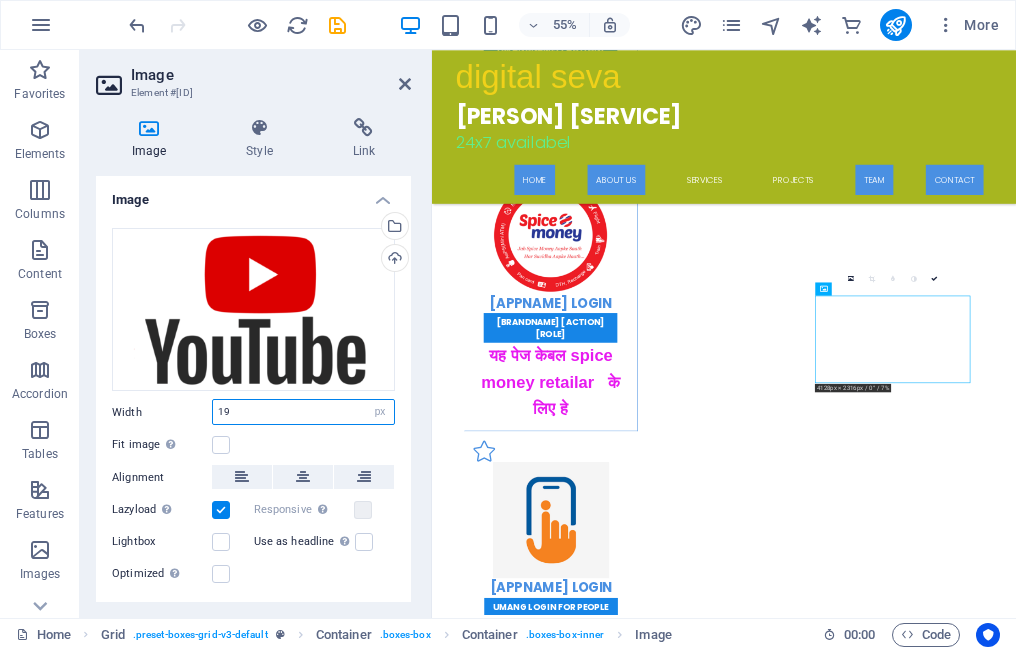 type on "1" 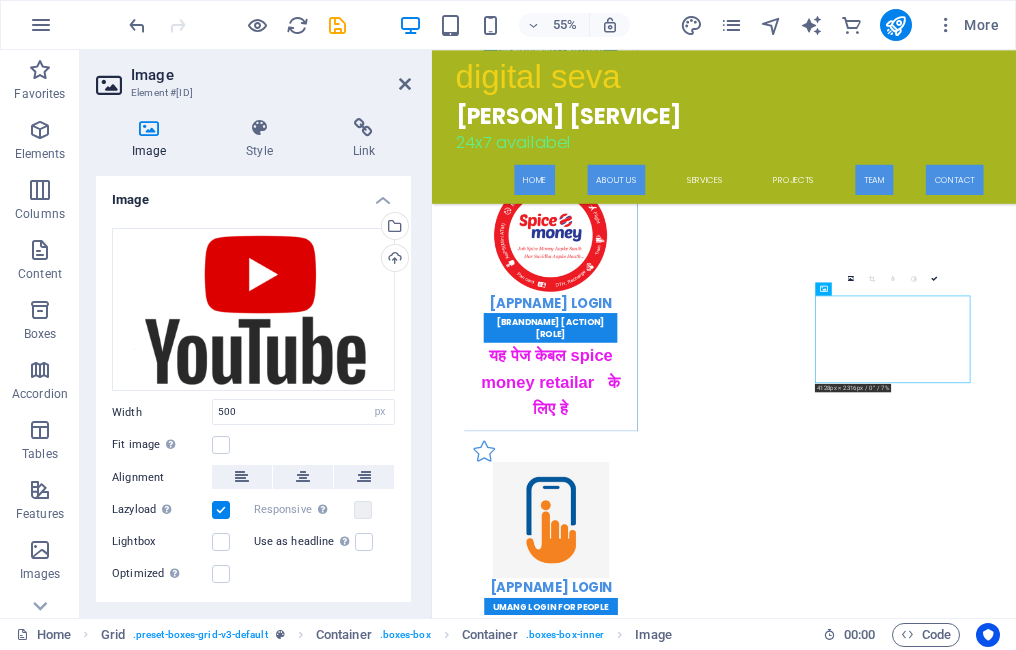 click on "Fit image Automatically fit image to a fixed width and height" at bounding box center [253, 445] 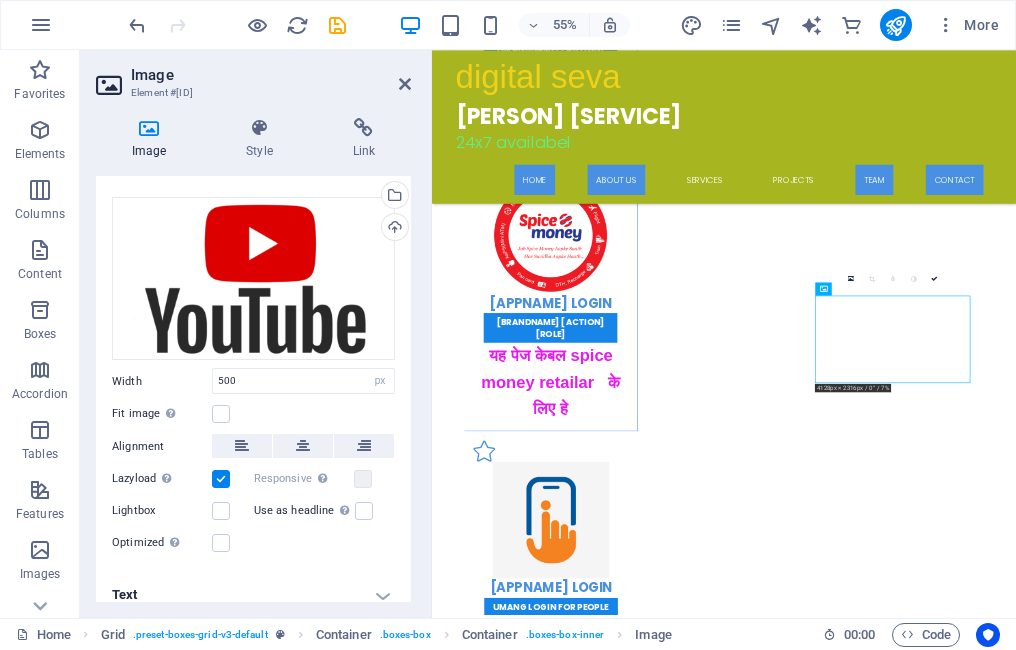 scroll, scrollTop: 46, scrollLeft: 0, axis: vertical 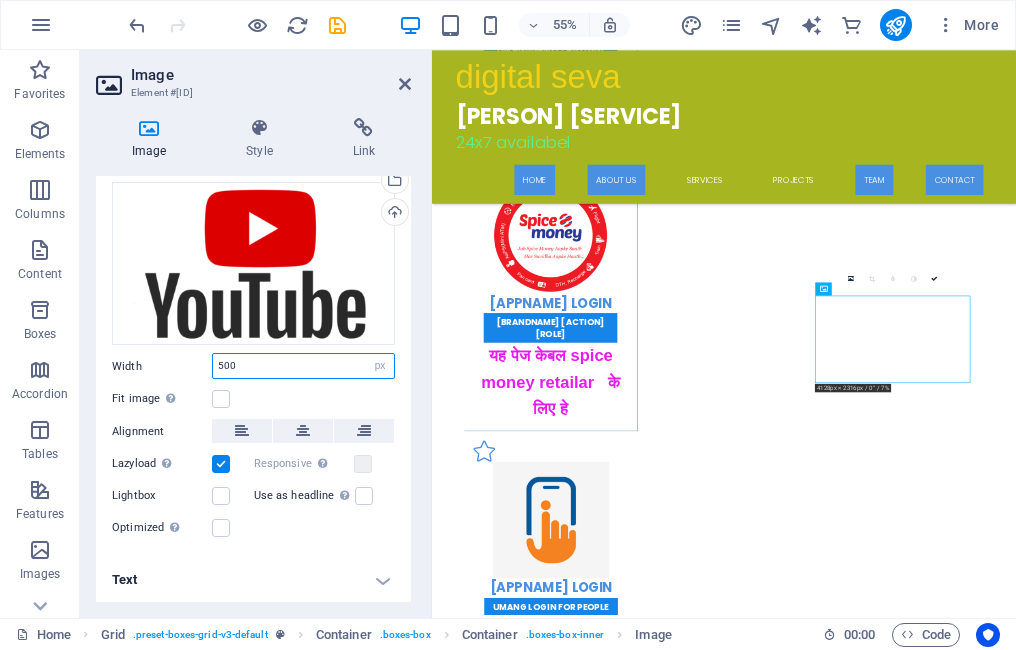 click on "500" at bounding box center (303, 366) 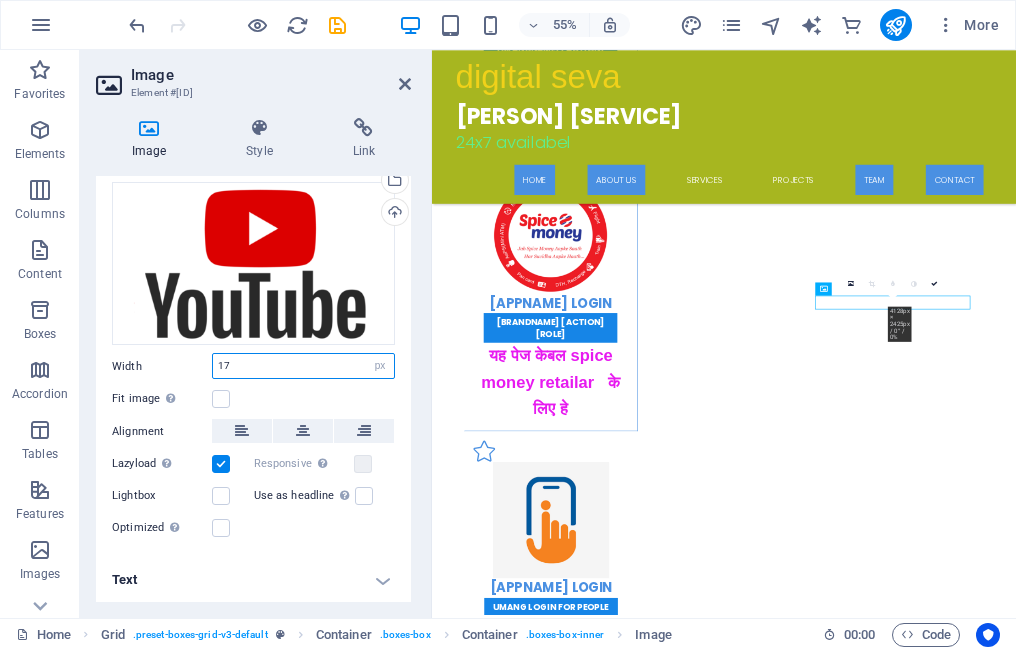 type on "1" 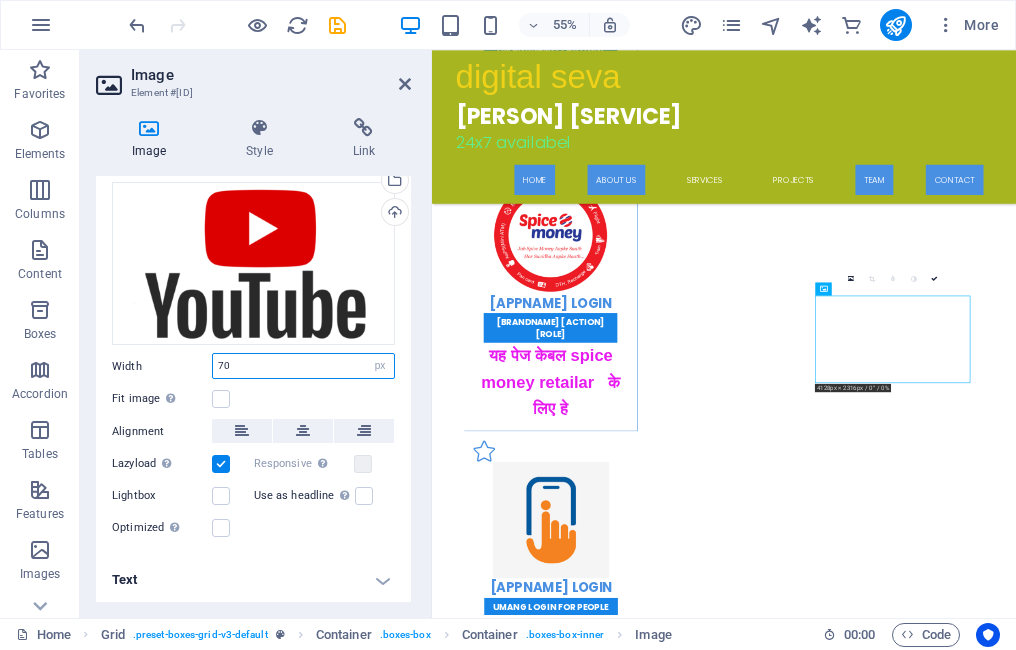 type on "7" 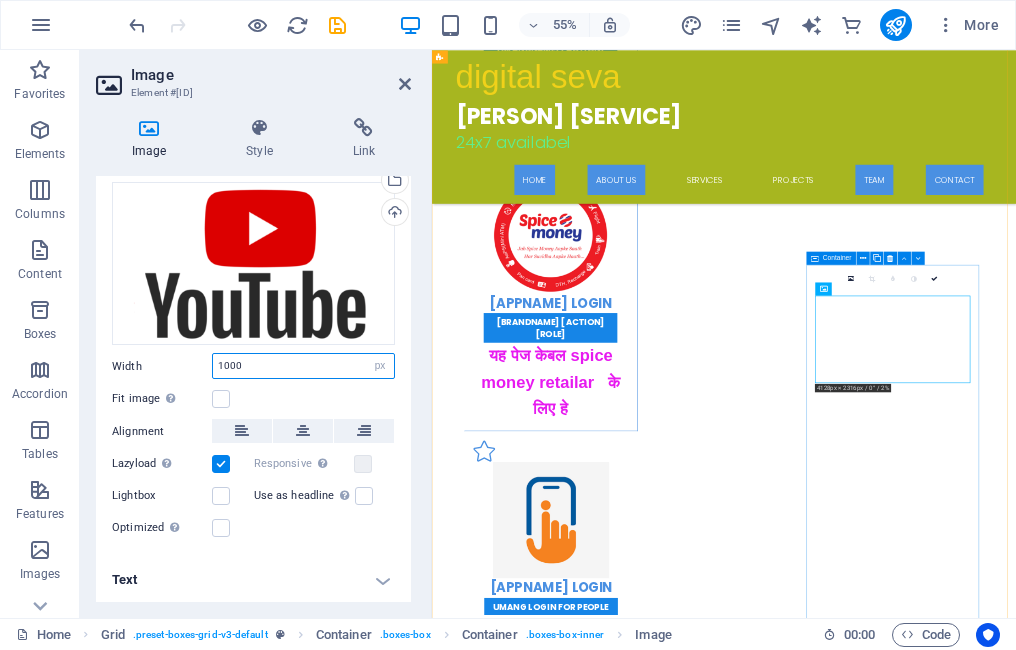 type on "1000" 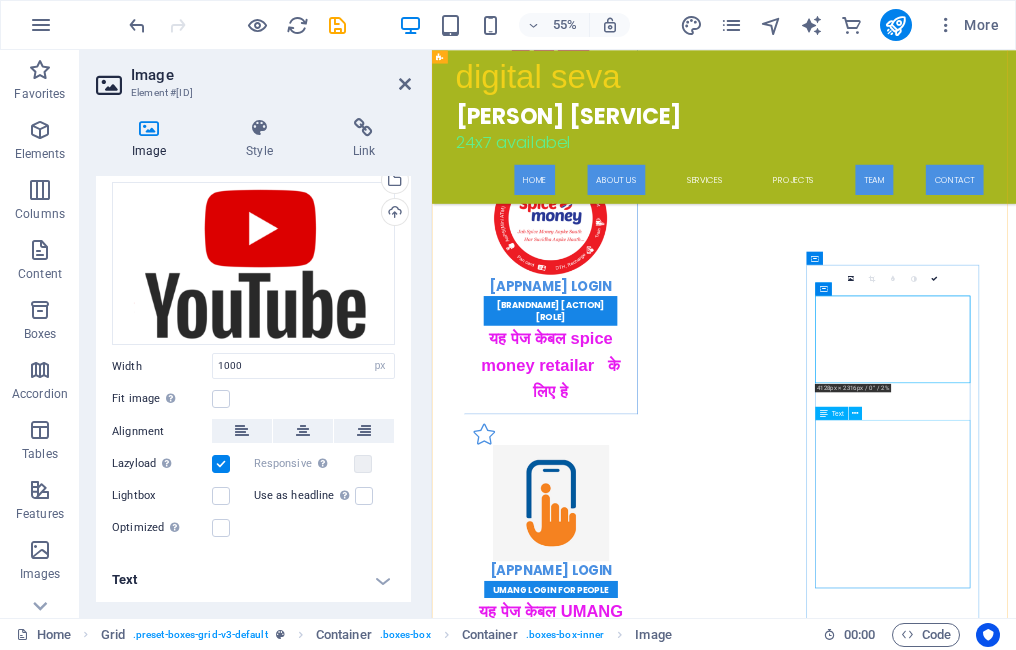 scroll, scrollTop: 3014, scrollLeft: 0, axis: vertical 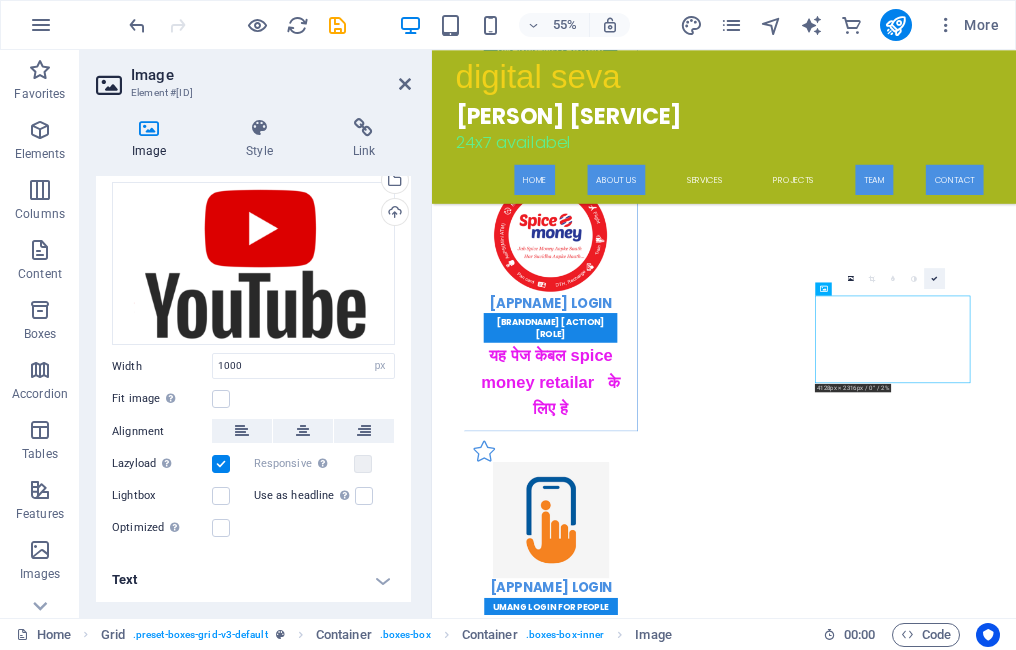 click at bounding box center [934, 278] 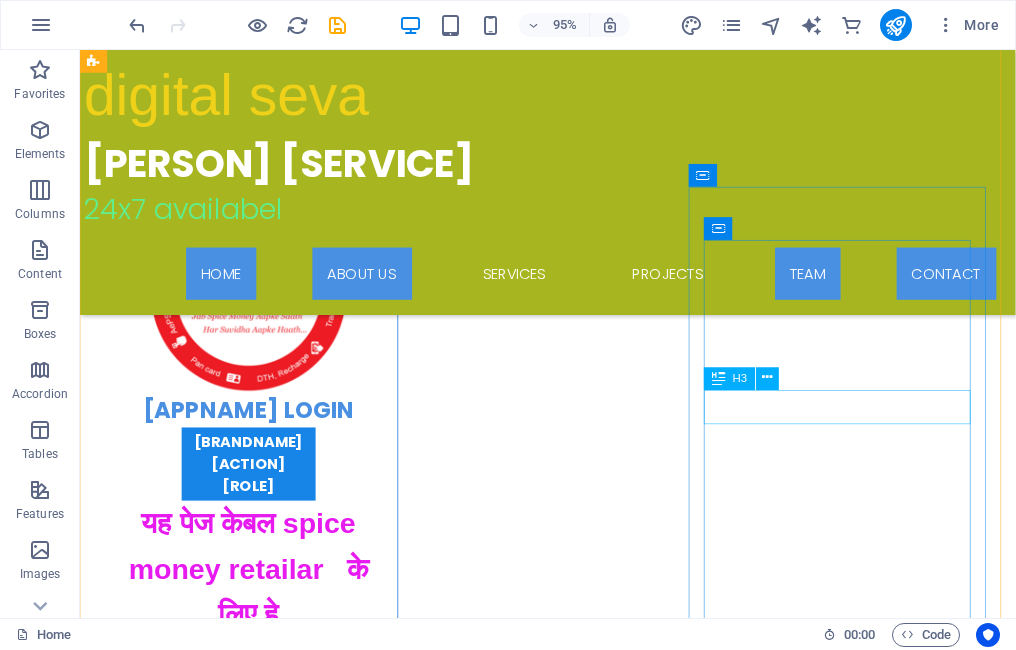scroll, scrollTop: 3094, scrollLeft: 0, axis: vertical 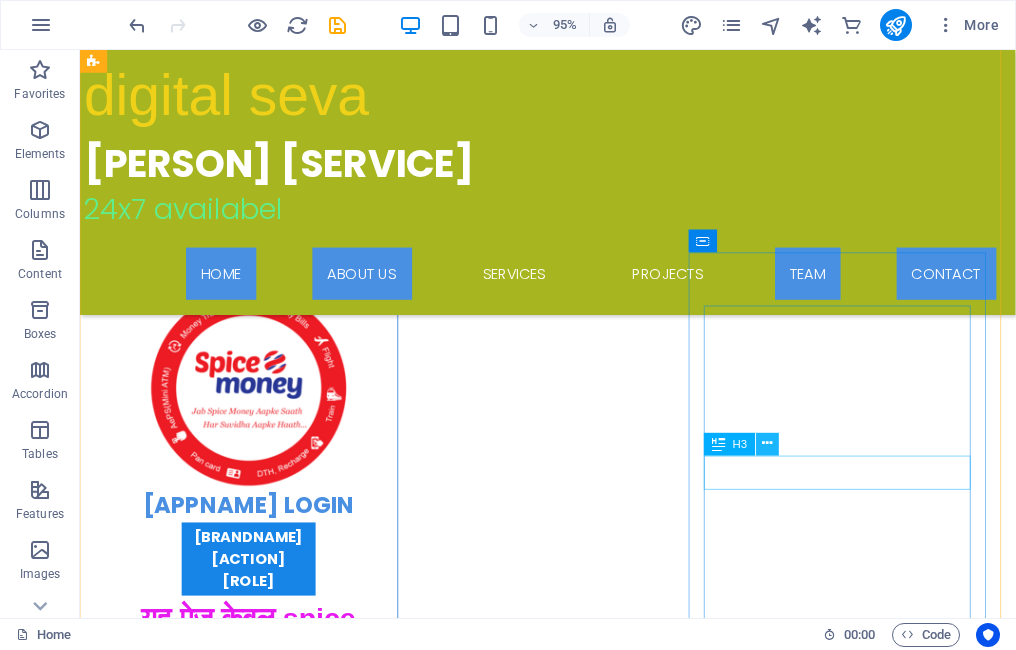 click at bounding box center [767, 444] 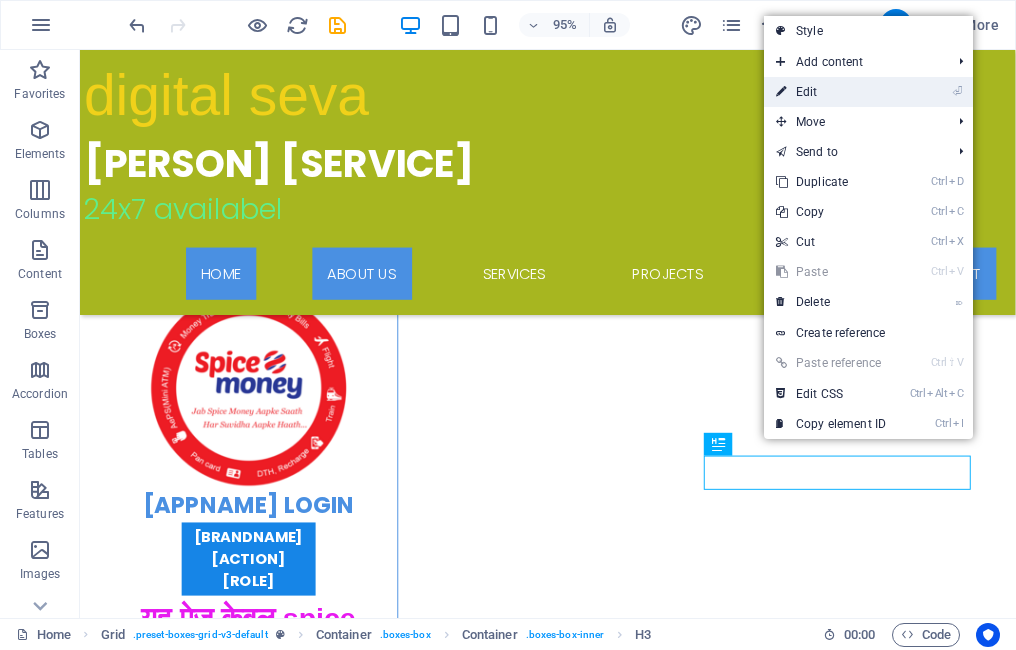 click on "⏎  Edit" at bounding box center [831, 92] 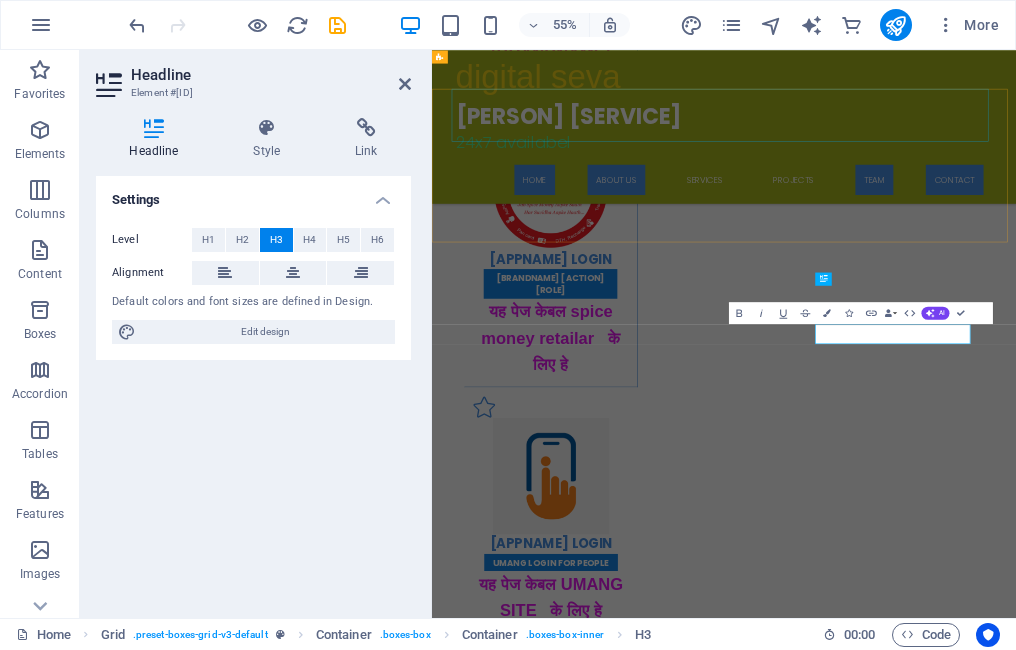 scroll, scrollTop: 3191, scrollLeft: 0, axis: vertical 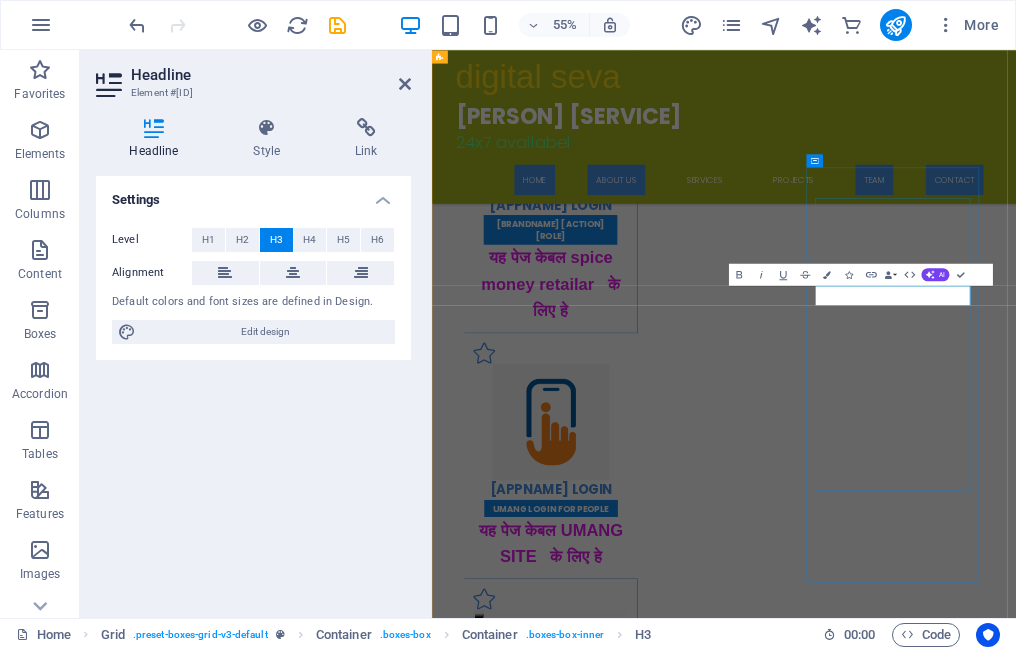 type 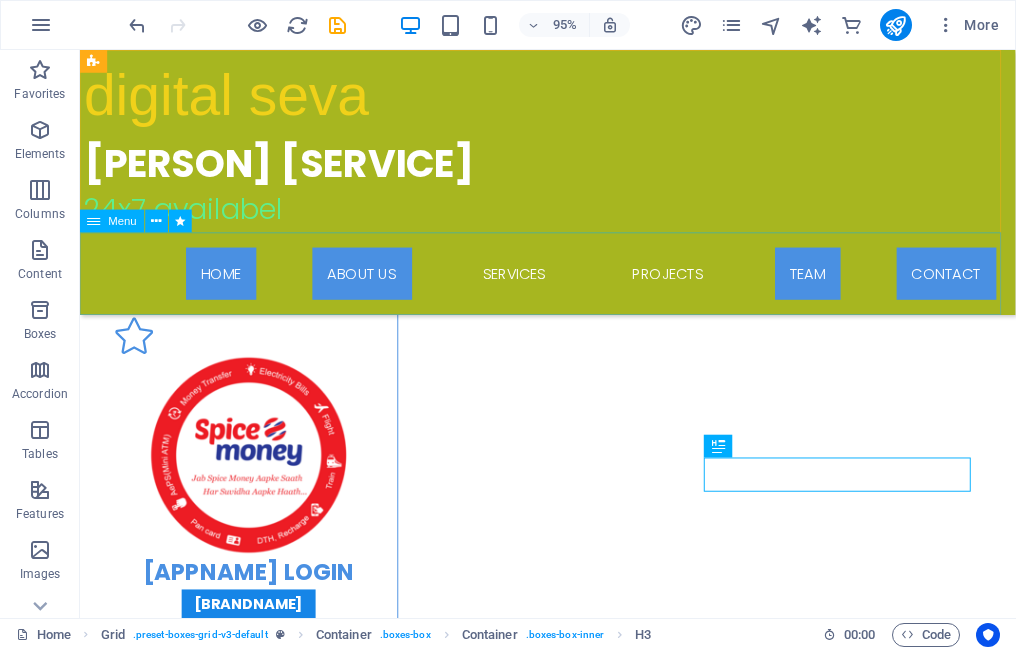 scroll, scrollTop: 3092, scrollLeft: 0, axis: vertical 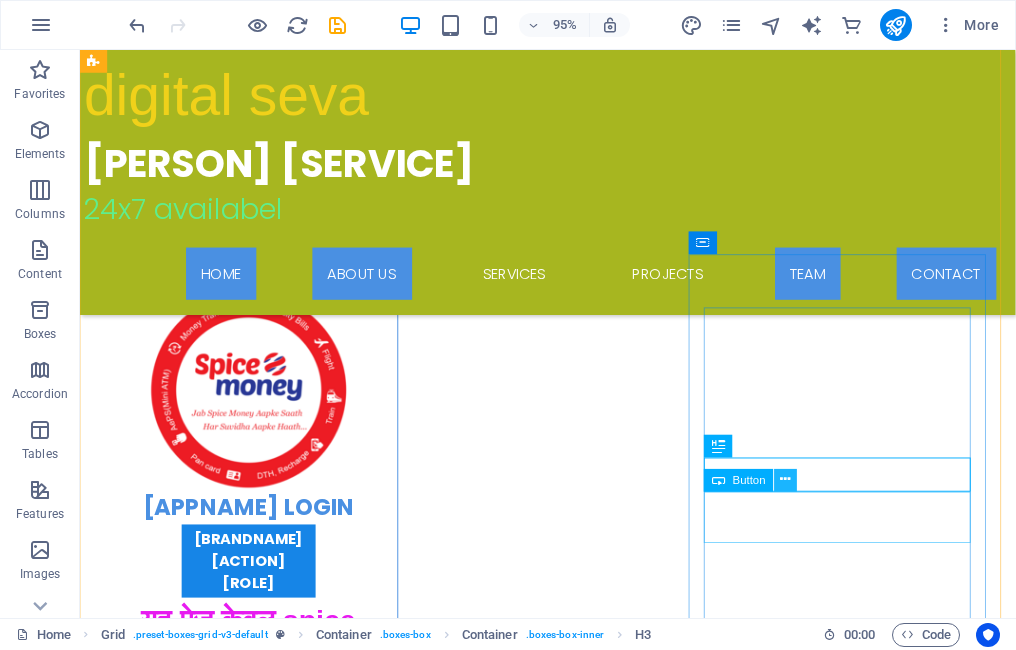 click at bounding box center (786, 480) 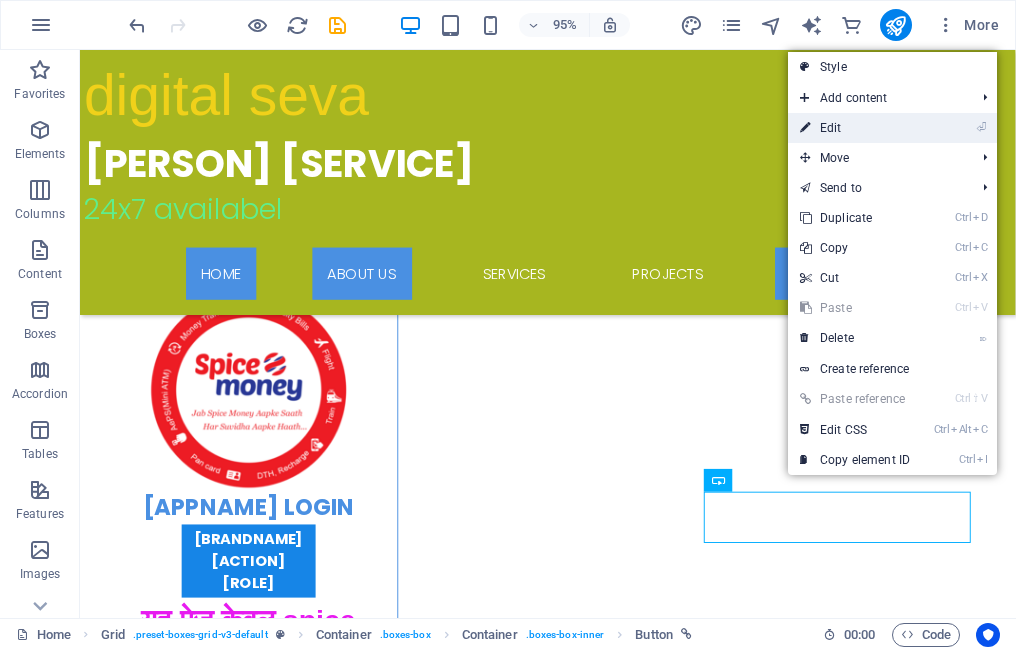click on "⏎  Edit" at bounding box center (855, 128) 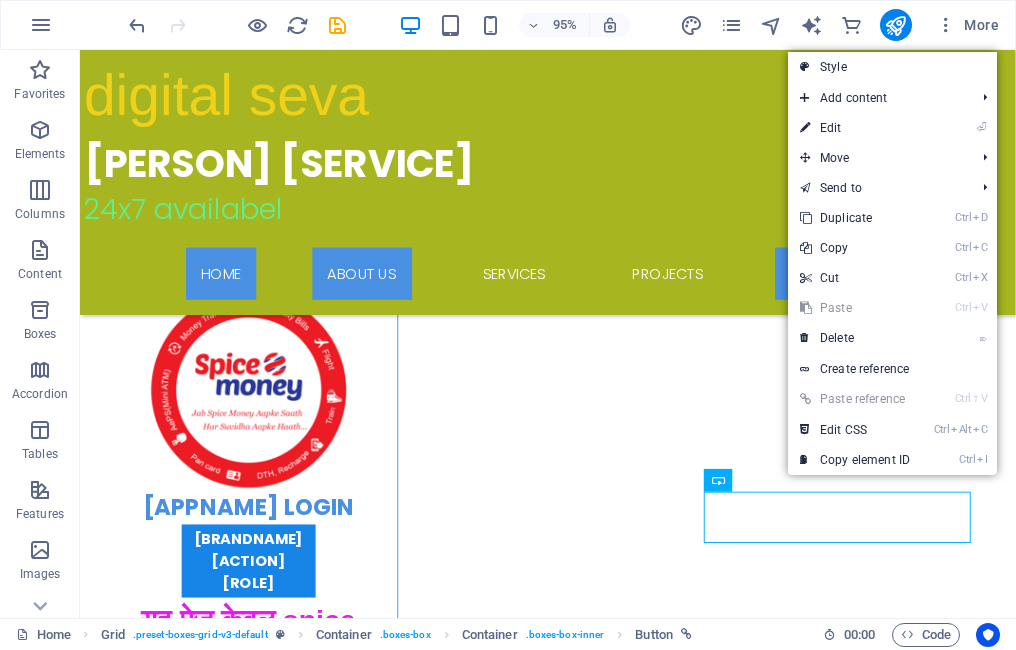 select on "vh" 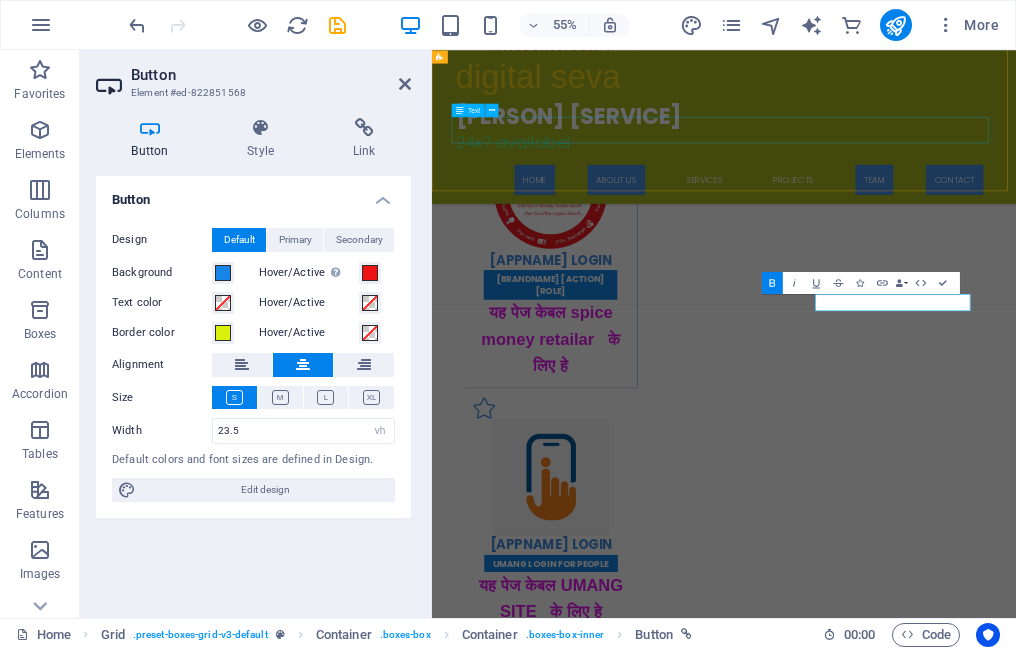 scroll, scrollTop: 3189, scrollLeft: 0, axis: vertical 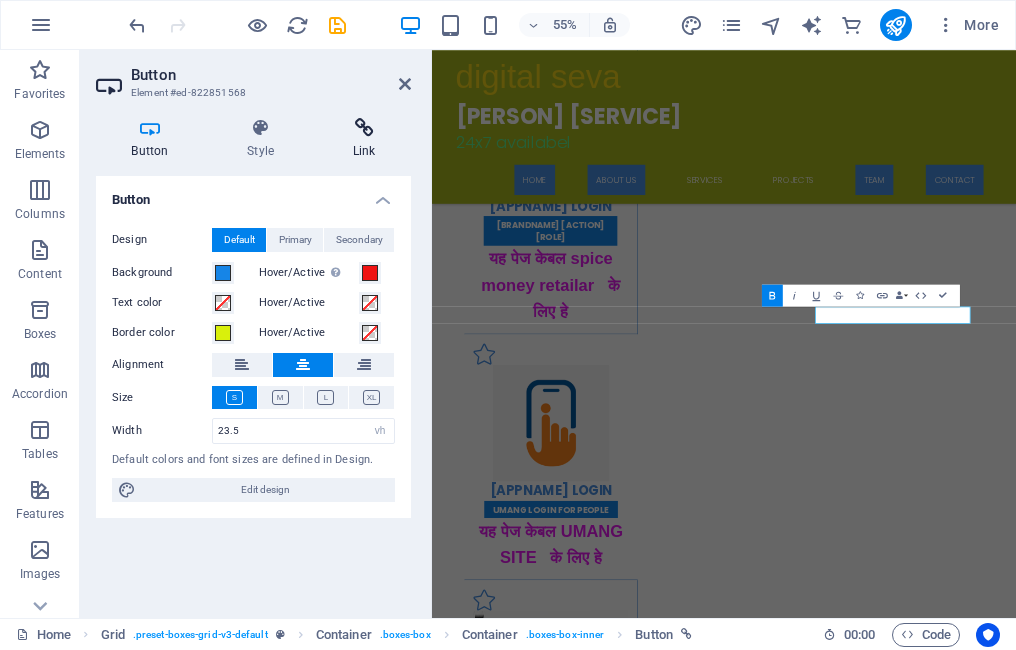 click at bounding box center [364, 128] 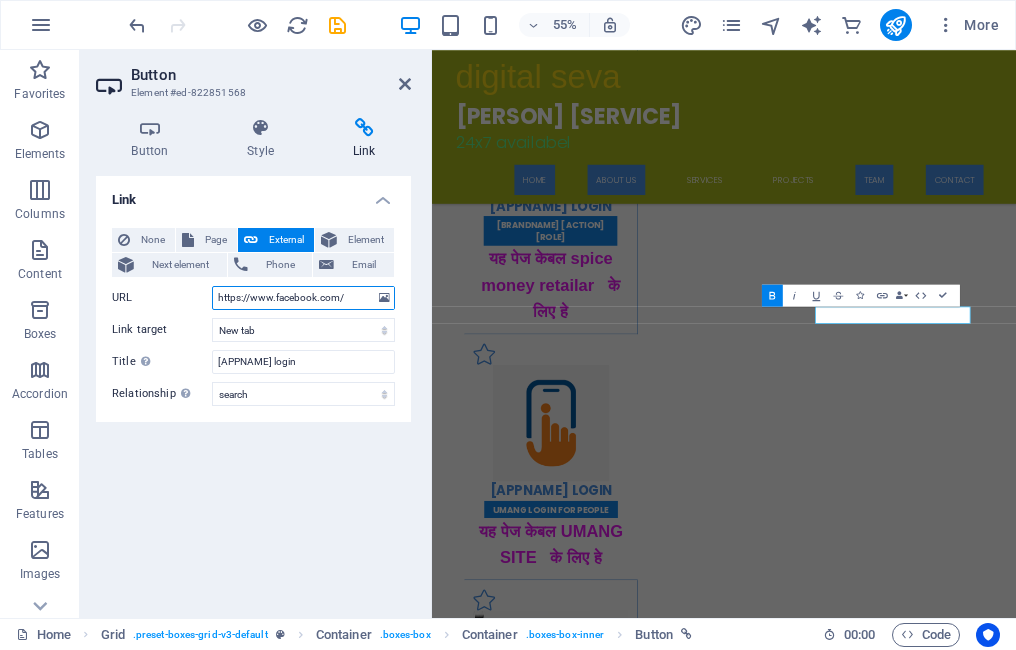 click on "https://www.facebook.com/" at bounding box center [303, 298] 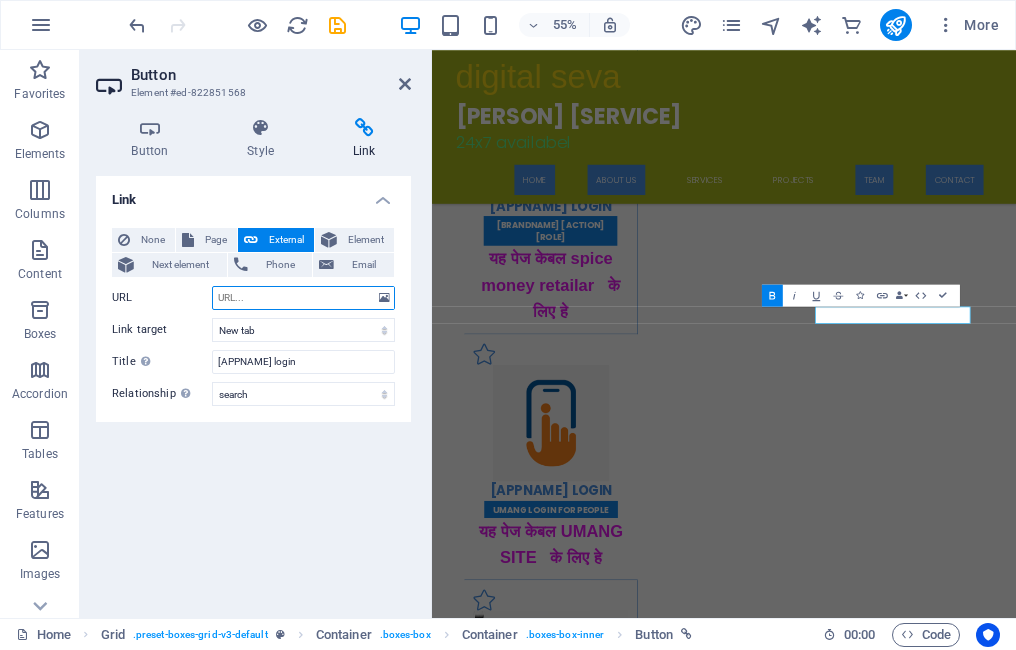 paste on "https://www.youtube.com/" 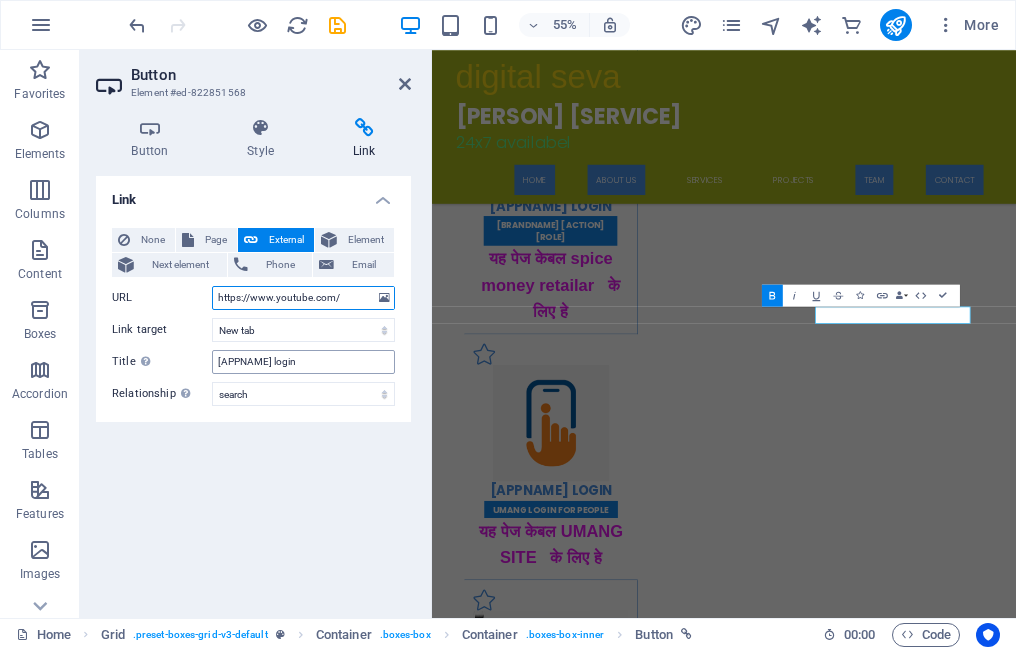 type on "https://www.youtube.com/" 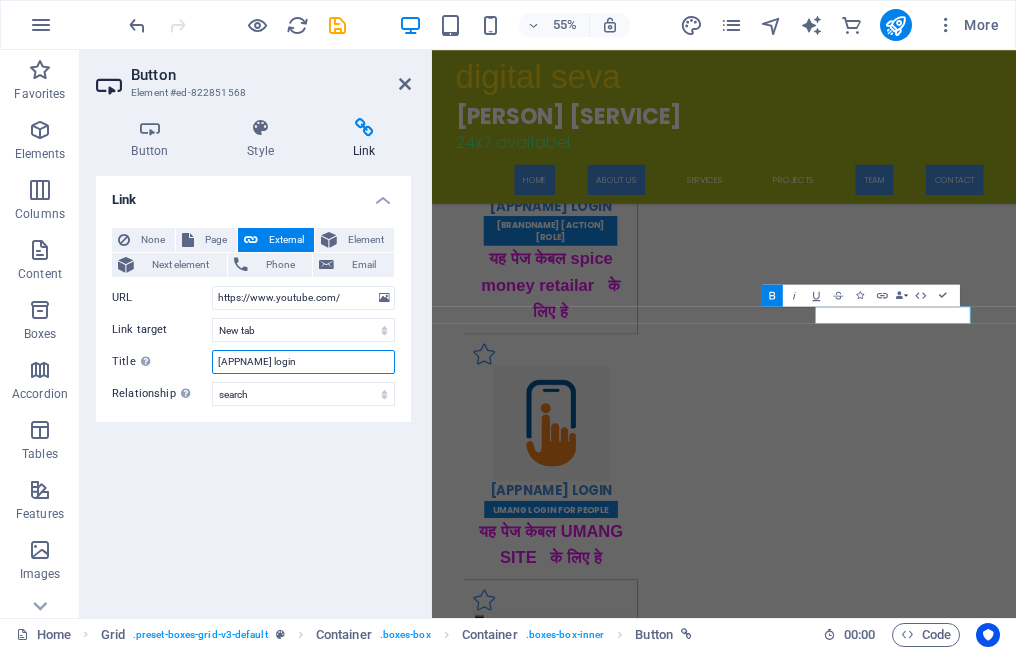 click on "[APPNAME] login" at bounding box center [303, 362] 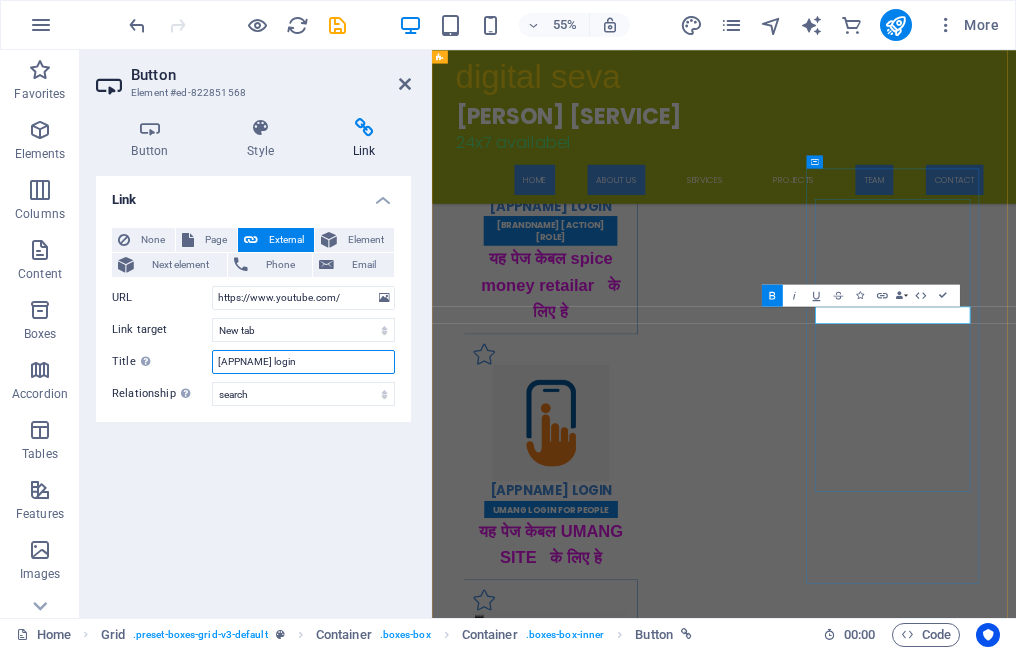 type on "[APPNAME] login" 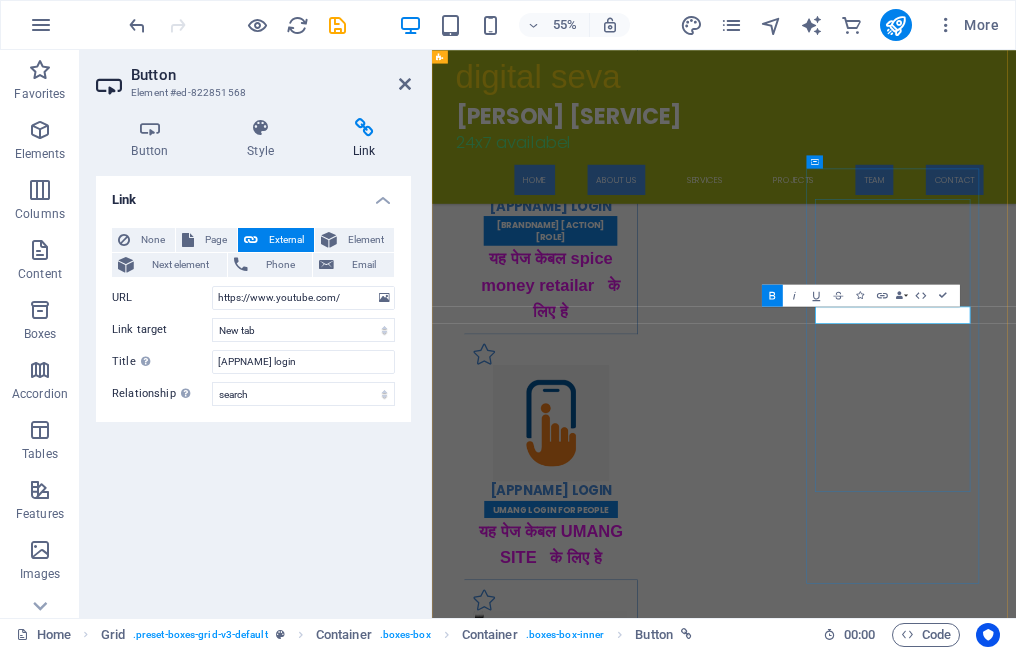 click on "[APPNAME] login" at bounding box center (648, 6363) 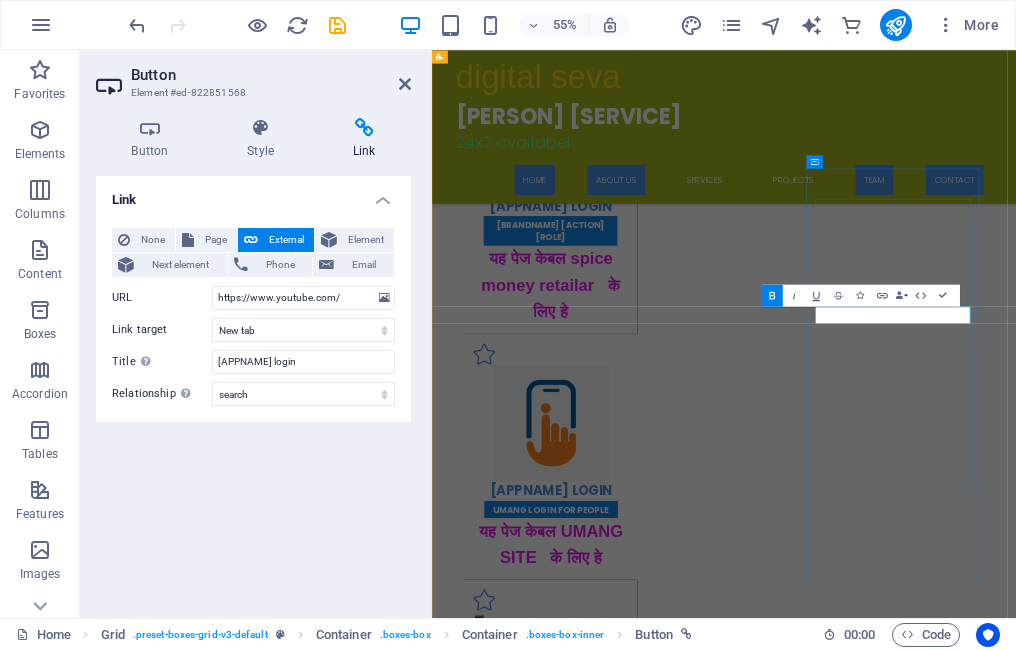 type 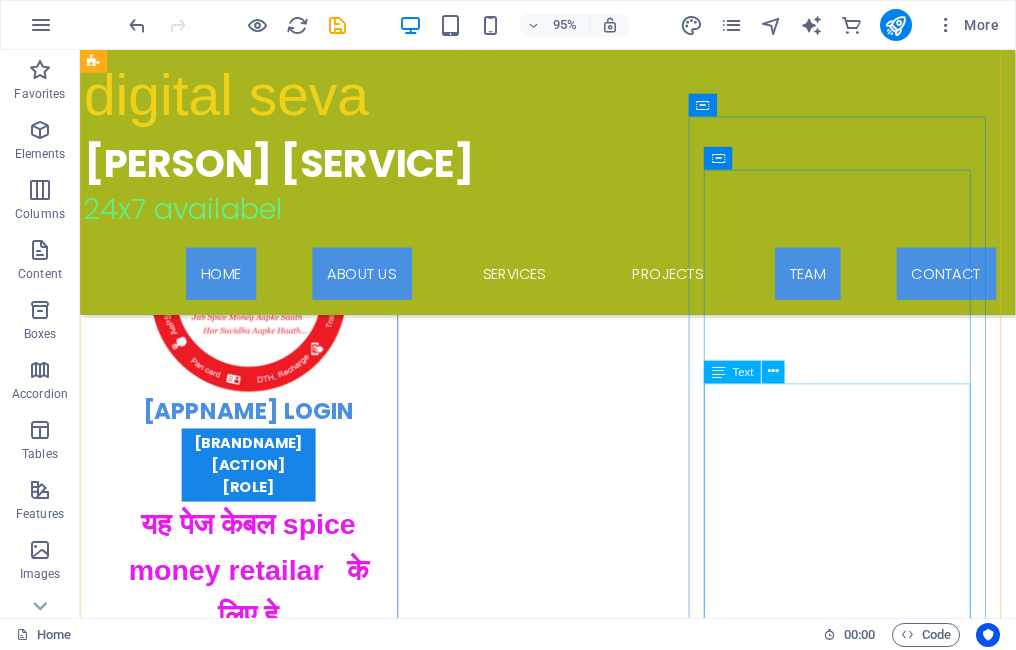 scroll, scrollTop: 3258, scrollLeft: 0, axis: vertical 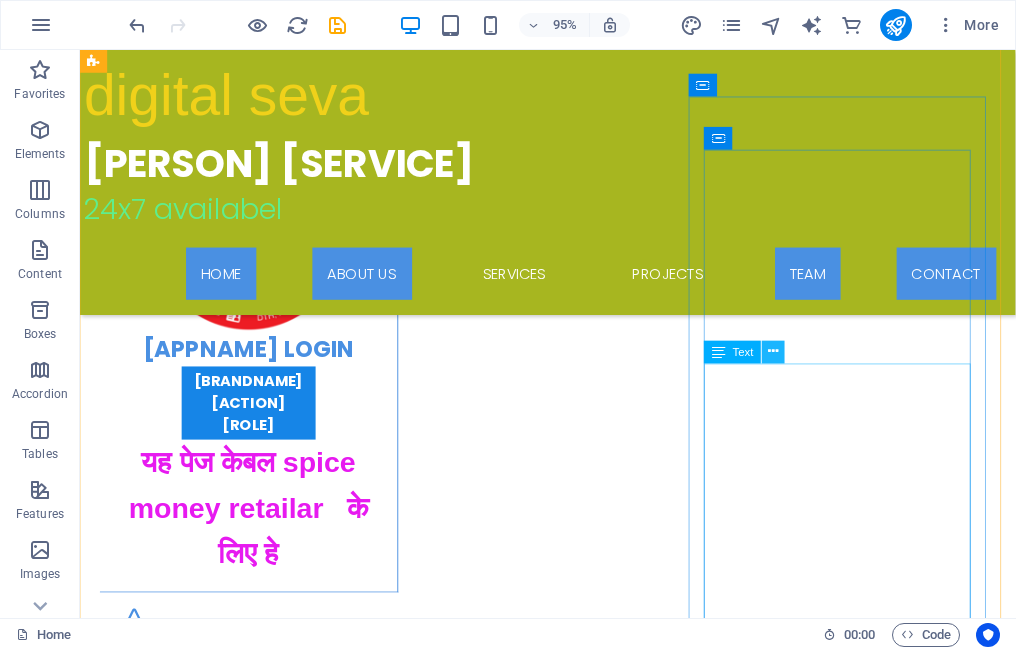 click at bounding box center (774, 352) 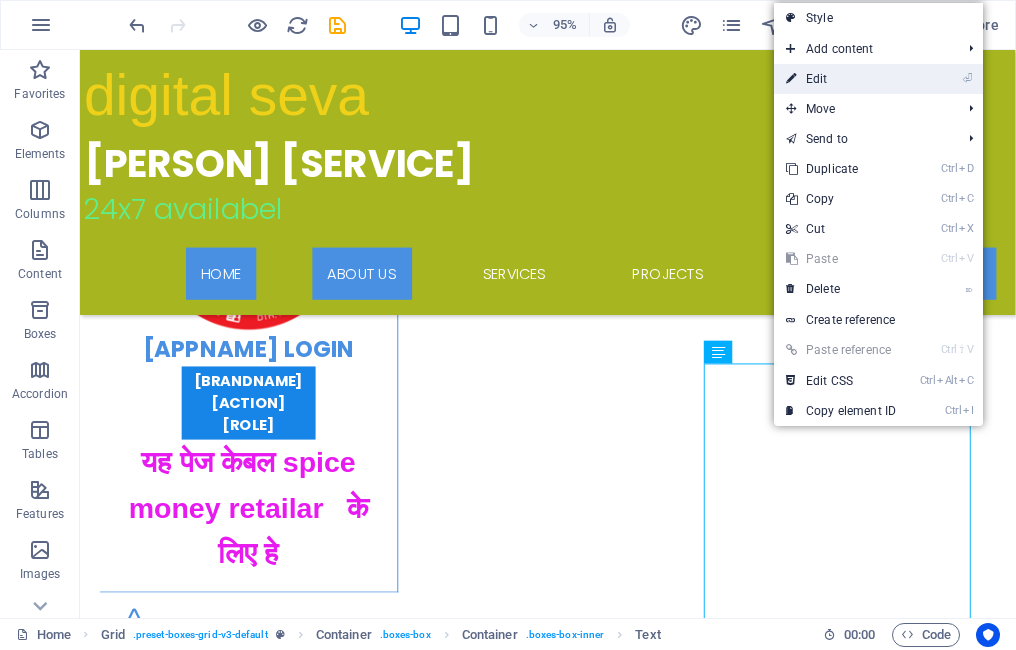 click on "⏎  Edit" at bounding box center (841, 79) 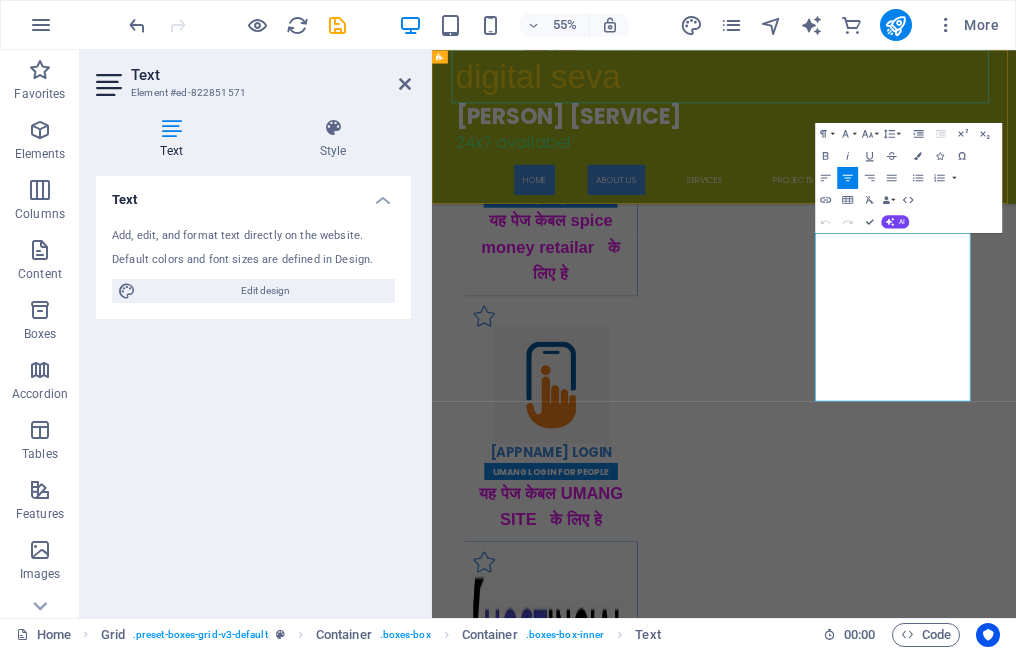 scroll, scrollTop: 3354, scrollLeft: 0, axis: vertical 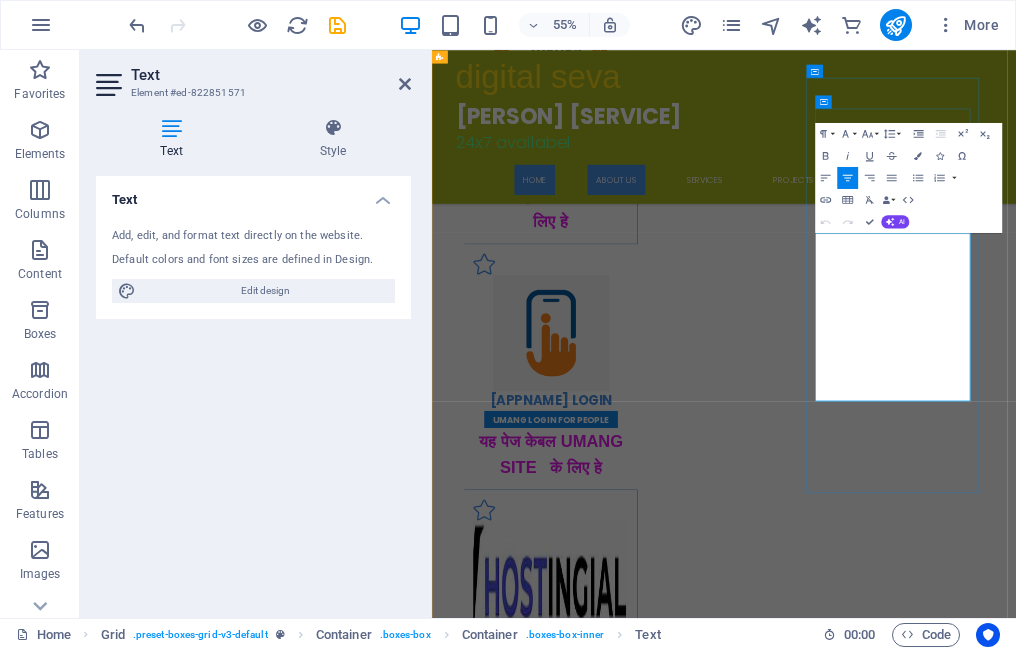 click on "[APPNAME] login" at bounding box center [651, 6296] 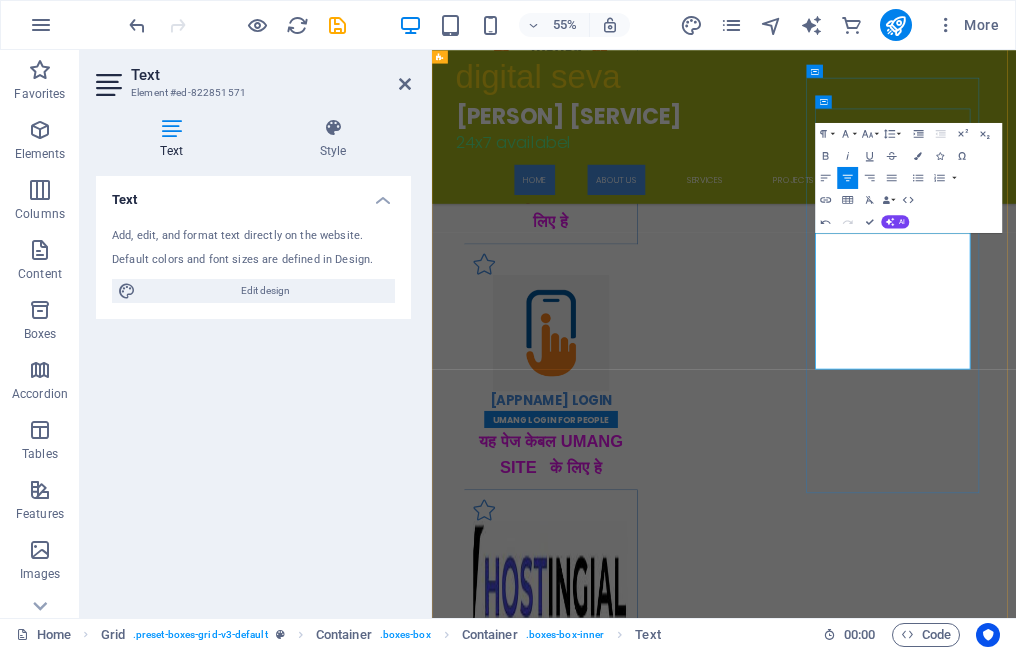 type 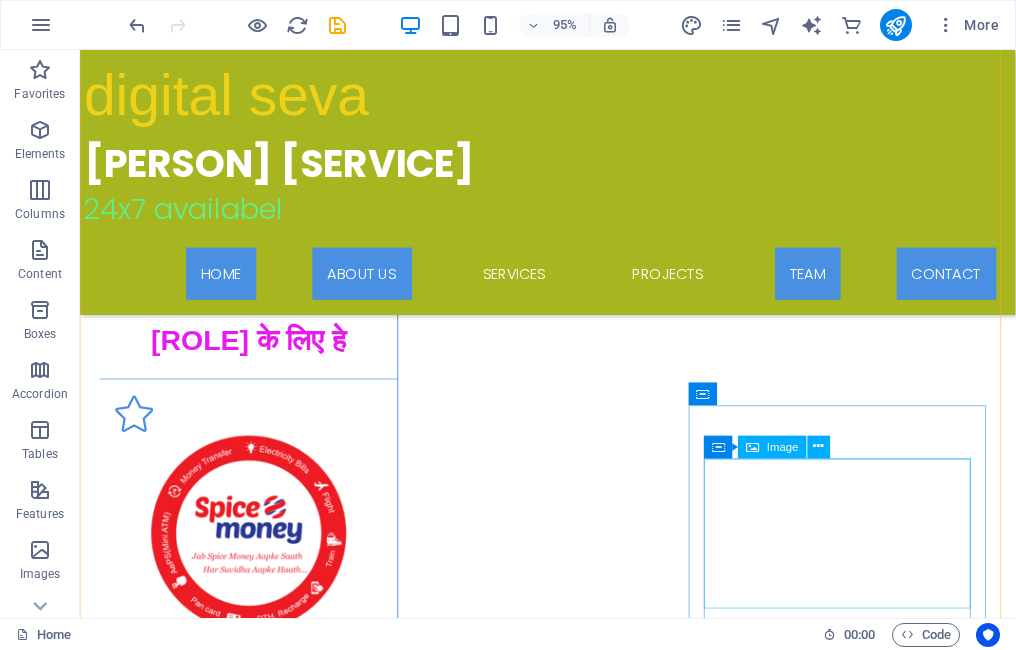 scroll, scrollTop: 2933, scrollLeft: 0, axis: vertical 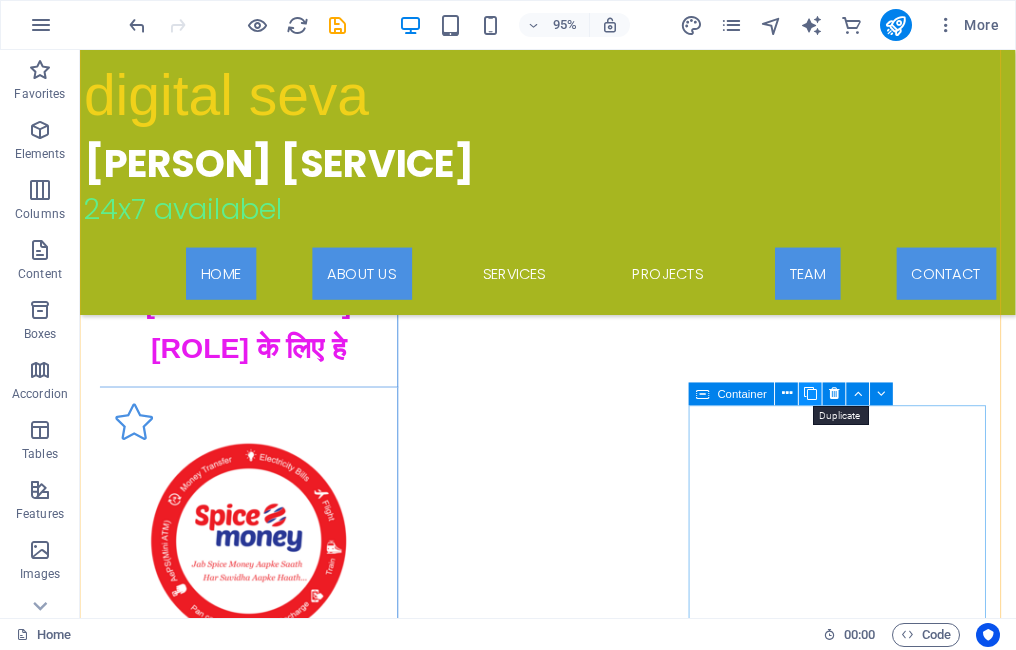 click at bounding box center [810, 394] 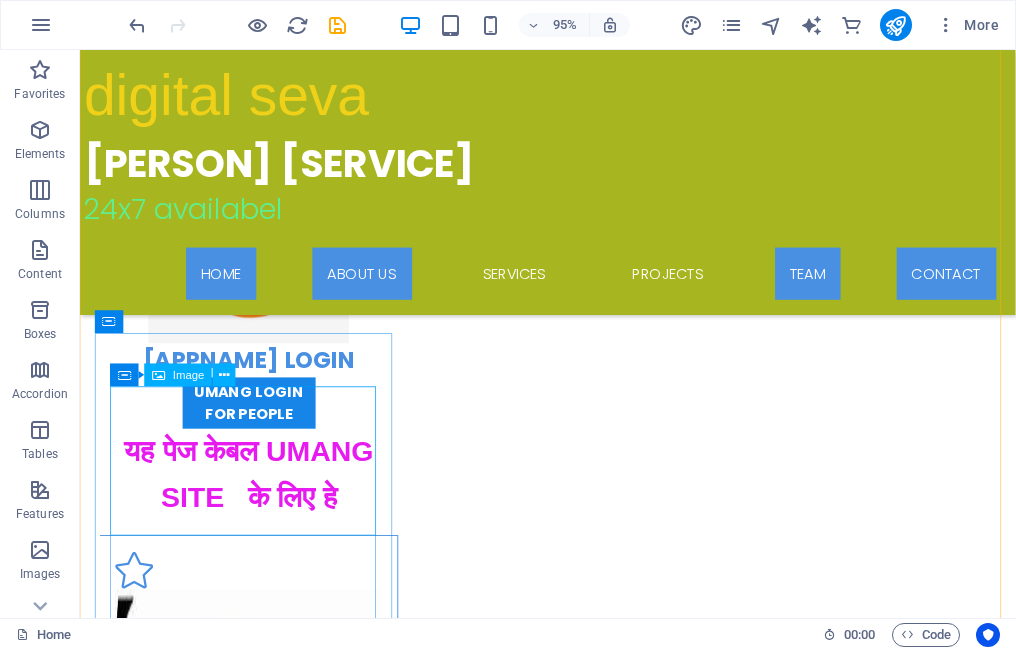 scroll, scrollTop: 3786, scrollLeft: 0, axis: vertical 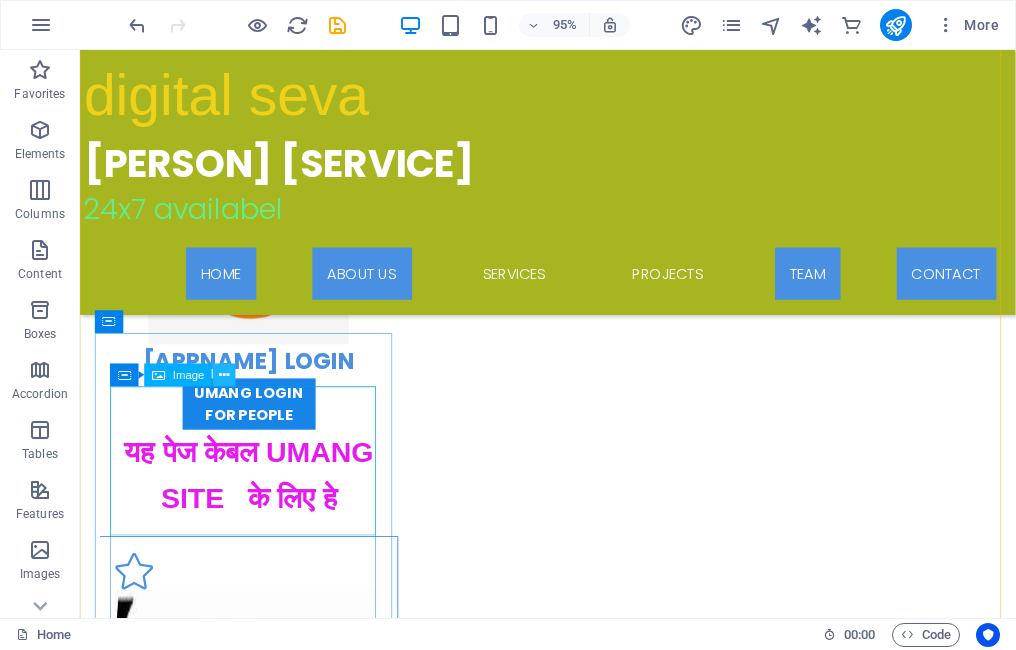 click at bounding box center [225, 375] 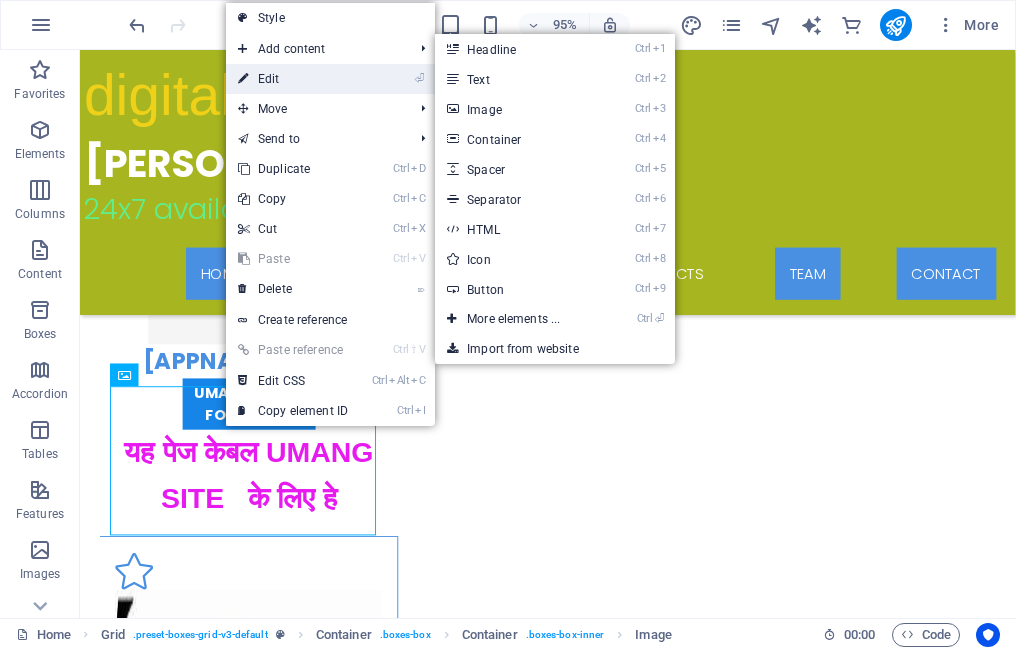 click on "⏎  Edit" at bounding box center [293, 79] 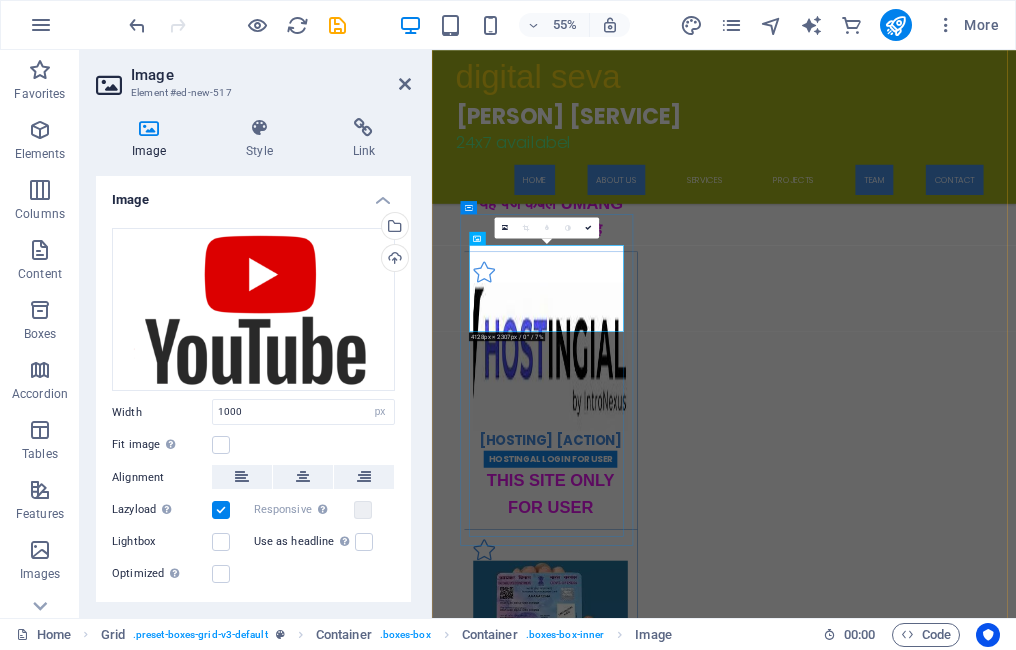 scroll, scrollTop: 3861, scrollLeft: 0, axis: vertical 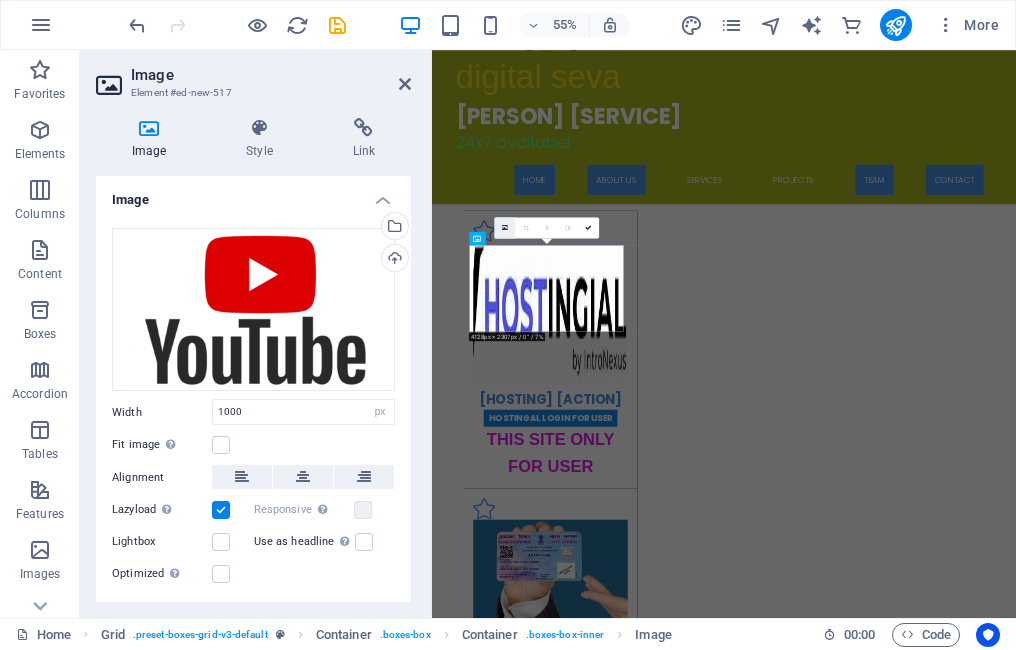 click at bounding box center (505, 228) 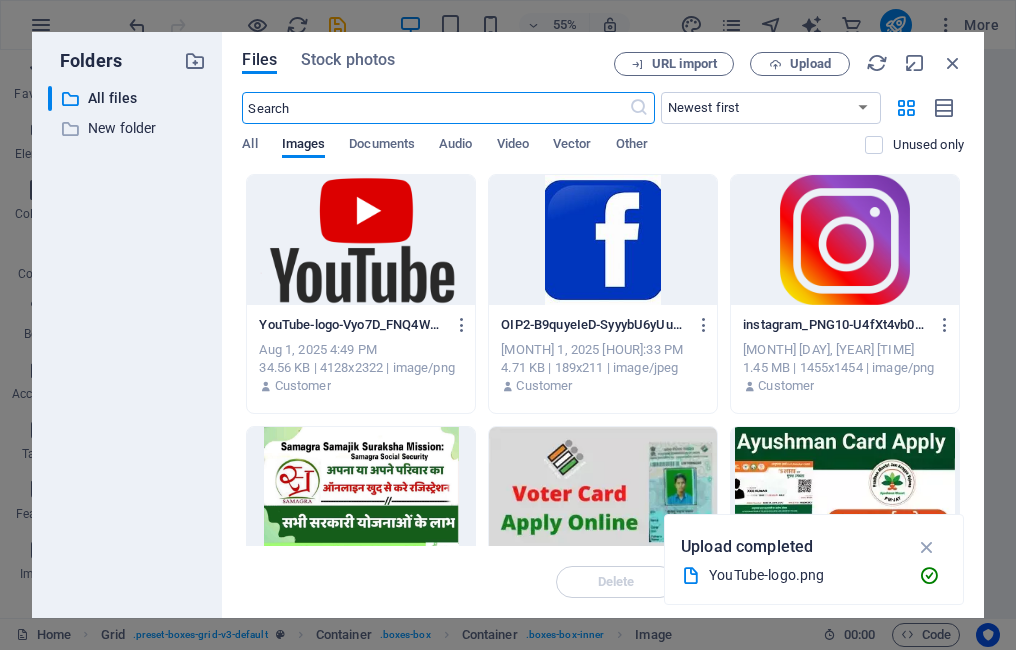 scroll, scrollTop: 8652, scrollLeft: 0, axis: vertical 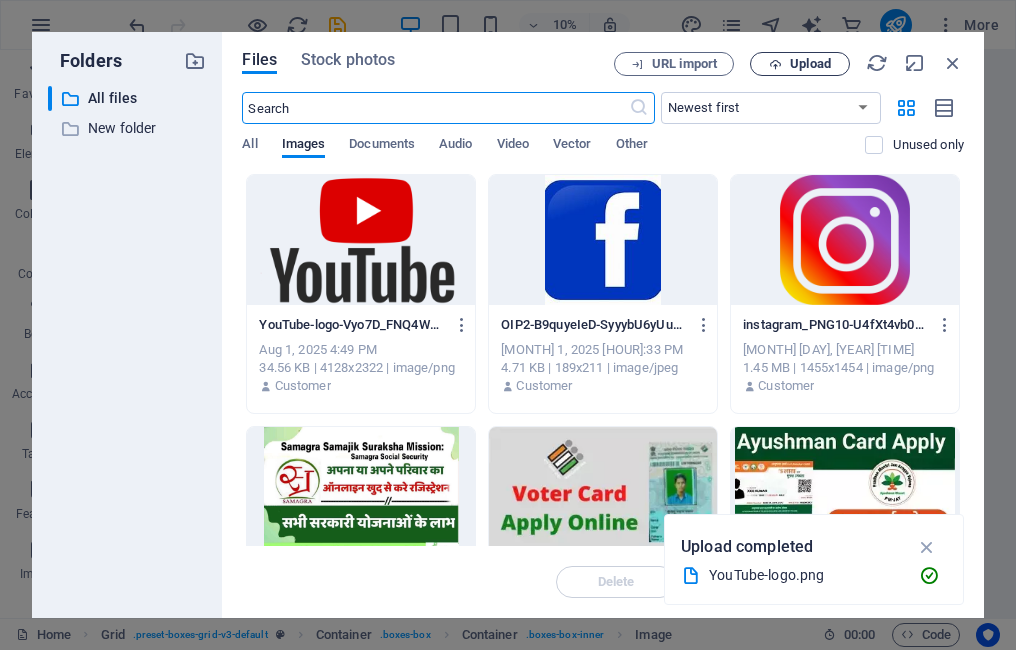 click at bounding box center (775, 64) 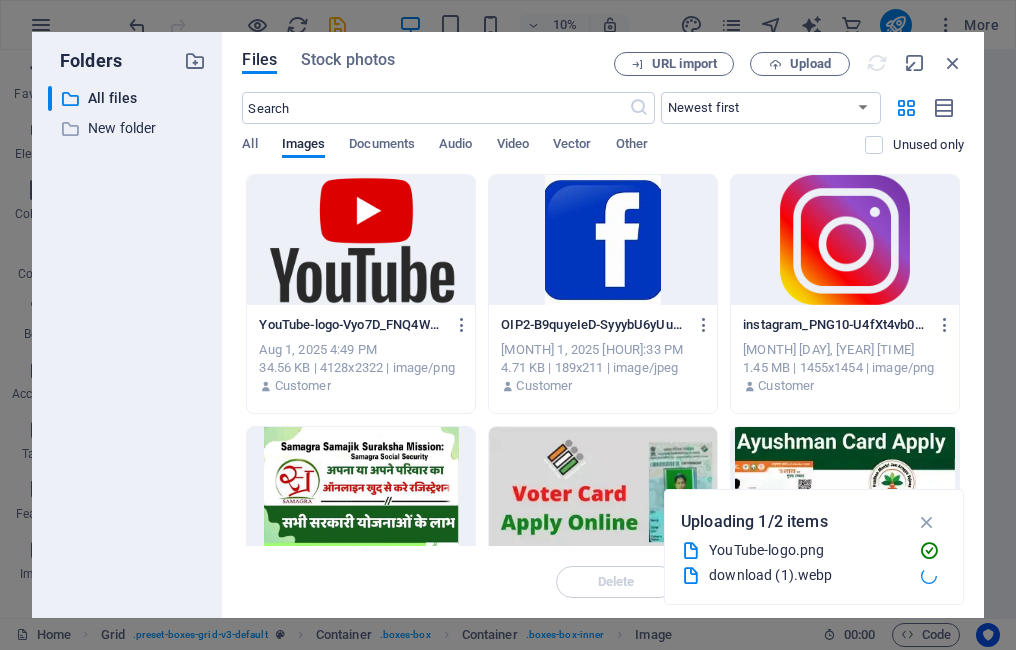 type on "277" 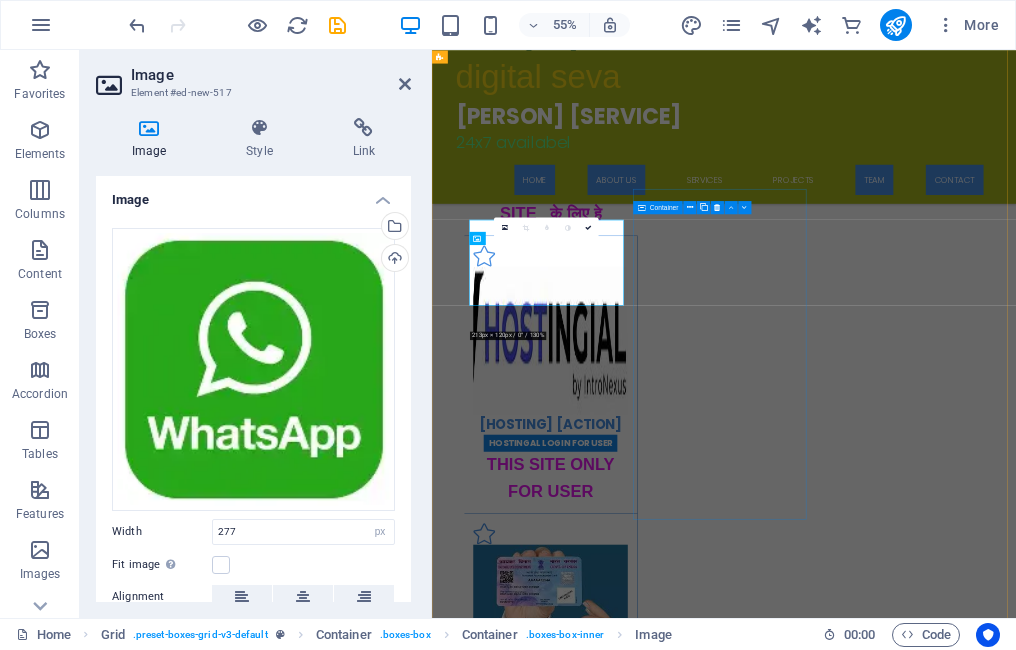 scroll, scrollTop: 3861, scrollLeft: 0, axis: vertical 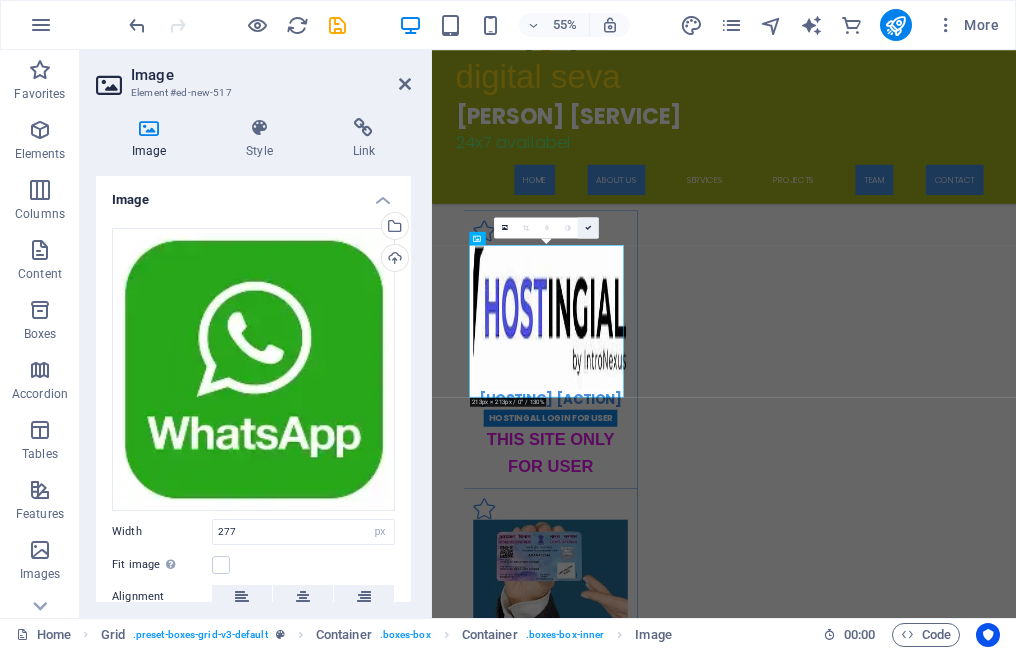 click at bounding box center (588, 227) 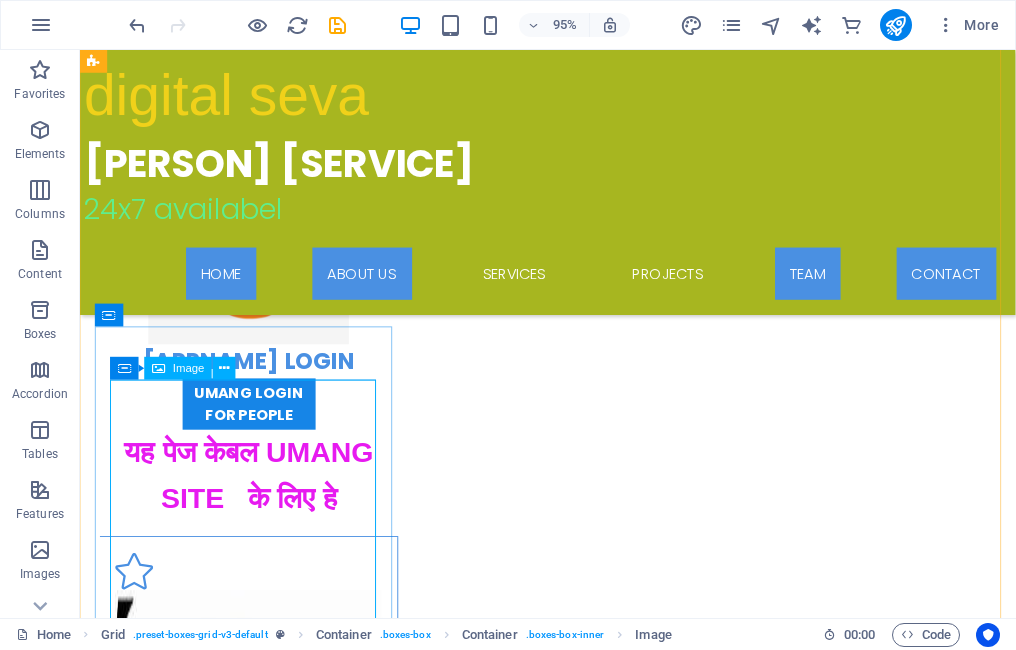 scroll, scrollTop: 4086, scrollLeft: 0, axis: vertical 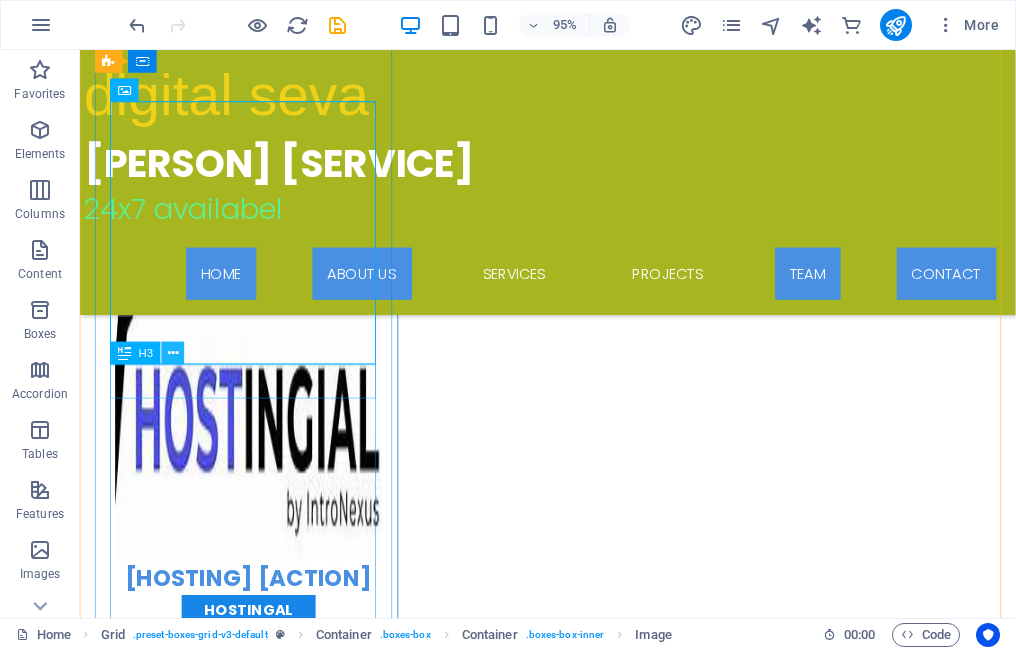 click at bounding box center [173, 353] 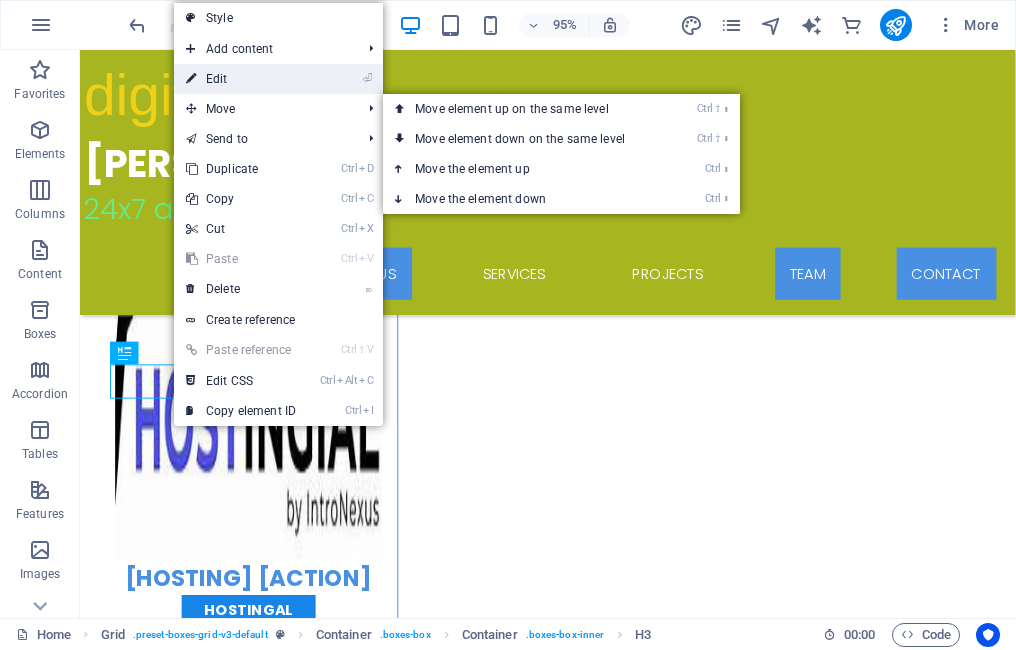 click on "⏎  Edit" at bounding box center [241, 79] 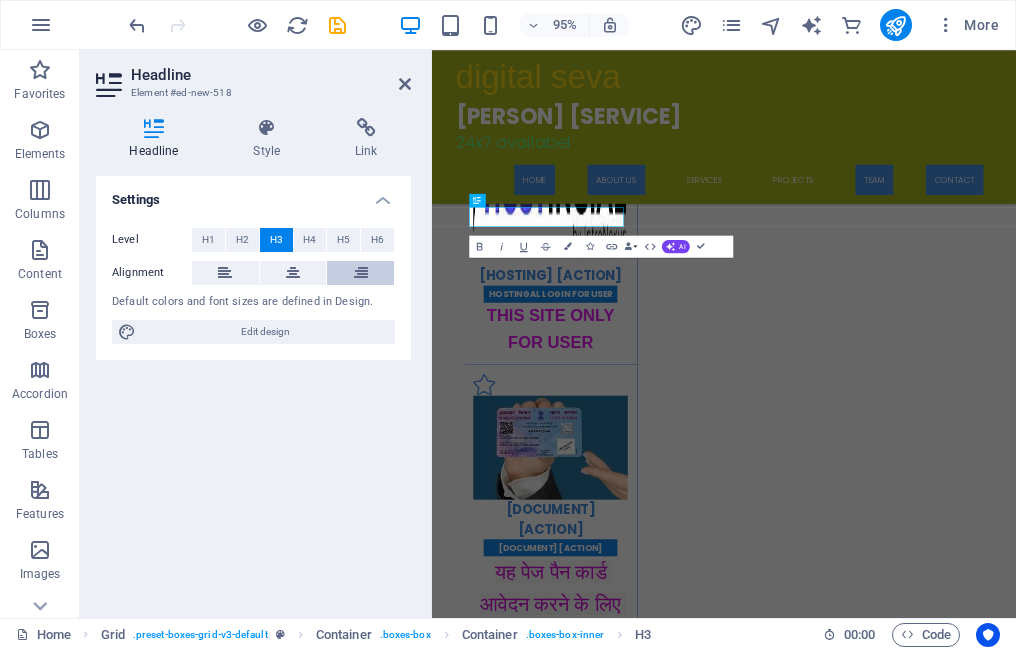 scroll, scrollTop: 4161, scrollLeft: 0, axis: vertical 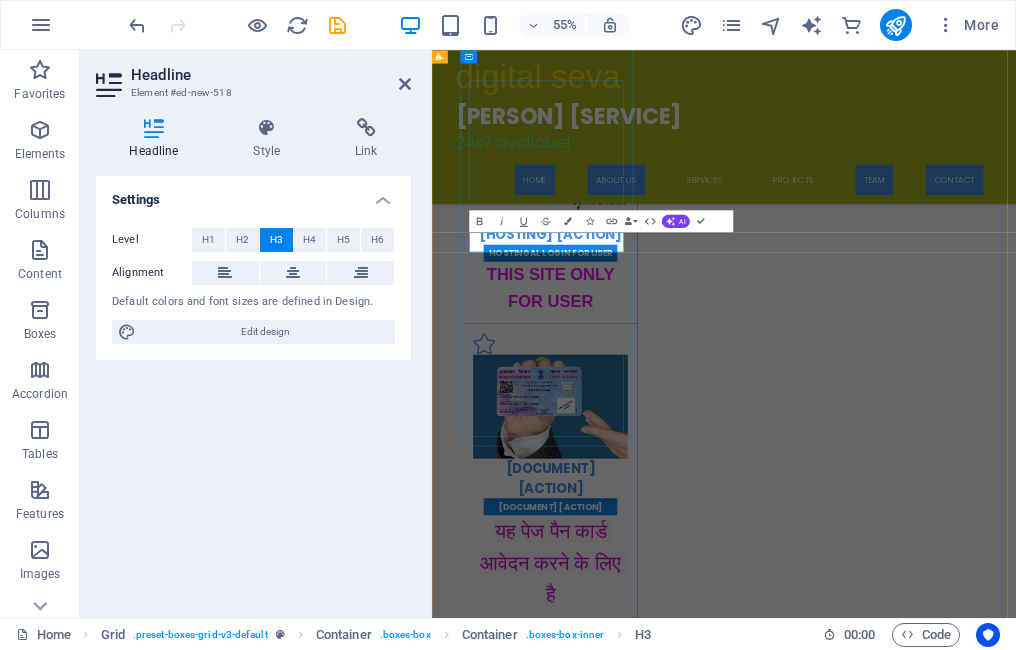type 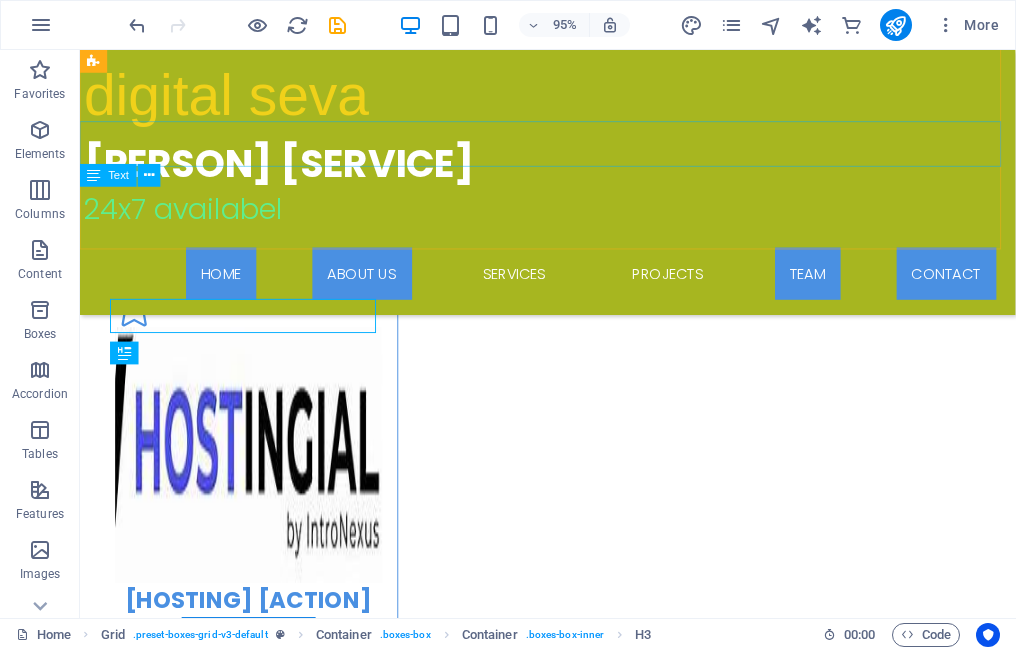 scroll, scrollTop: 4086, scrollLeft: 0, axis: vertical 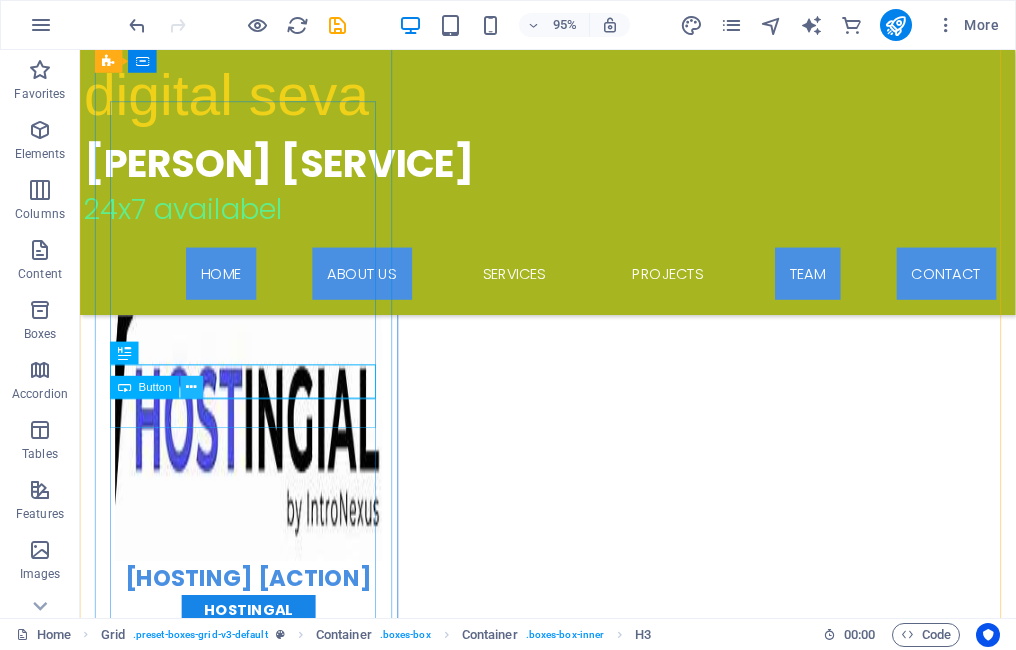 click at bounding box center [192, 387] 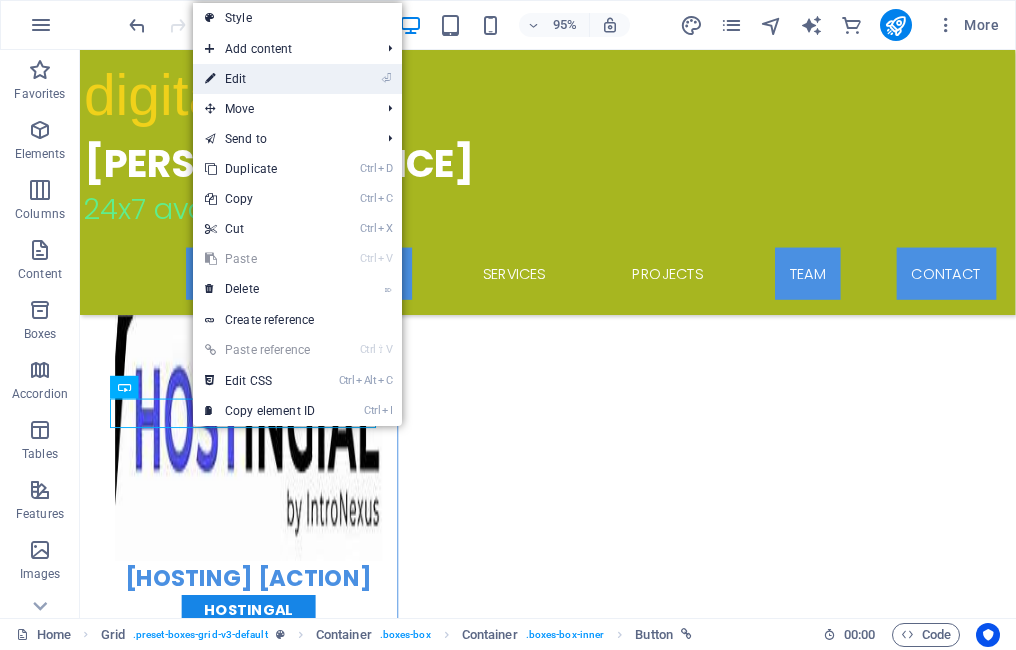 click on "⏎  Edit" at bounding box center [260, 79] 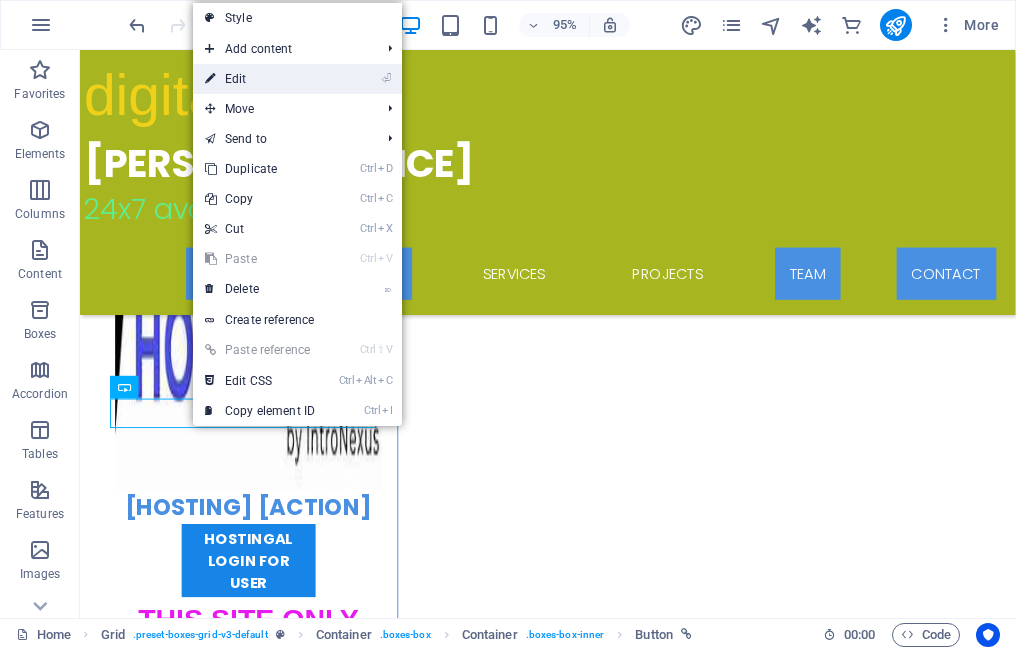 select on "vh" 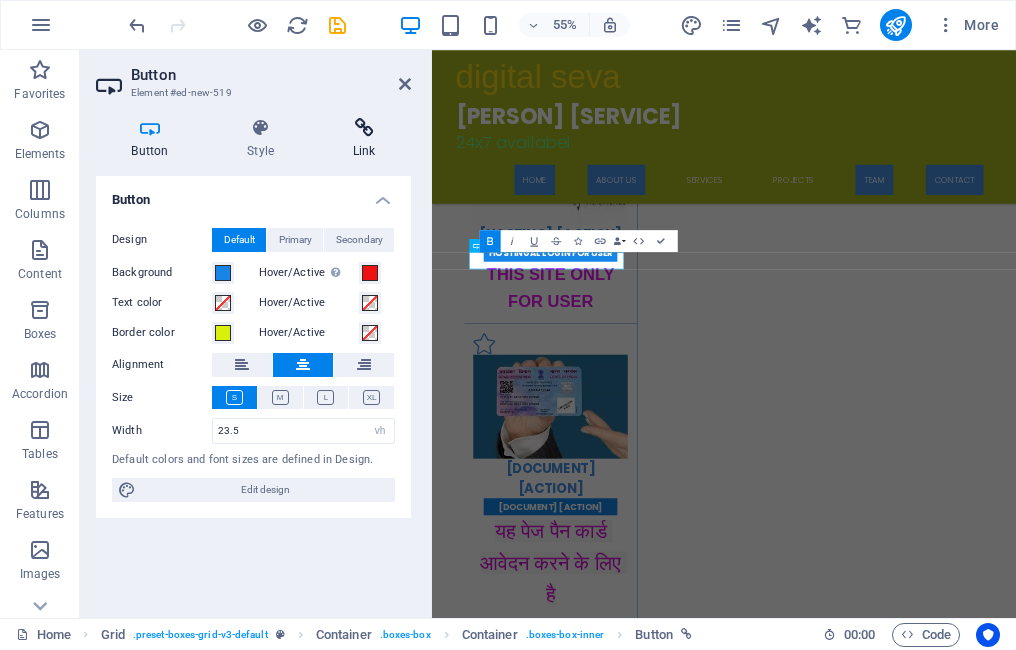 click at bounding box center [364, 128] 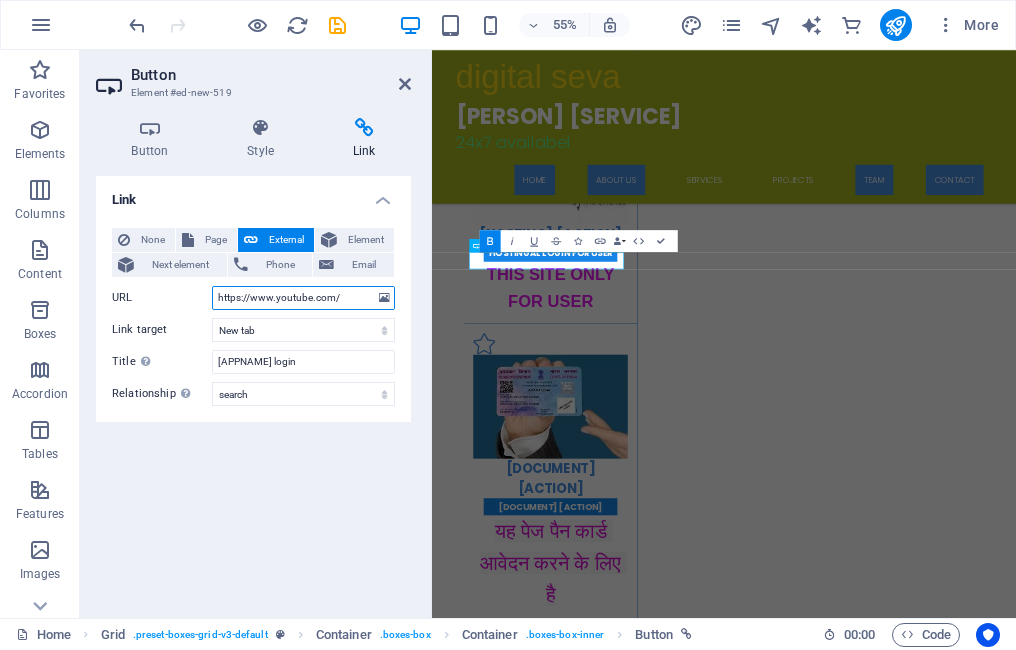click on "https://www.youtube.com/" at bounding box center (303, 298) 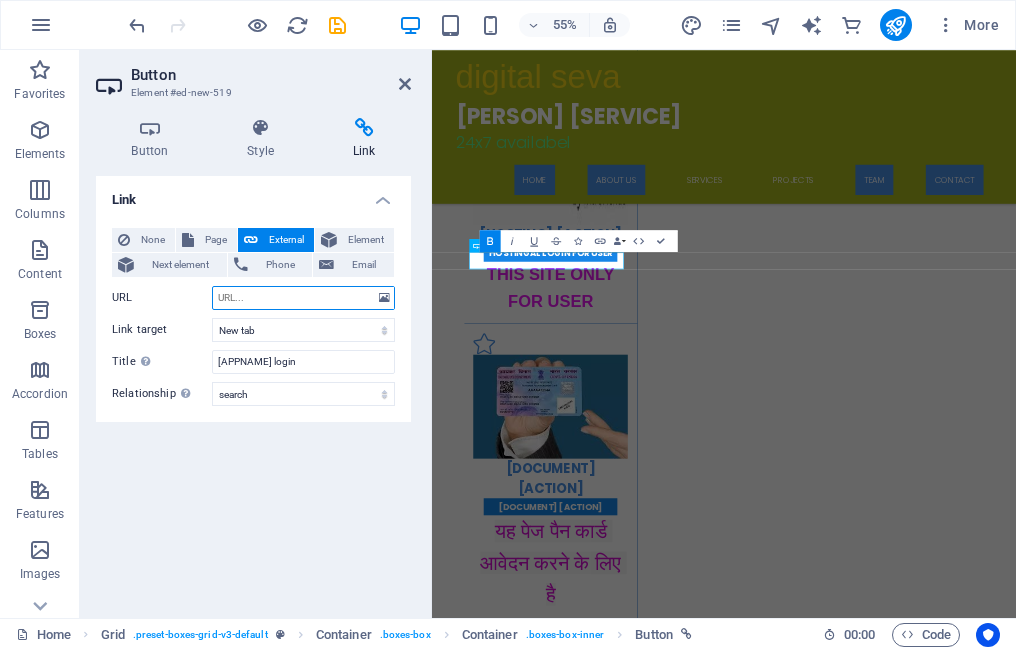 paste on "https://web.whatsapp.com/" 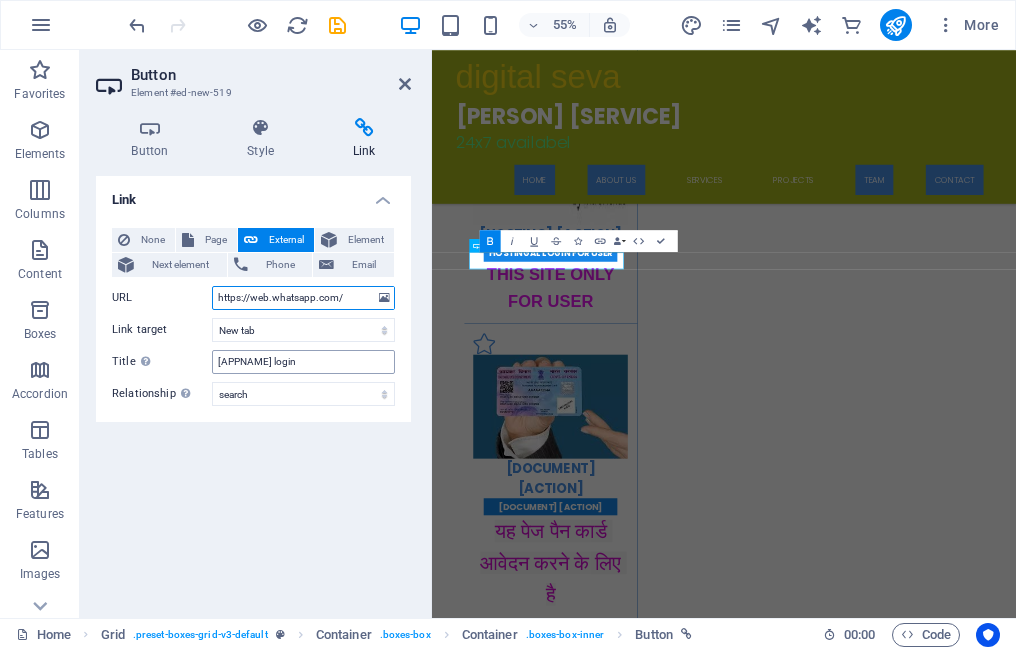 type on "https://web.whatsapp.com/" 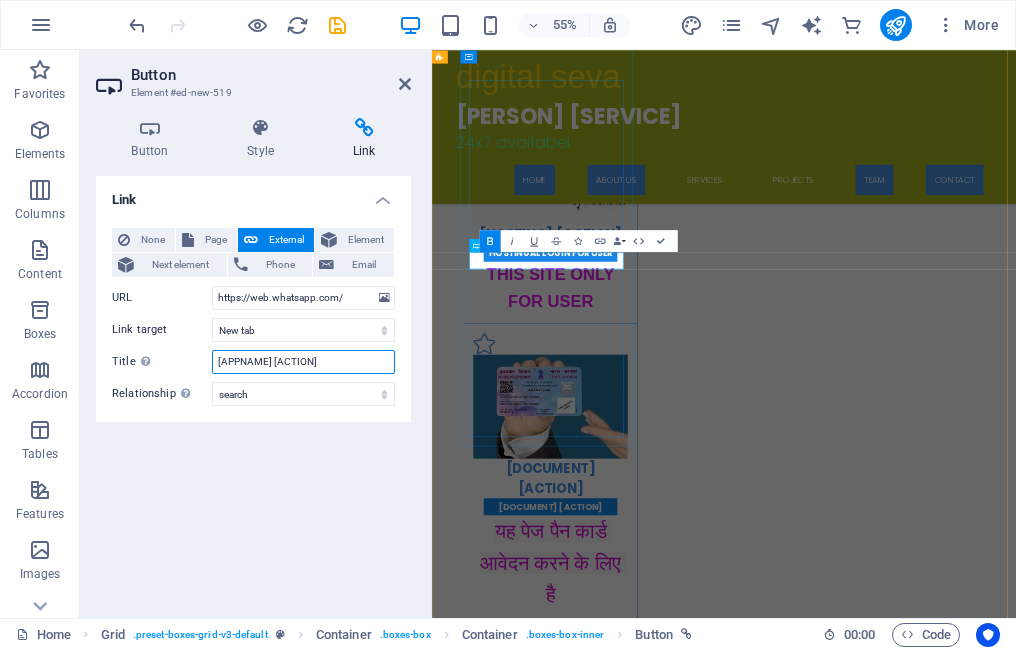 type on "[APPNAME] [ACTION]" 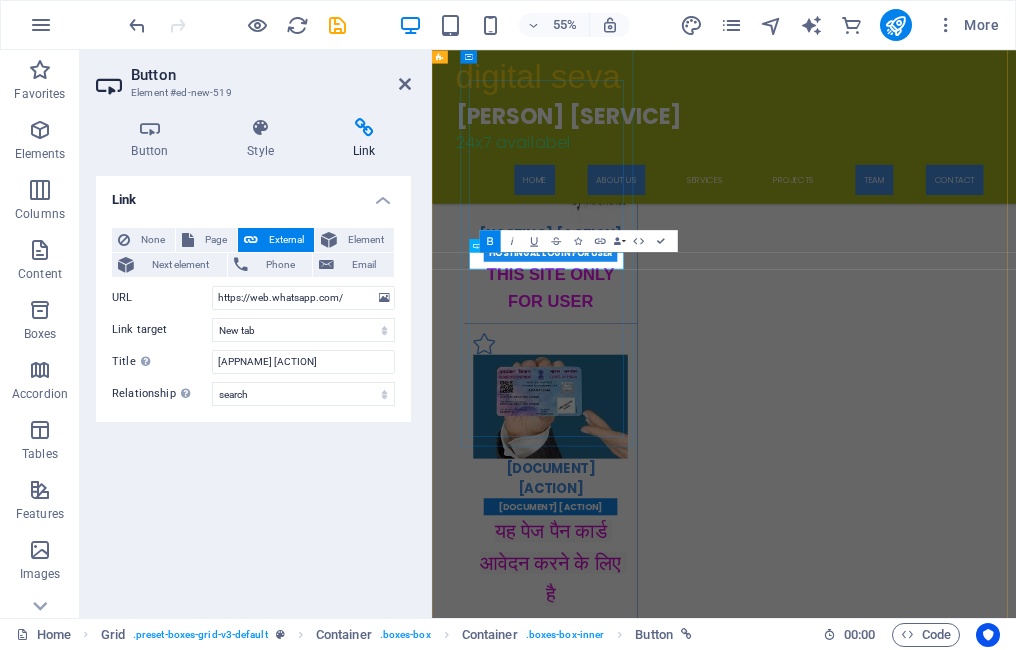 click on "[APPNAME] login" at bounding box center [648, 6112] 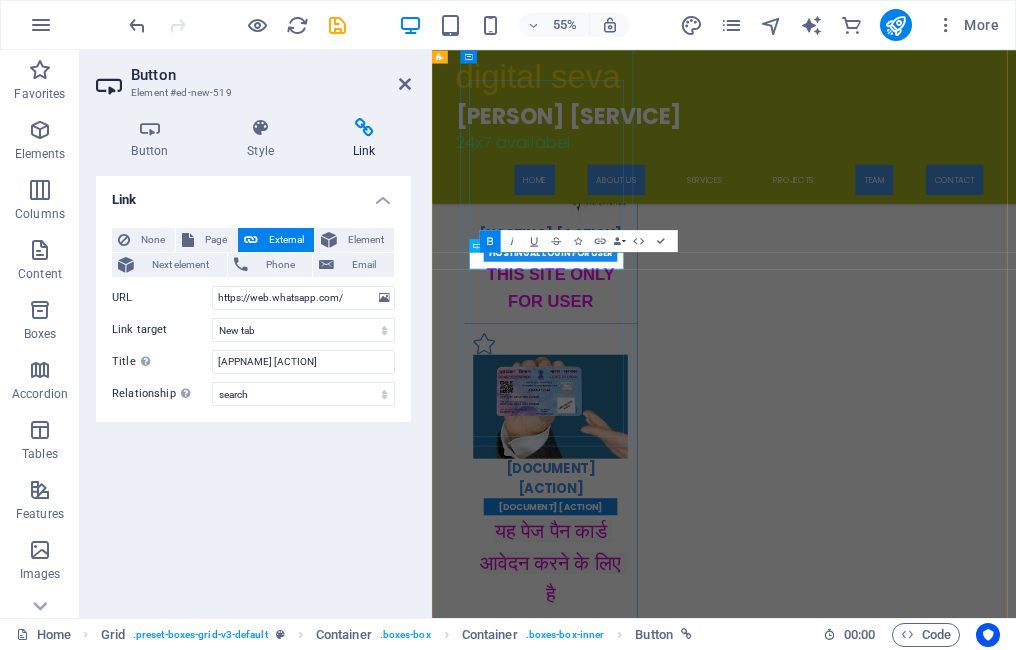type 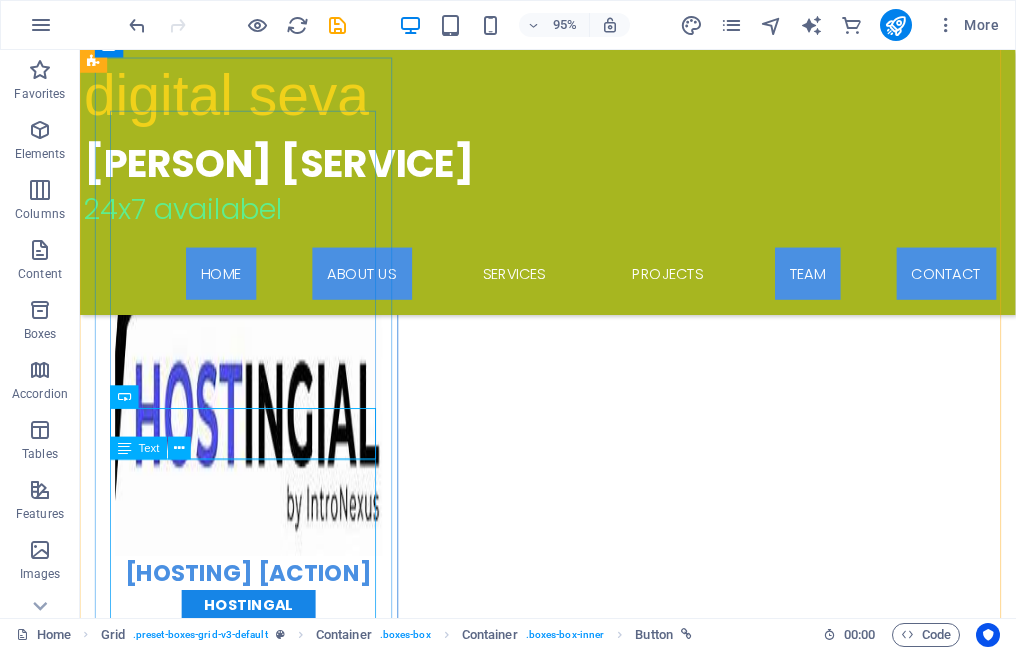 scroll, scrollTop: 4176, scrollLeft: 0, axis: vertical 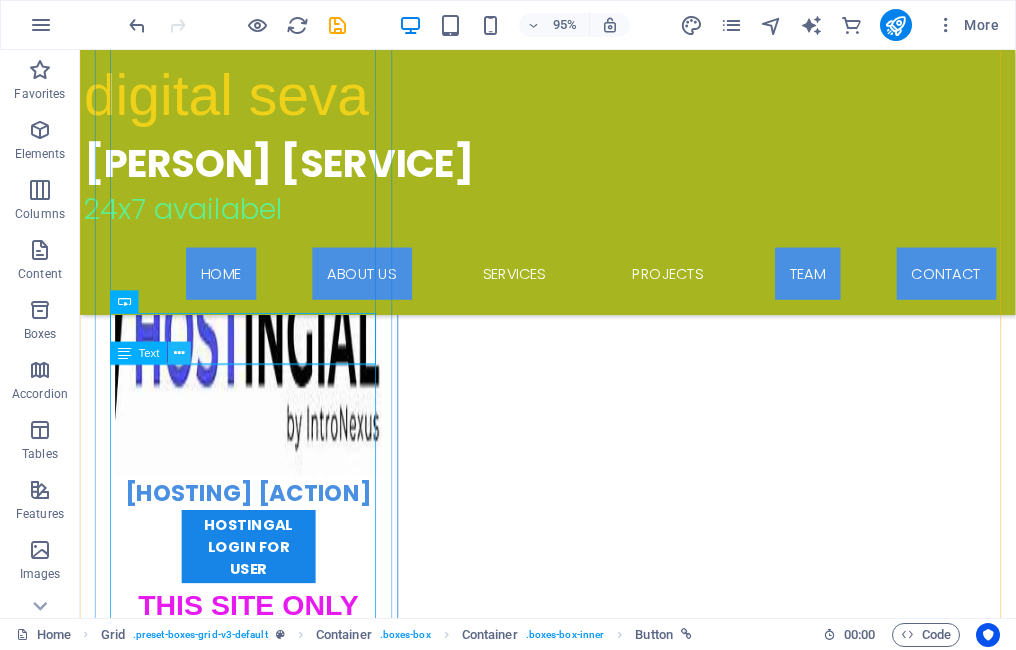 click at bounding box center (180, 353) 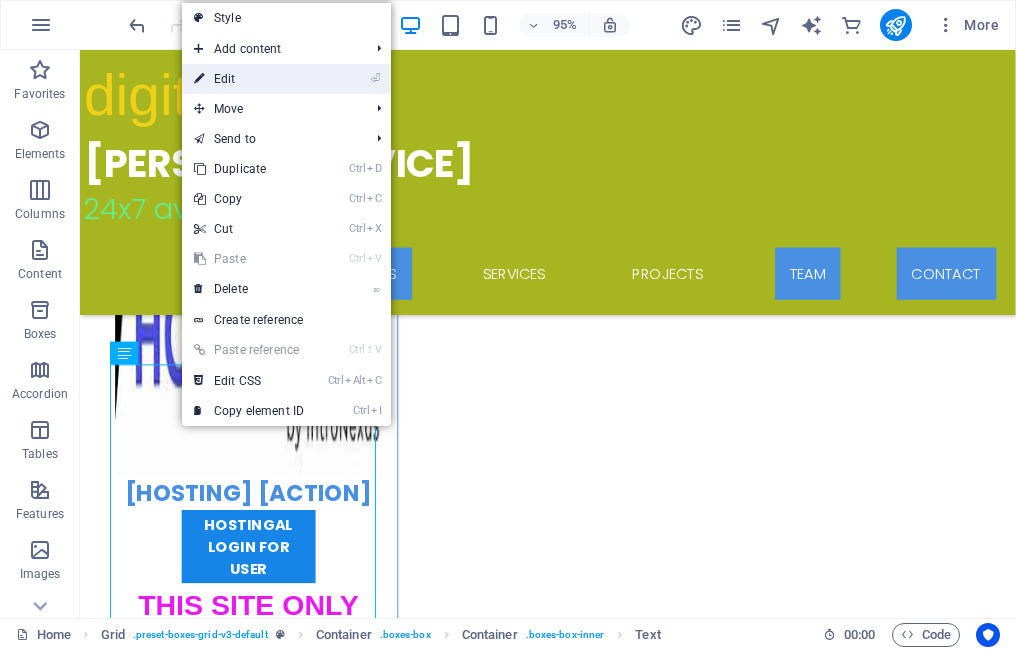 click on "⏎  Edit" at bounding box center (249, 79) 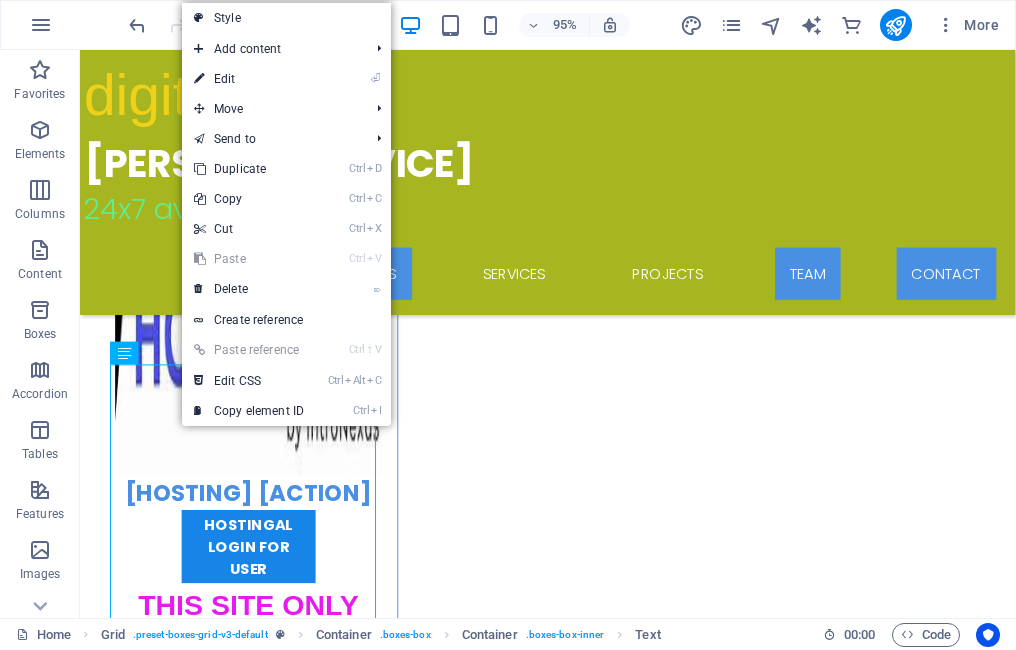 scroll, scrollTop: 4228, scrollLeft: 0, axis: vertical 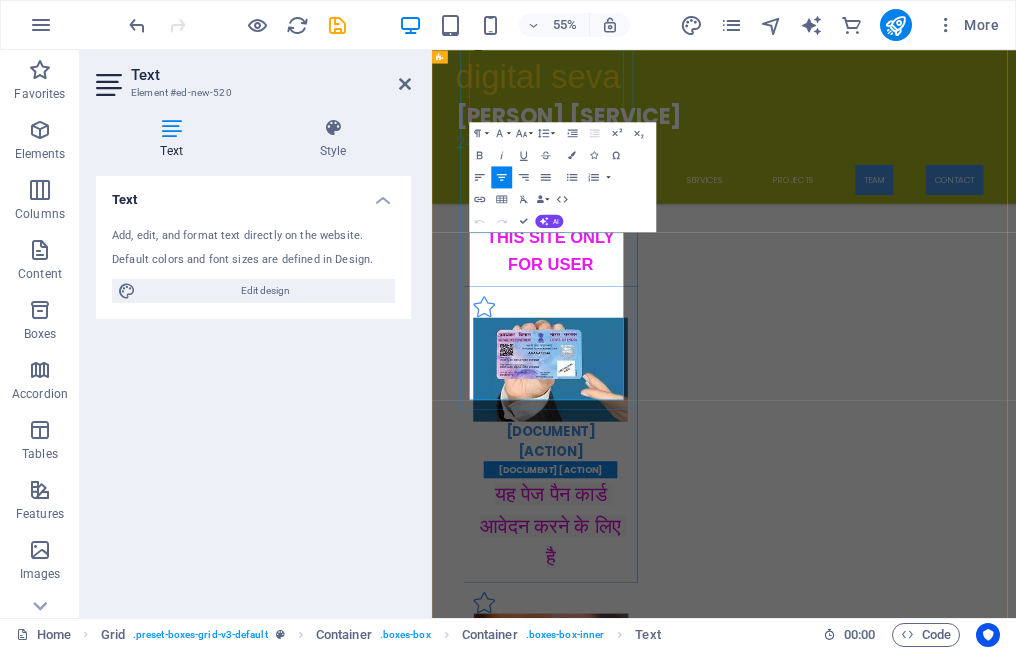 click on "यह पेज youtube  पर जाने के लिए हे" at bounding box center [647, 6172] 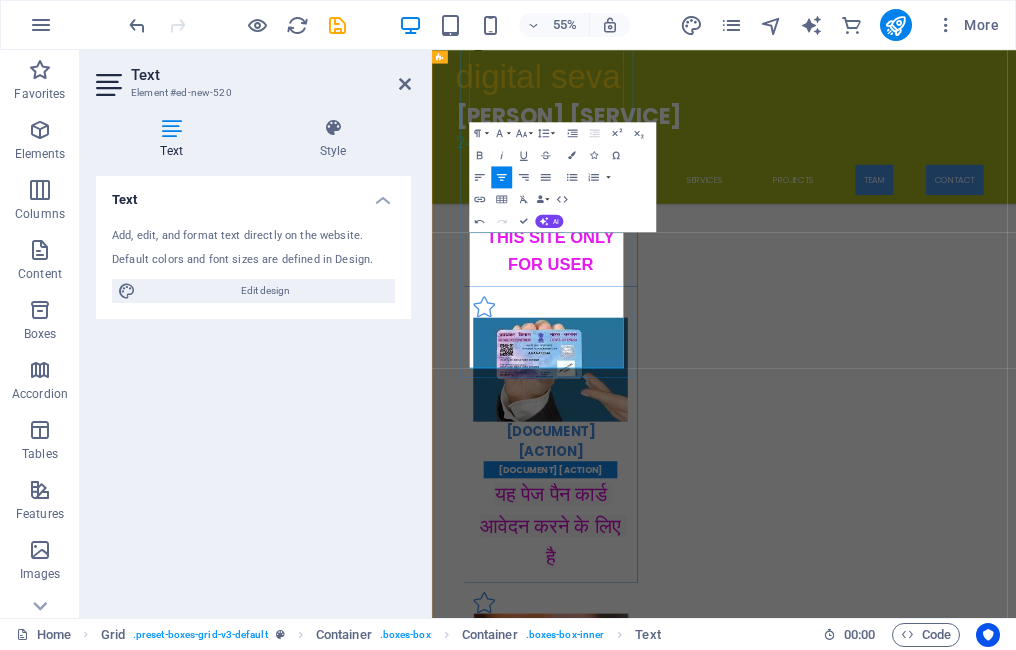 type 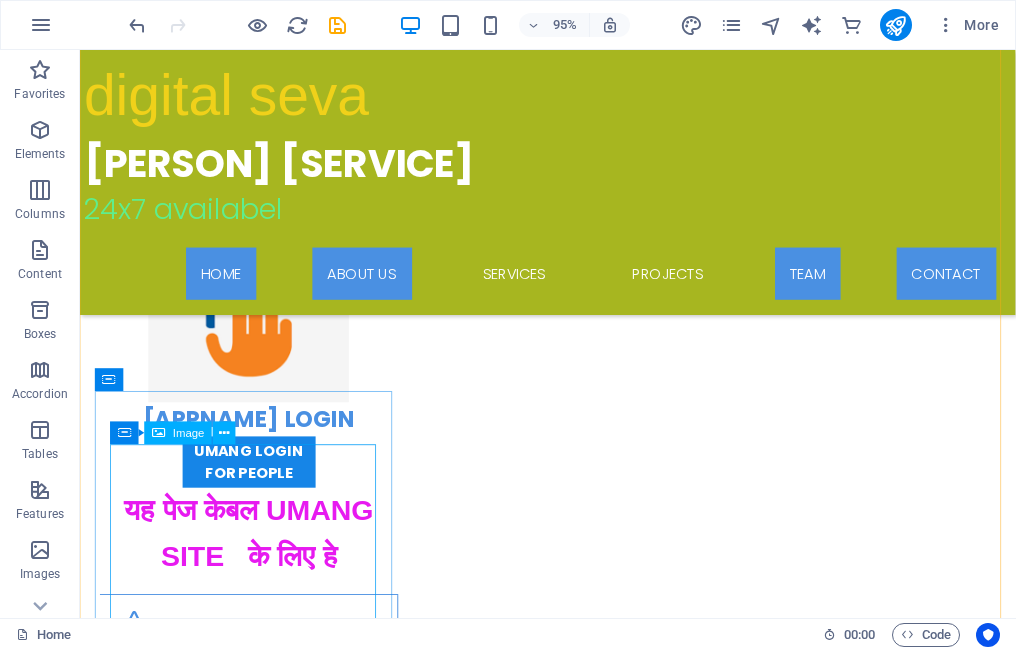 scroll, scrollTop: 3753, scrollLeft: 0, axis: vertical 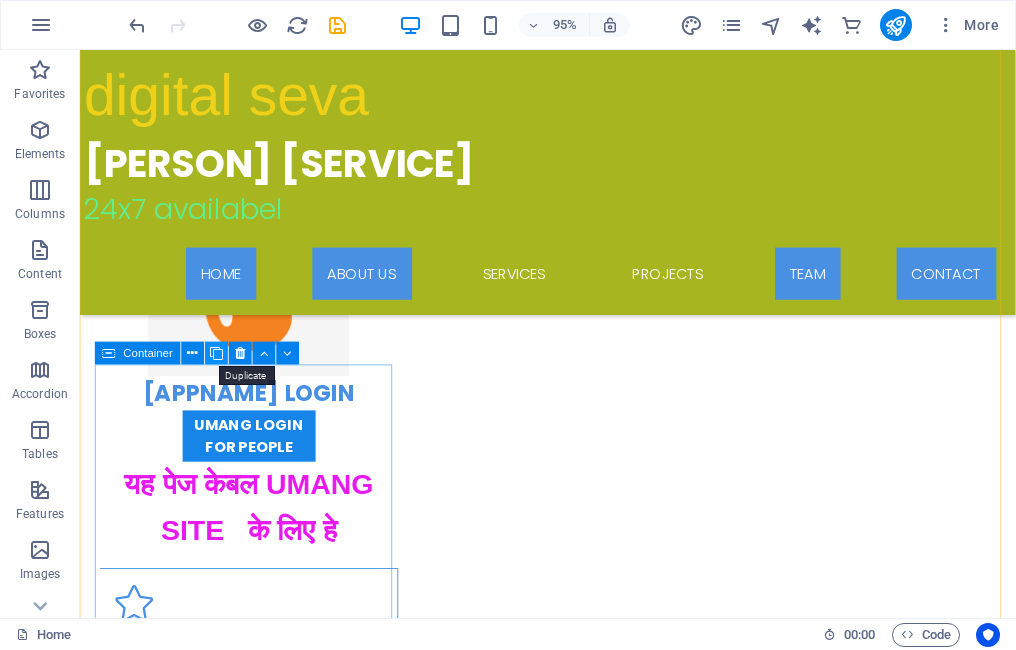 click at bounding box center (216, 353) 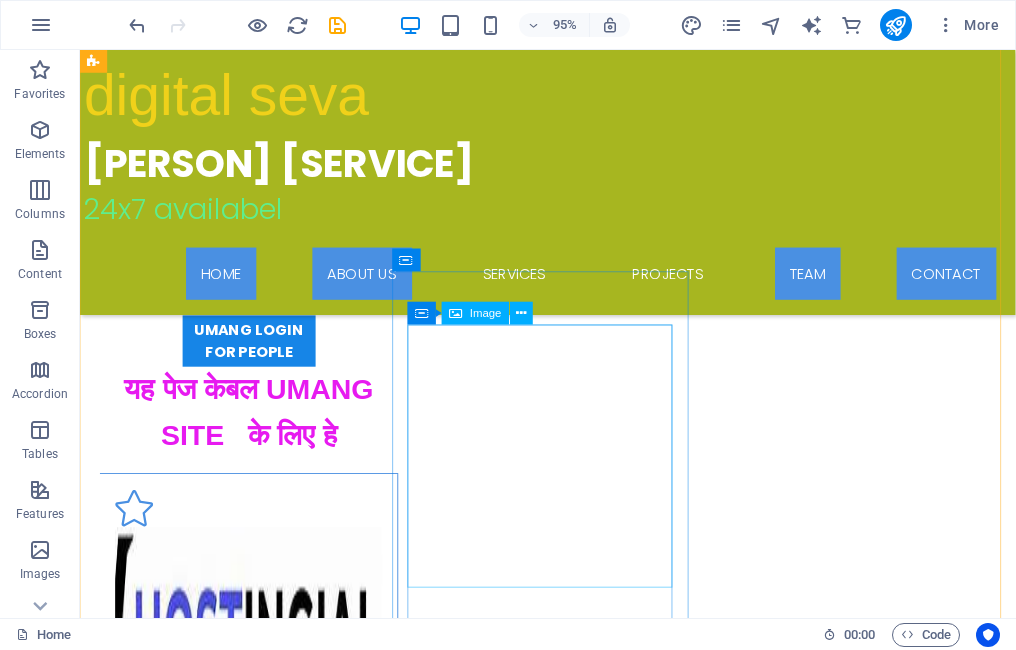 scroll, scrollTop: 3753, scrollLeft: 0, axis: vertical 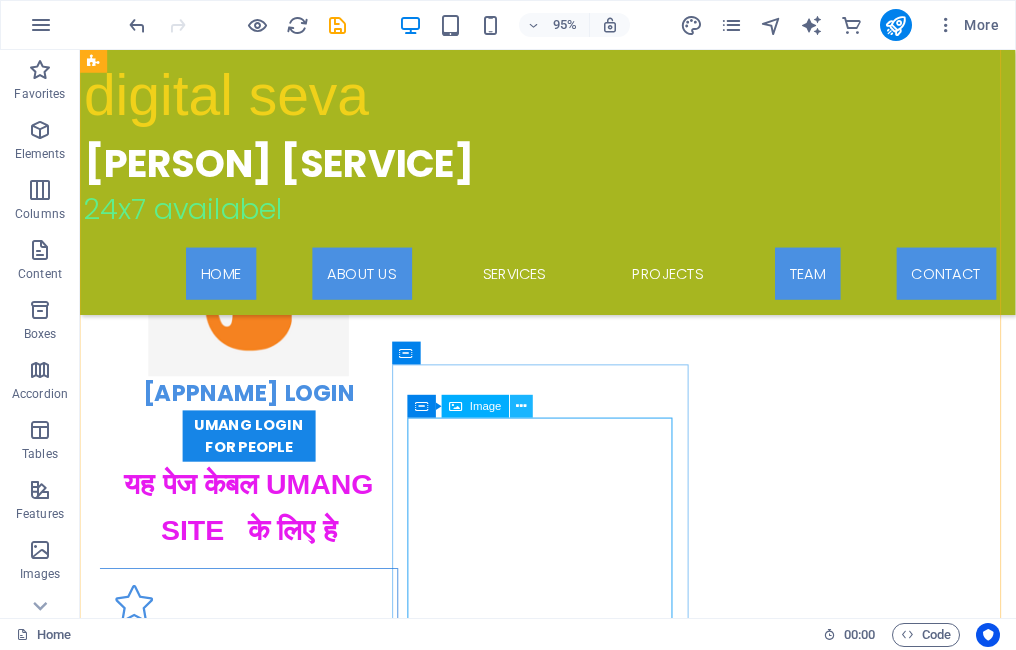 click at bounding box center (522, 406) 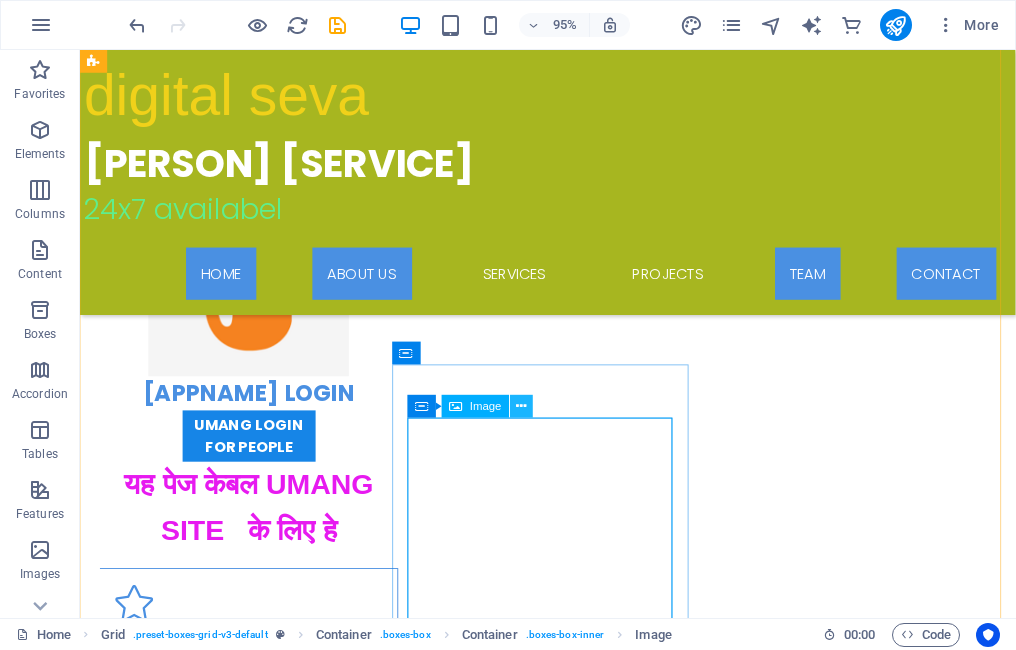 click at bounding box center (522, 406) 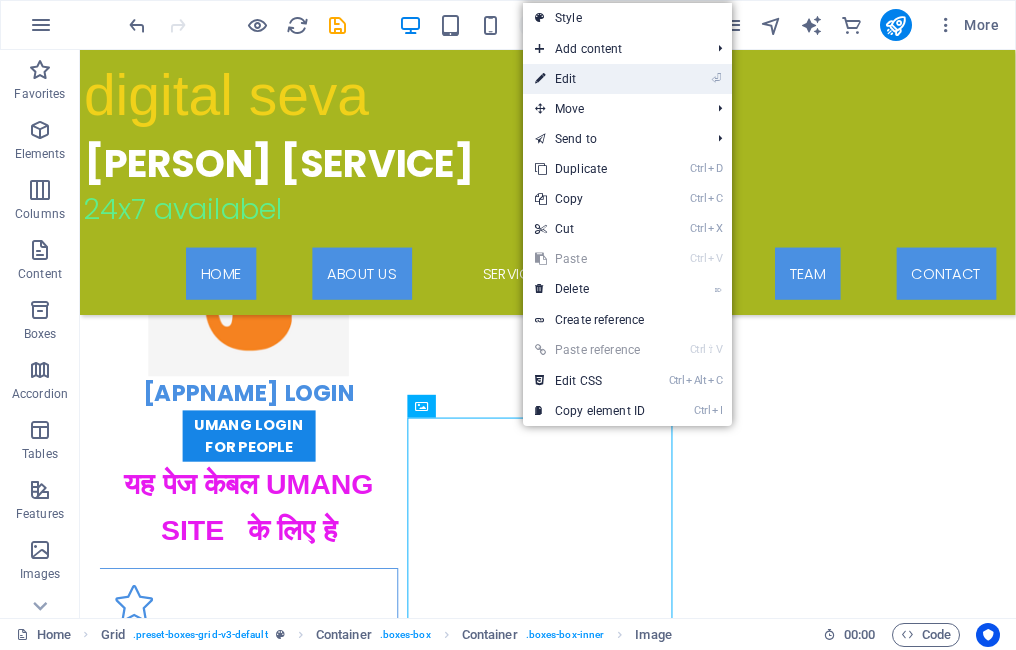 click on "⏎  Edit" at bounding box center (590, 79) 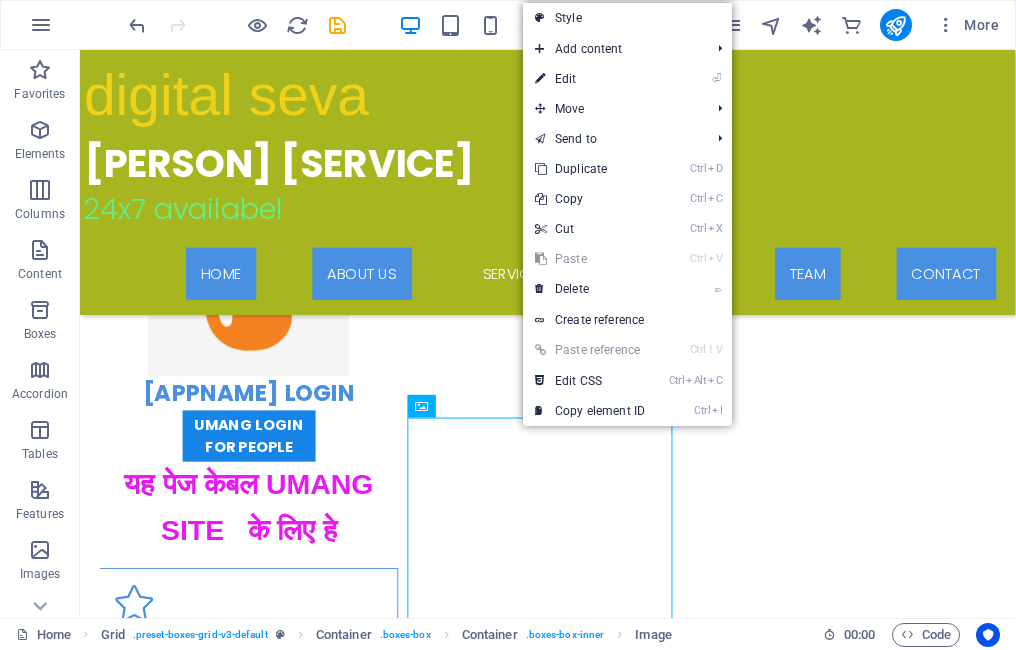 scroll, scrollTop: 3828, scrollLeft: 0, axis: vertical 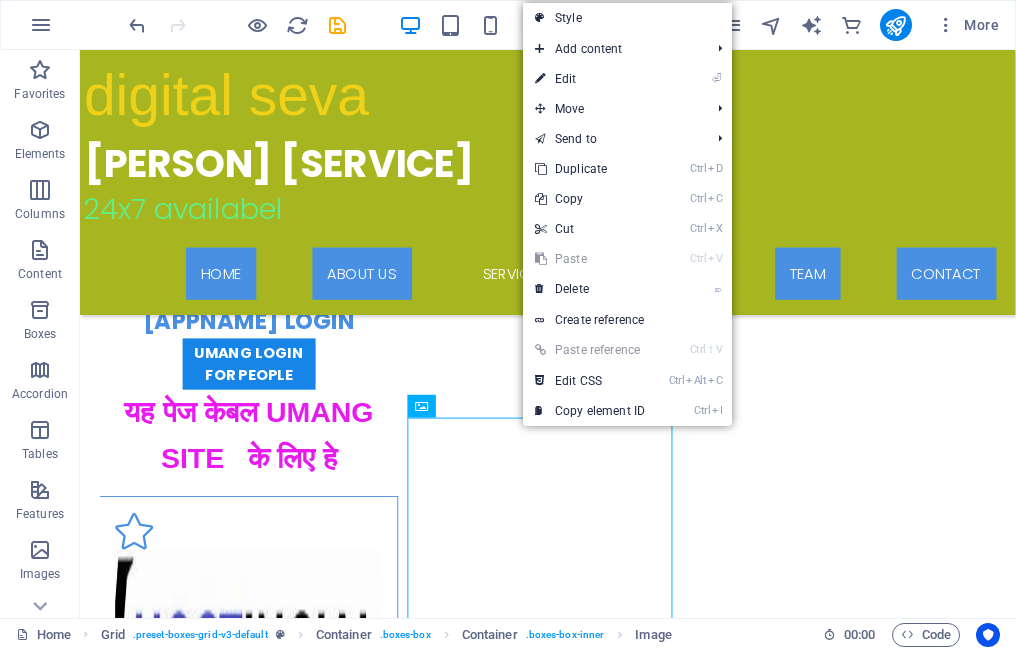 select on "px" 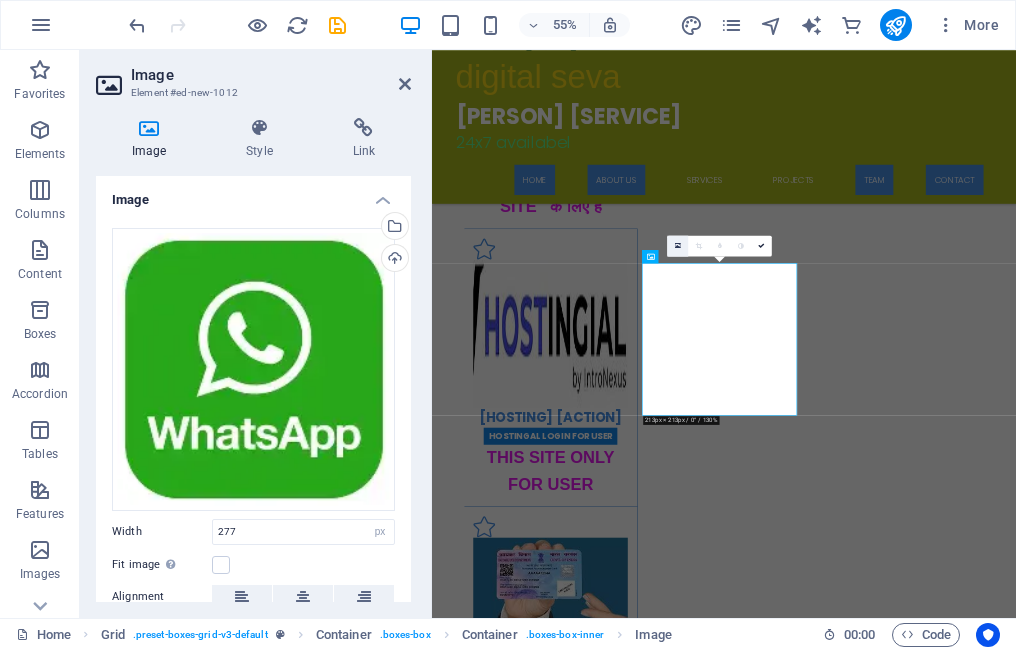 click at bounding box center (677, 245) 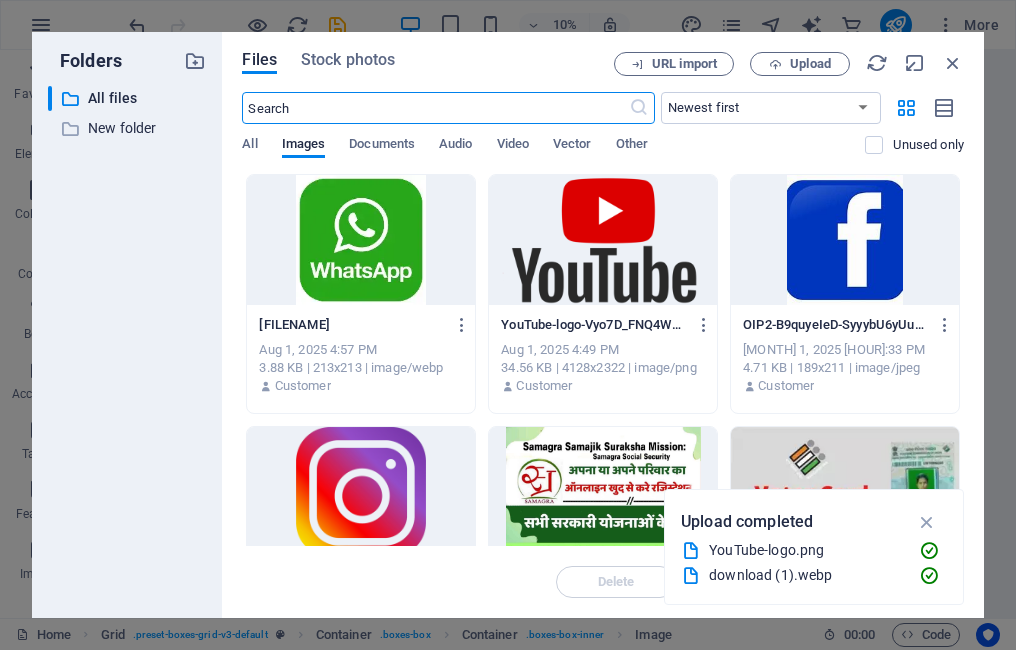 scroll, scrollTop: 8618, scrollLeft: 0, axis: vertical 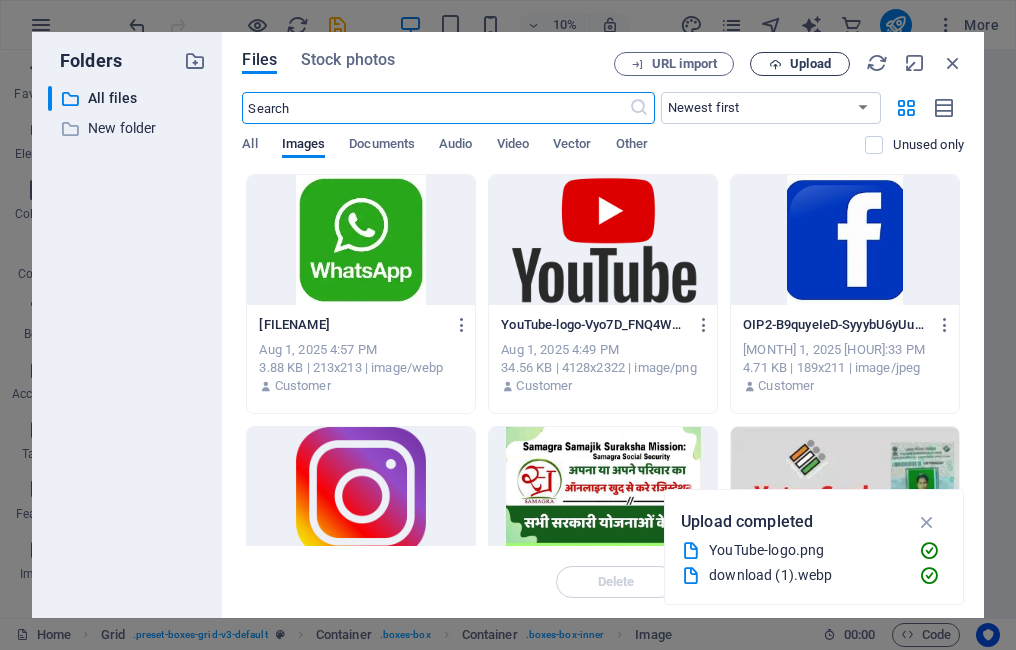 click on "Upload" at bounding box center [810, 64] 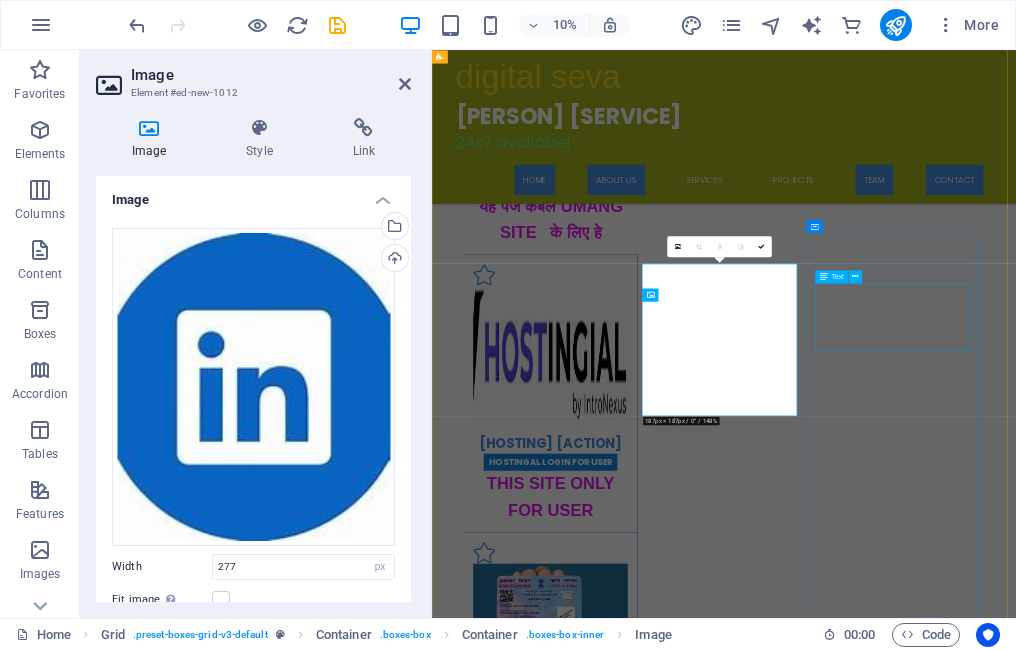scroll, scrollTop: 3828, scrollLeft: 0, axis: vertical 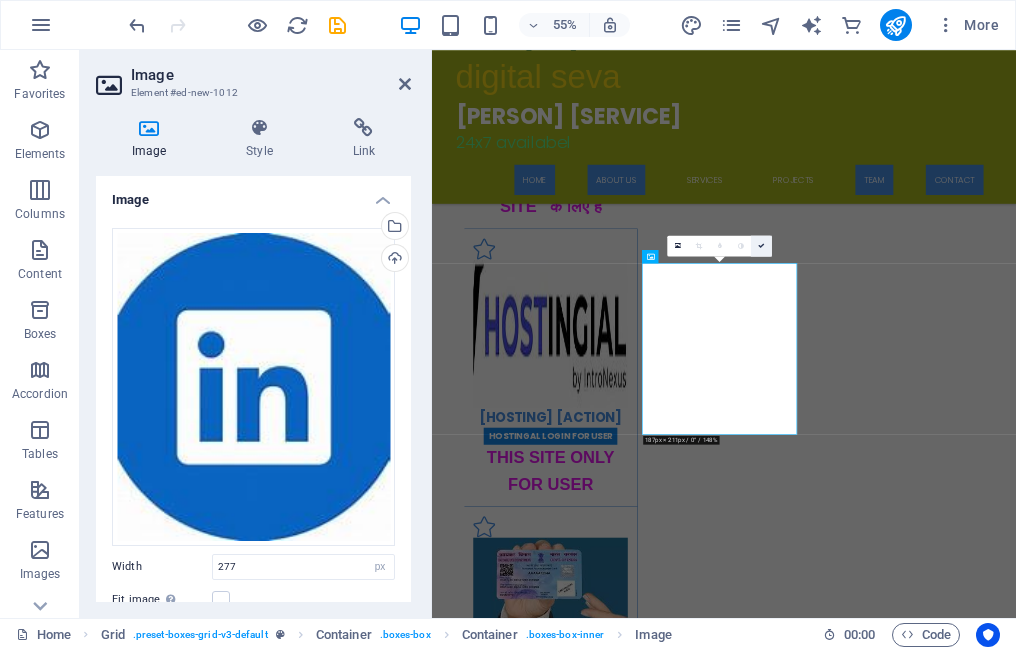 click at bounding box center (761, 245) 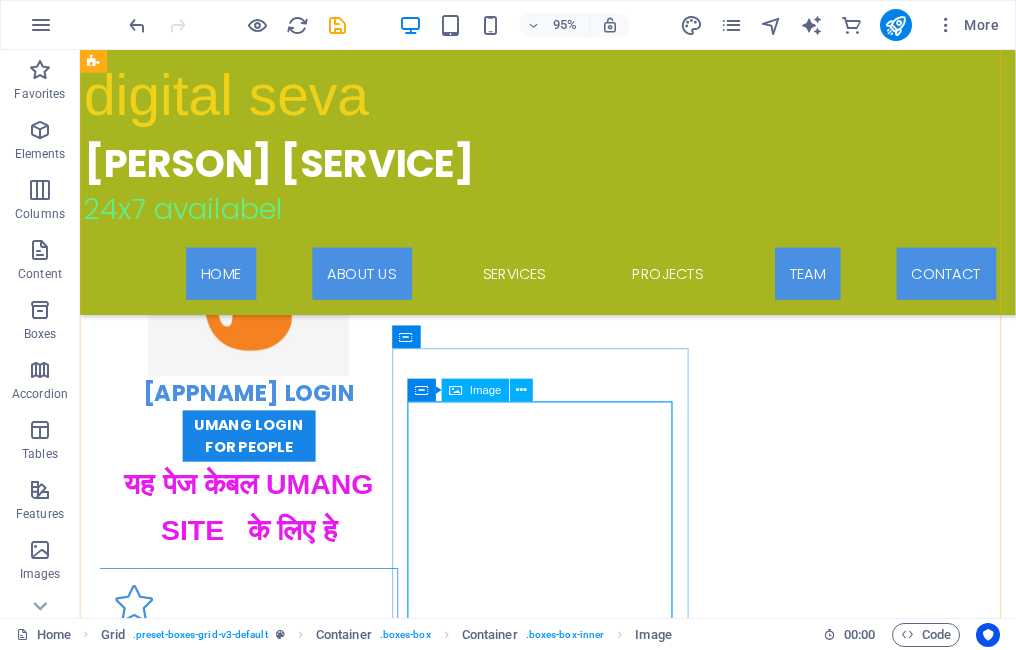scroll, scrollTop: 3953, scrollLeft: 0, axis: vertical 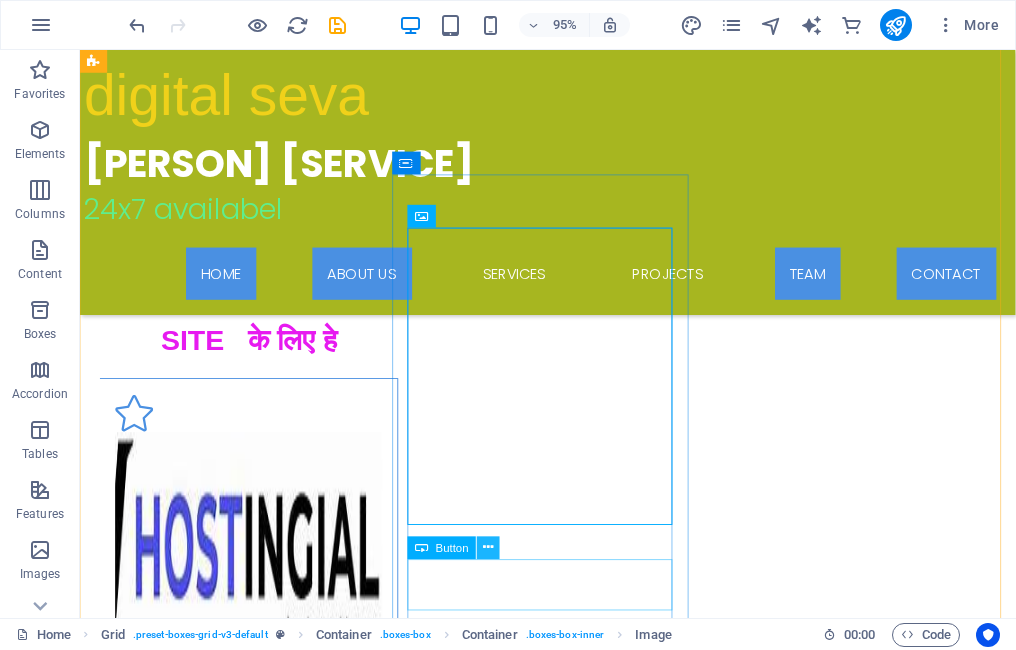 click at bounding box center [489, 547] 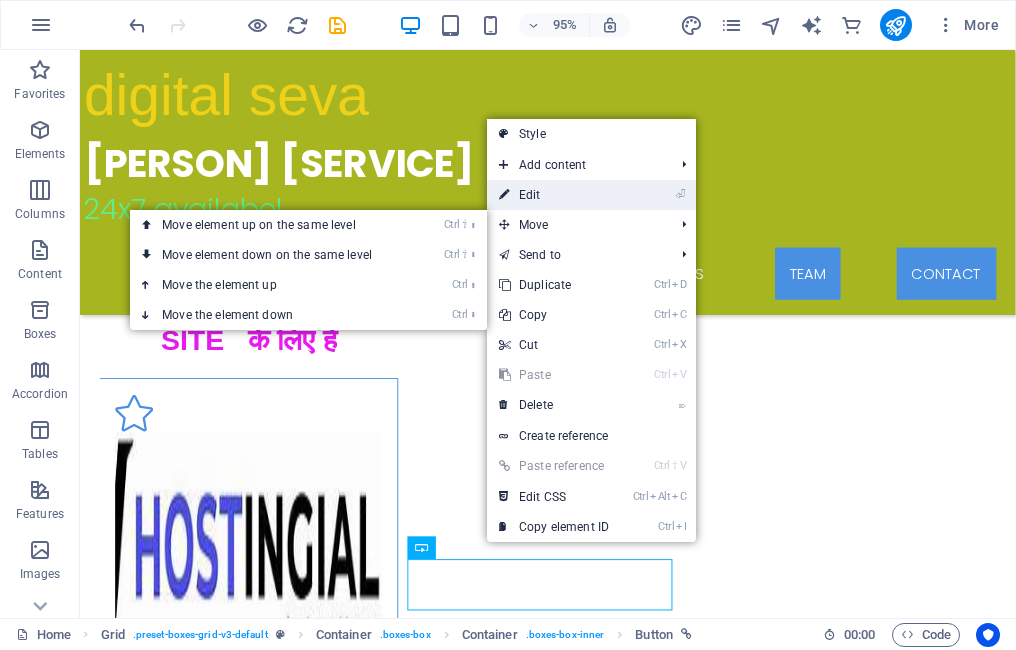 click on "⏎  Edit" at bounding box center (554, 195) 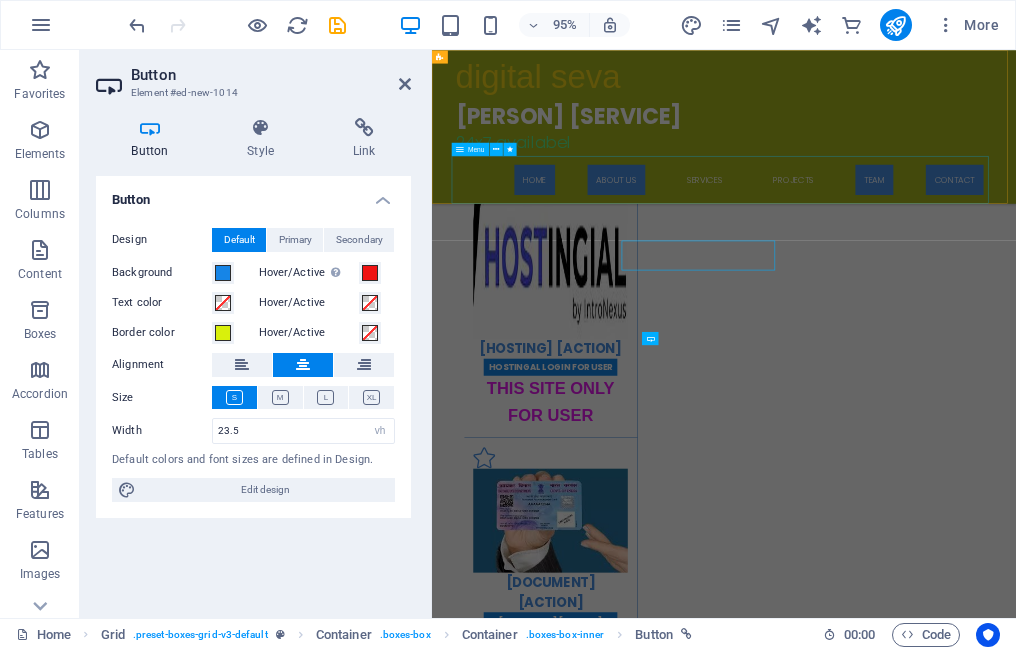 scroll, scrollTop: 4027, scrollLeft: 0, axis: vertical 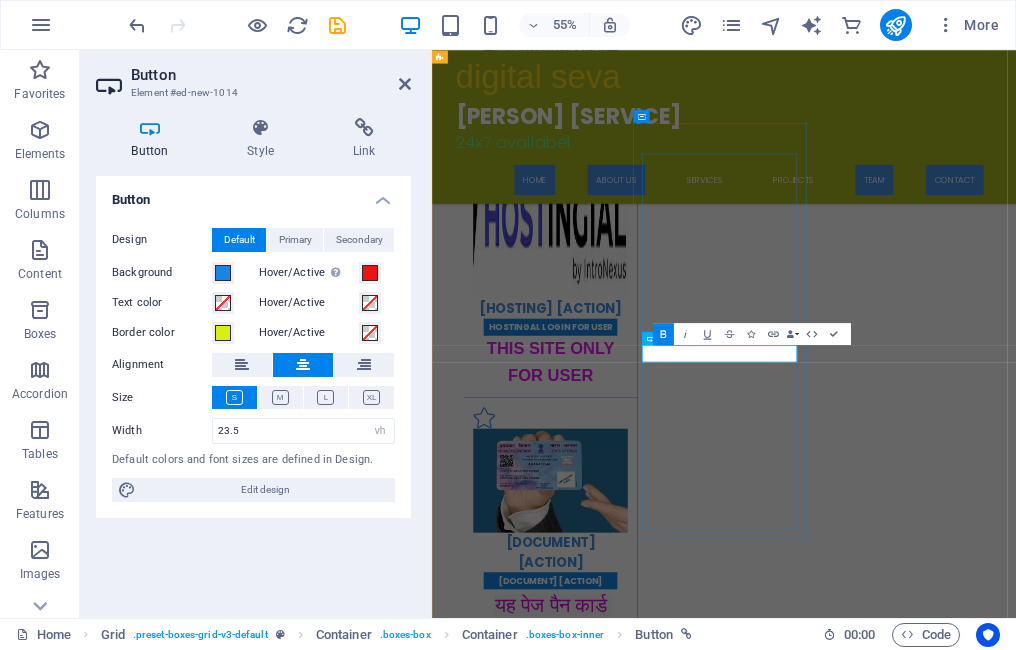 click on "[APPNAME] login" at bounding box center (648, 7003) 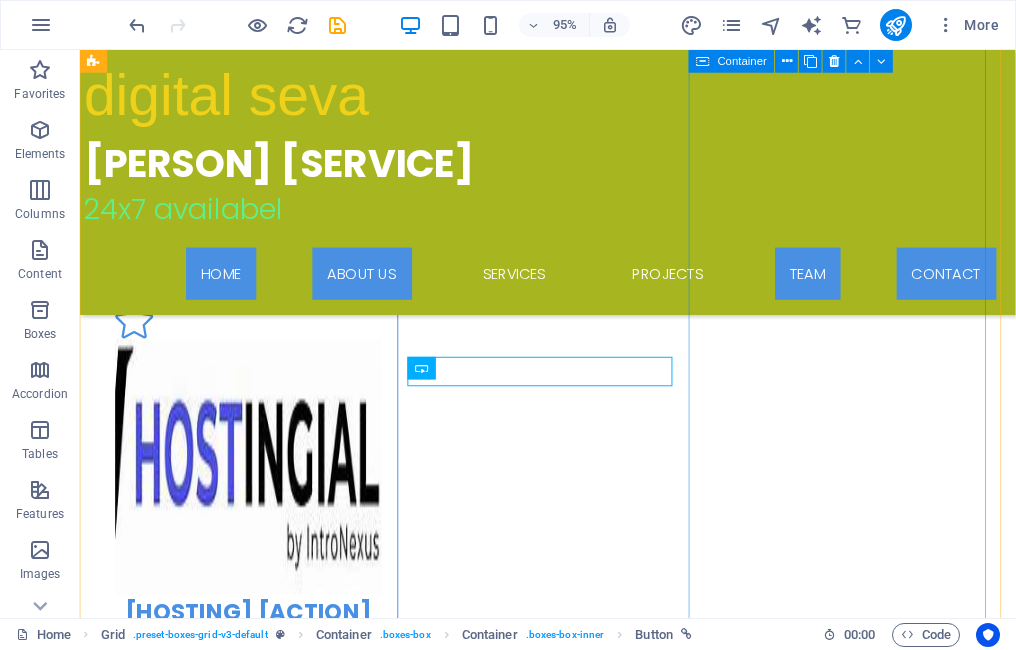 scroll, scrollTop: 4142, scrollLeft: 0, axis: vertical 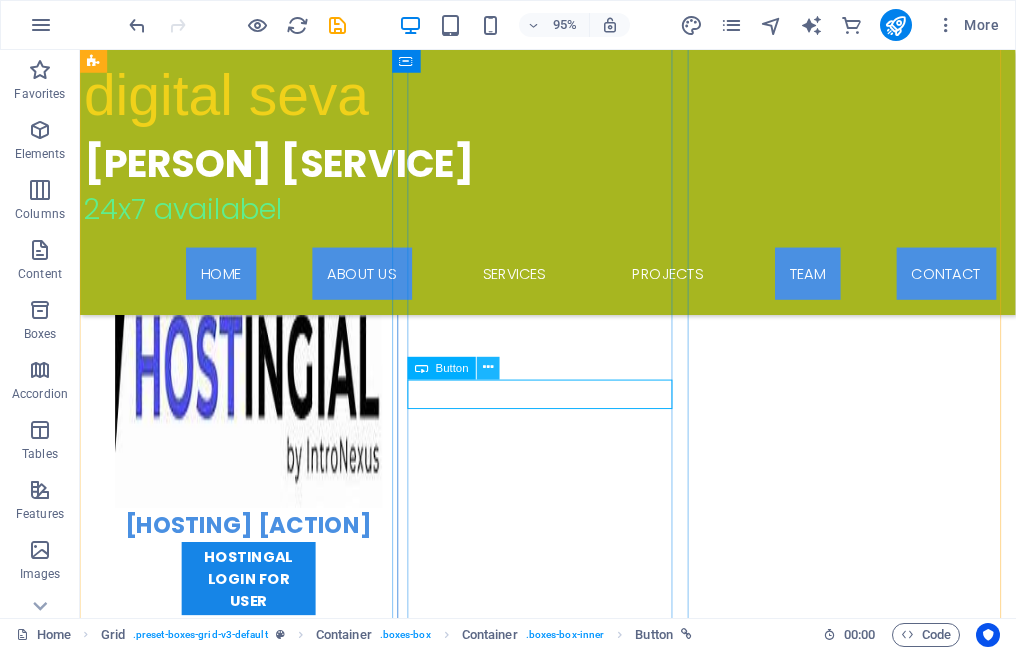 click at bounding box center (489, 368) 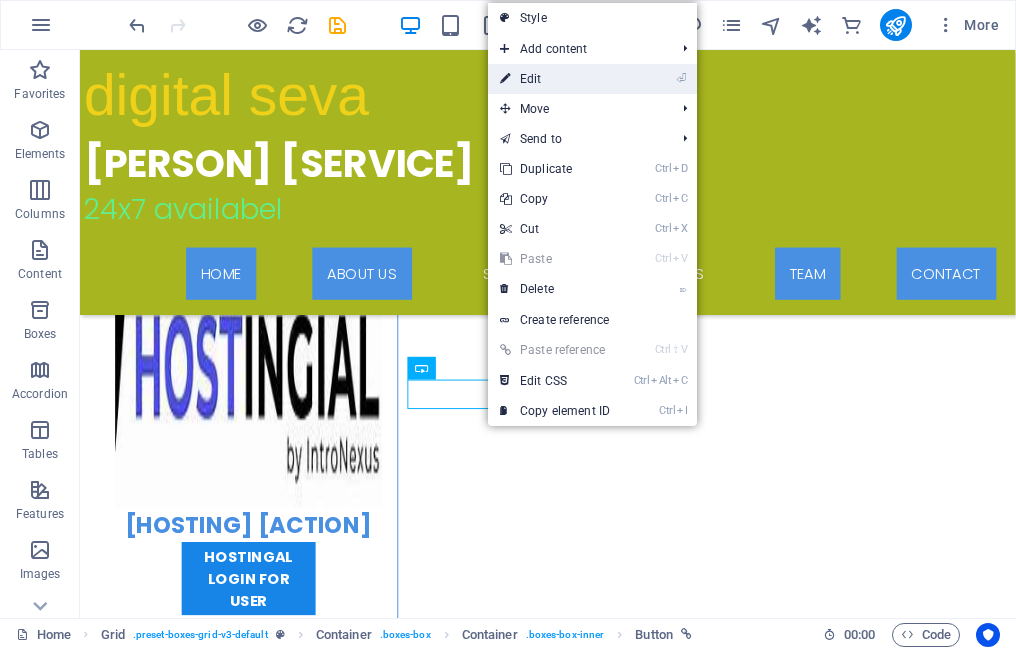 click on "⏎  Edit" at bounding box center [555, 79] 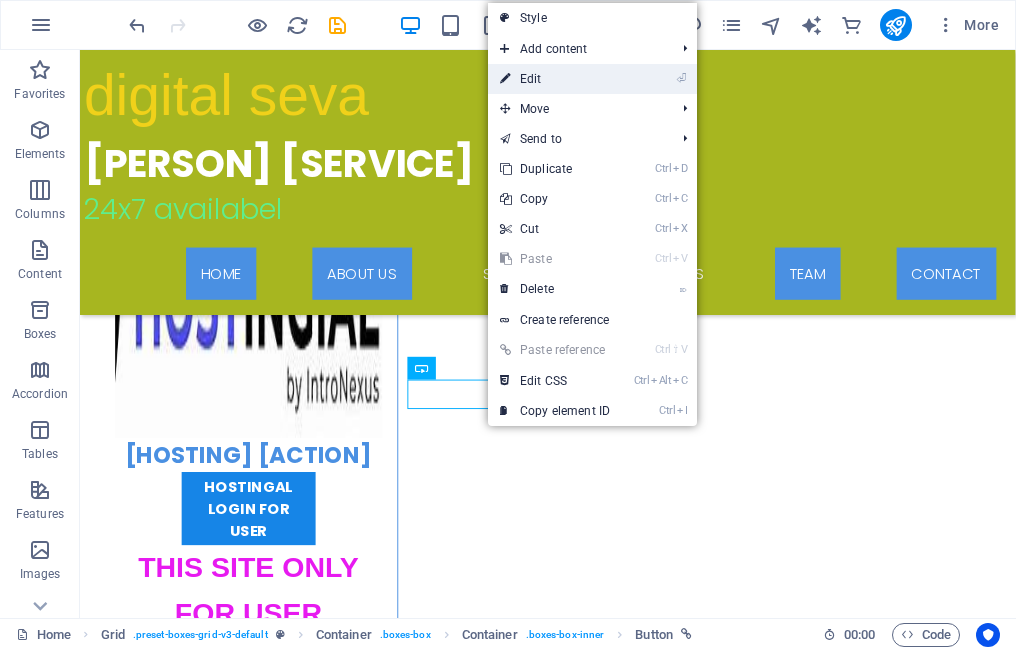 select on "vh" 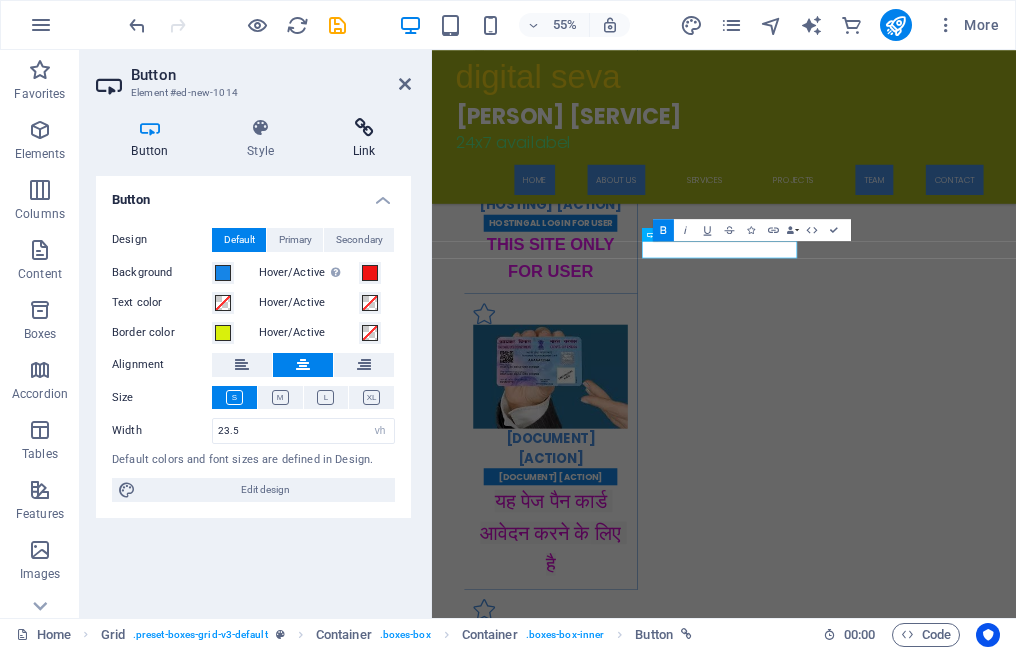 click on "Link" at bounding box center (364, 139) 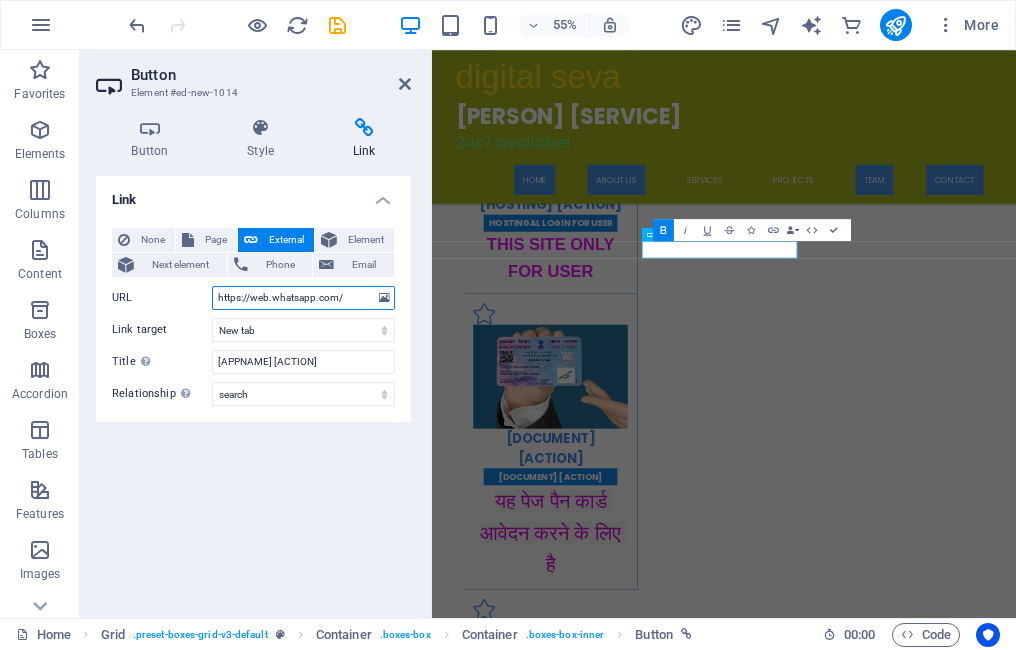click on "https://web.whatsapp.com/" at bounding box center [303, 298] 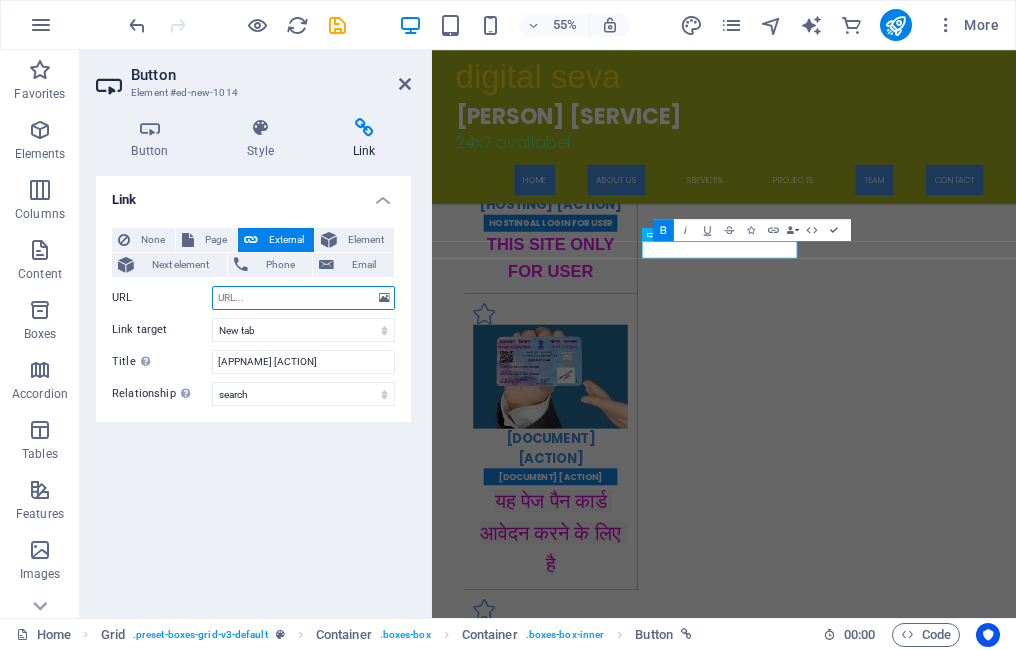 paste on "https://www.linkedin.com/signup?trk=guest_homepage-basic_nav-header-join" 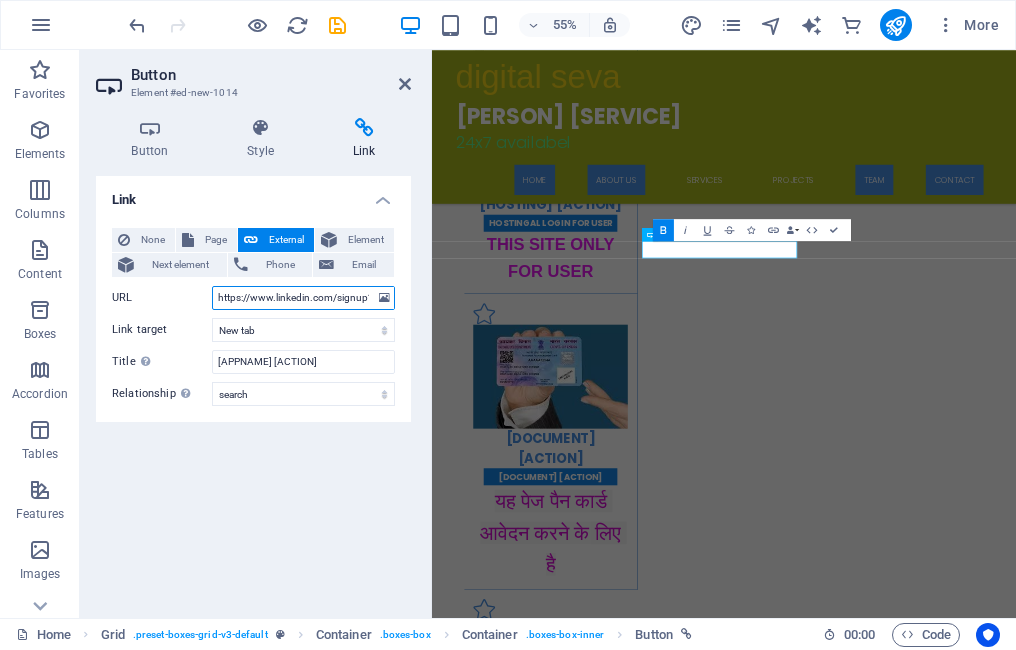 scroll, scrollTop: 0, scrollLeft: 194, axis: horizontal 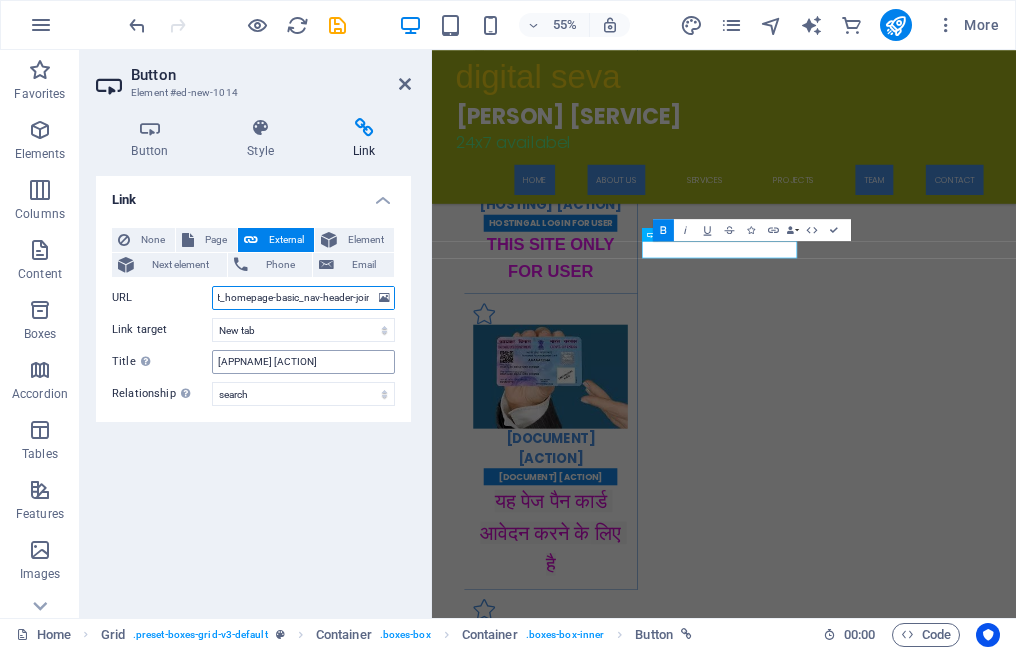 type on "https://www.linkedin.com/signup?trk=guest_homepage-basic_nav-header-join" 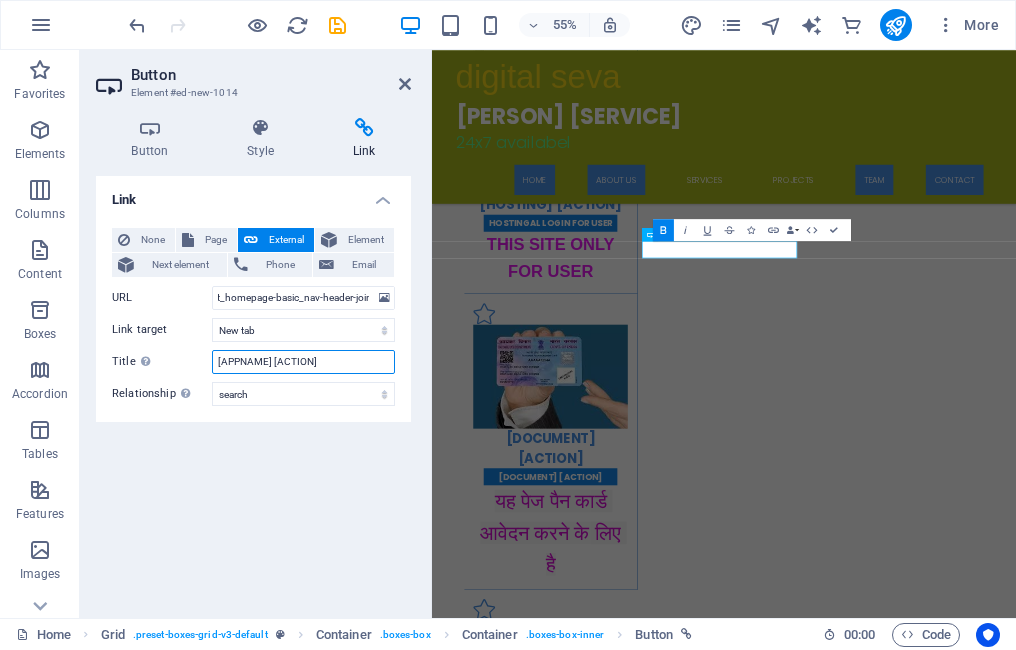 click on "[APPNAME] [ACTION]" at bounding box center [303, 362] 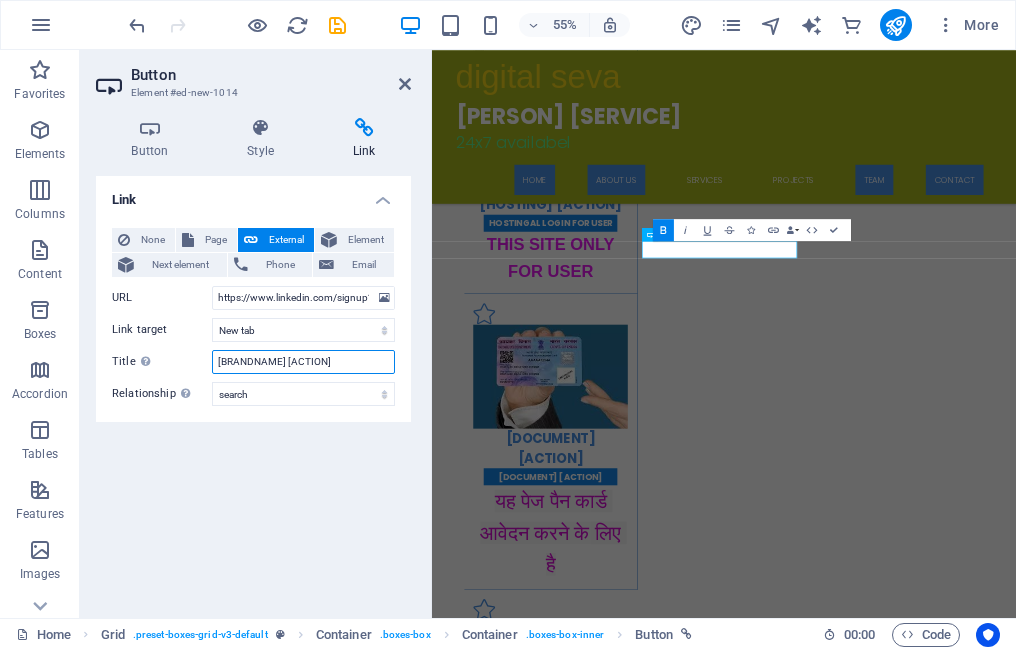 type on "[APPNAME] login" 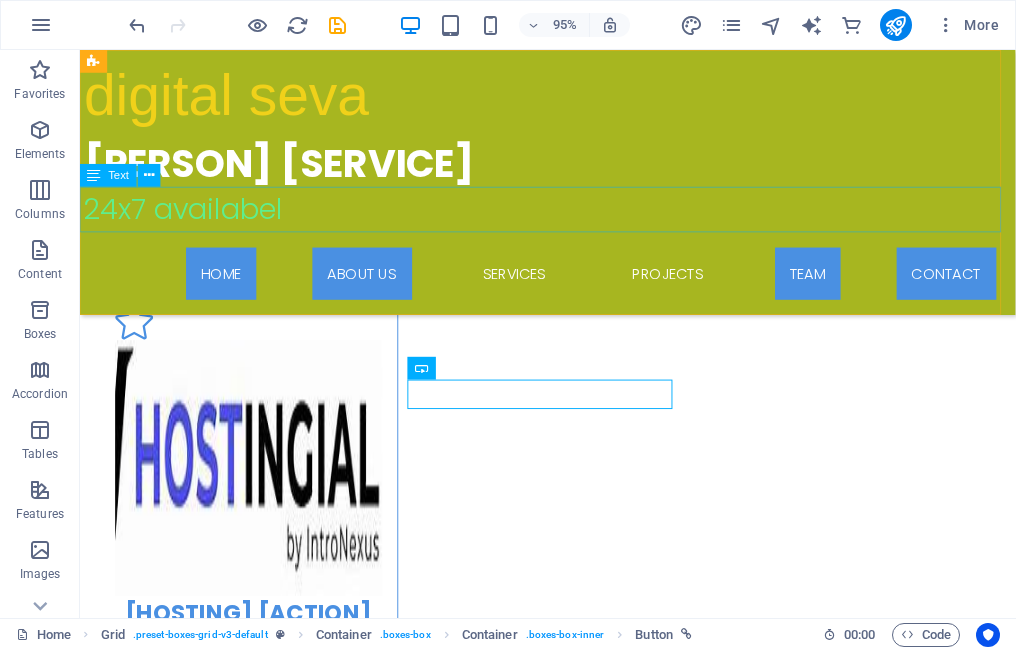 scroll, scrollTop: 4141, scrollLeft: 0, axis: vertical 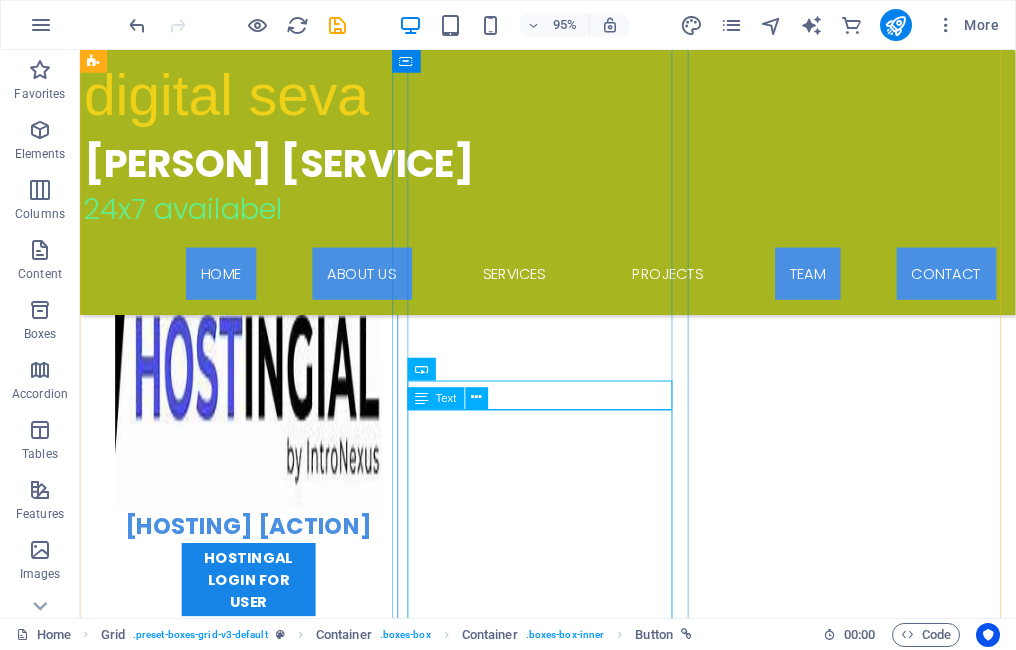 click on ". यह पेज [APPNAME] पर जाने के लिए हे" at bounding box center (258, 7479) 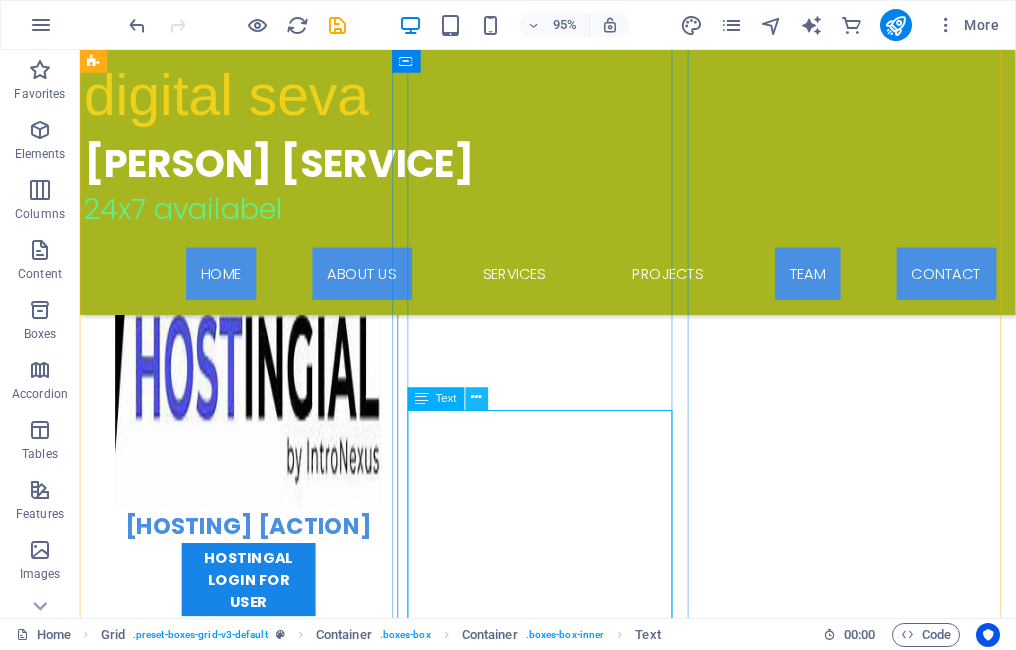 click at bounding box center [477, 398] 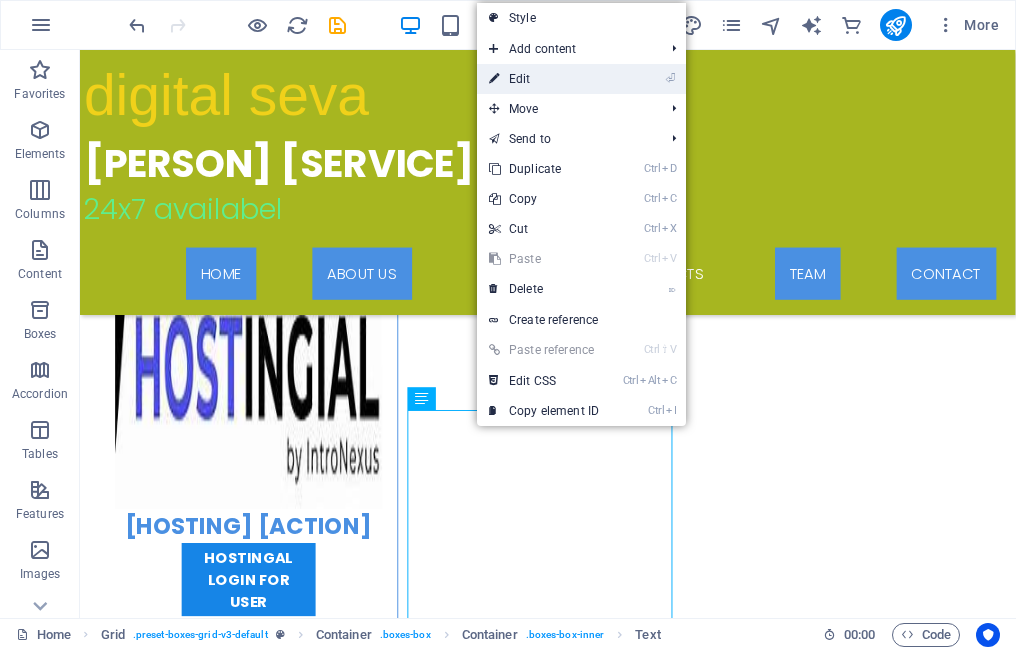 click on "⏎  Edit" at bounding box center [544, 79] 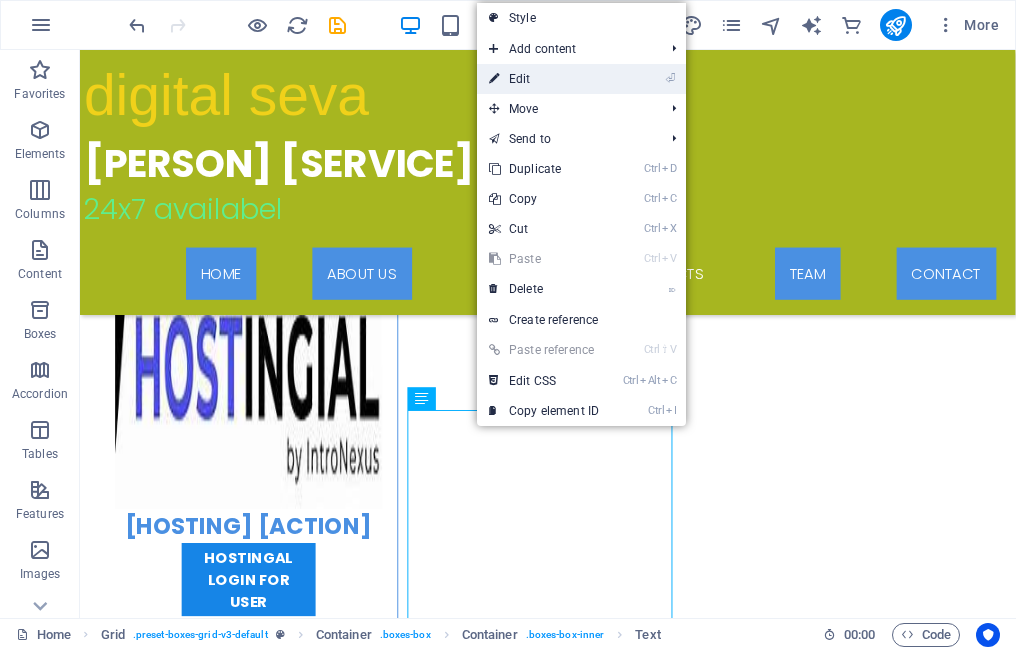 scroll, scrollTop: 4215, scrollLeft: 0, axis: vertical 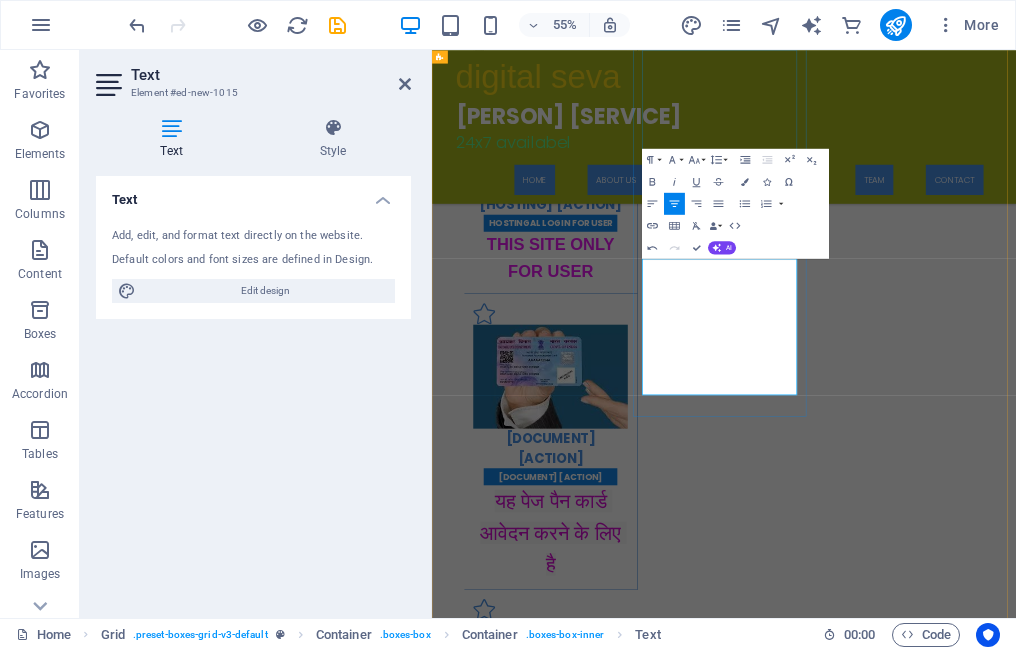type 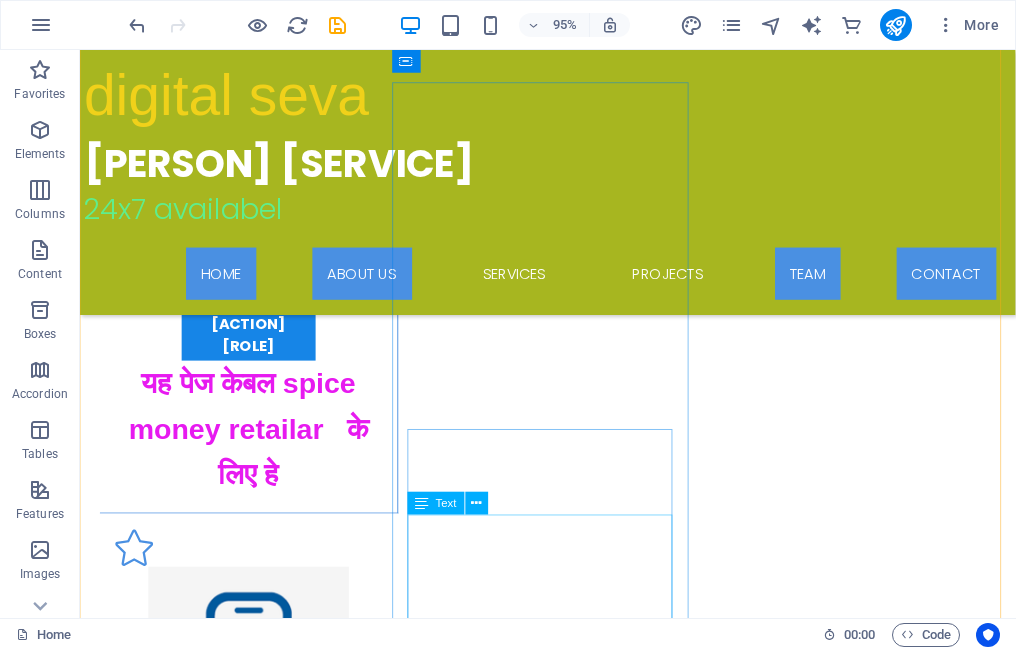 scroll, scrollTop: 3041, scrollLeft: 0, axis: vertical 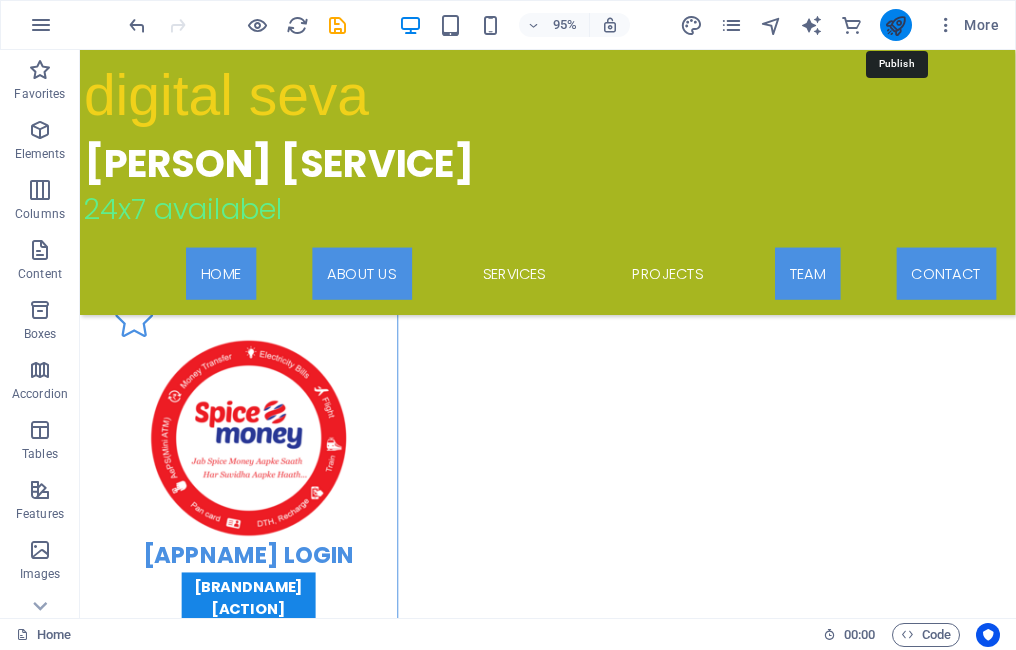 click at bounding box center [895, 25] 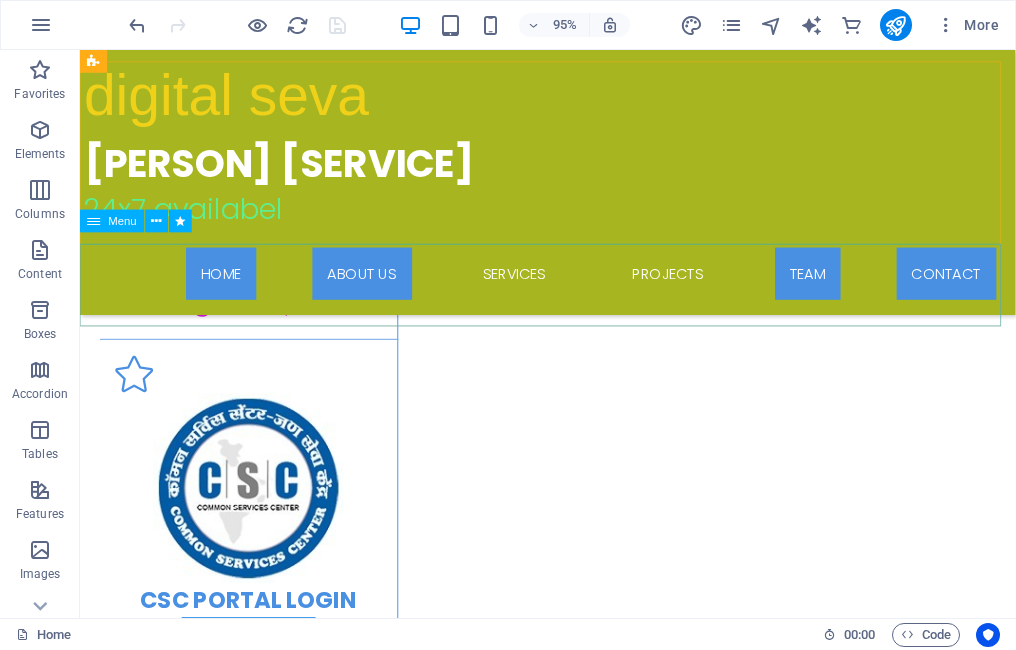 scroll, scrollTop: 723, scrollLeft: 0, axis: vertical 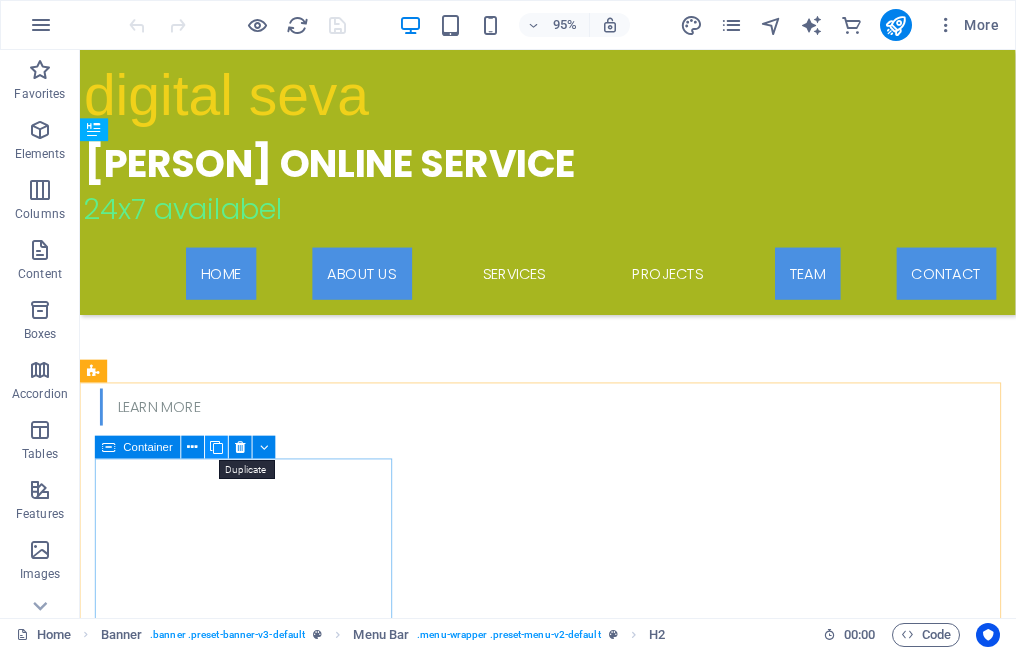 click at bounding box center (216, 447) 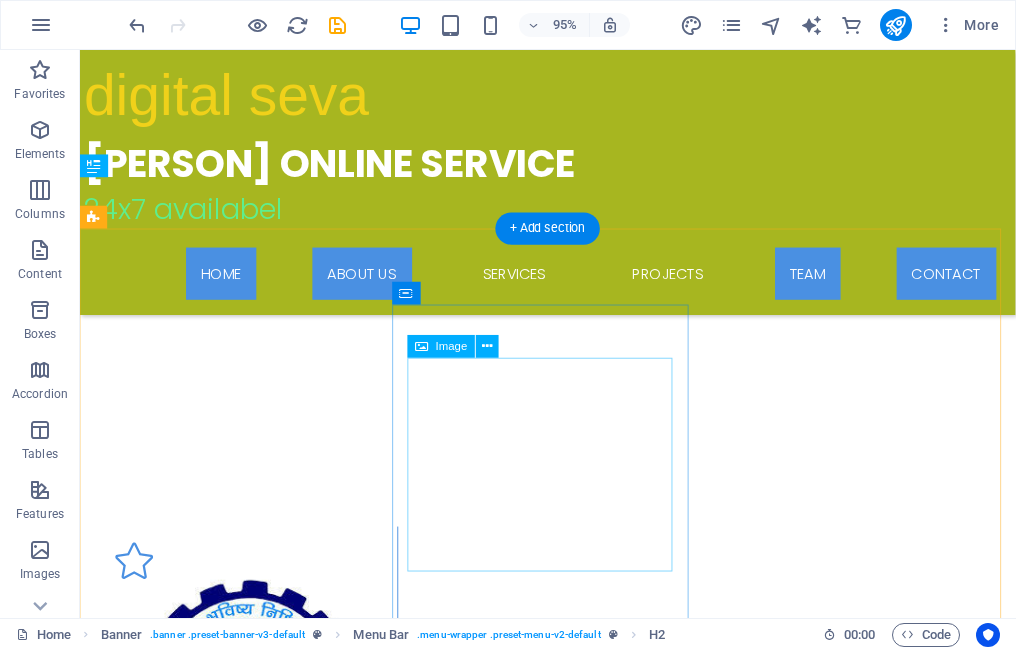 scroll, scrollTop: 594, scrollLeft: 0, axis: vertical 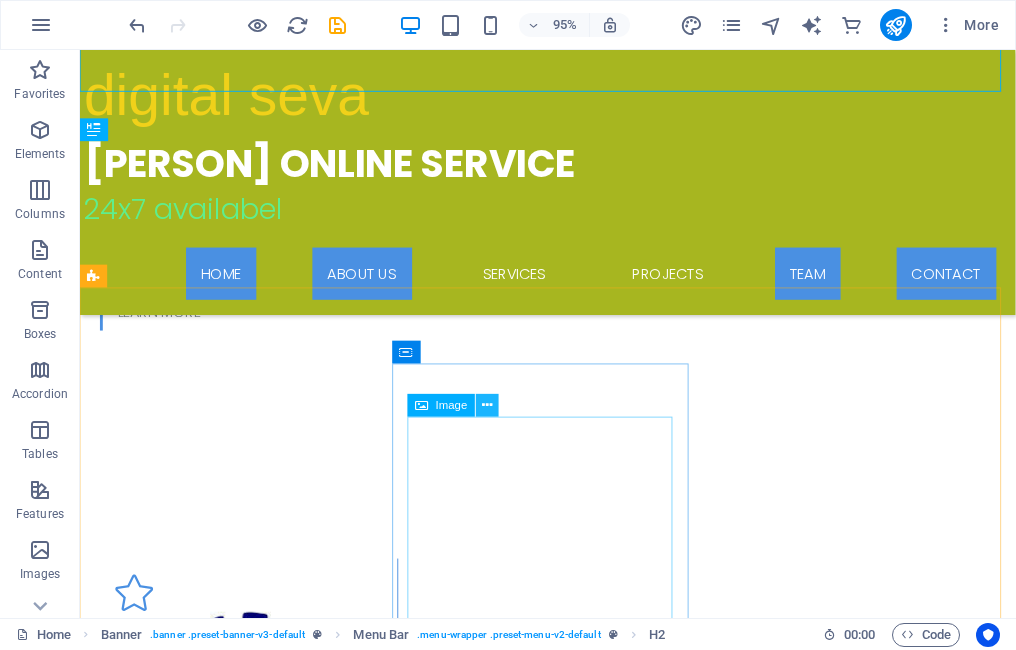click at bounding box center (487, 405) 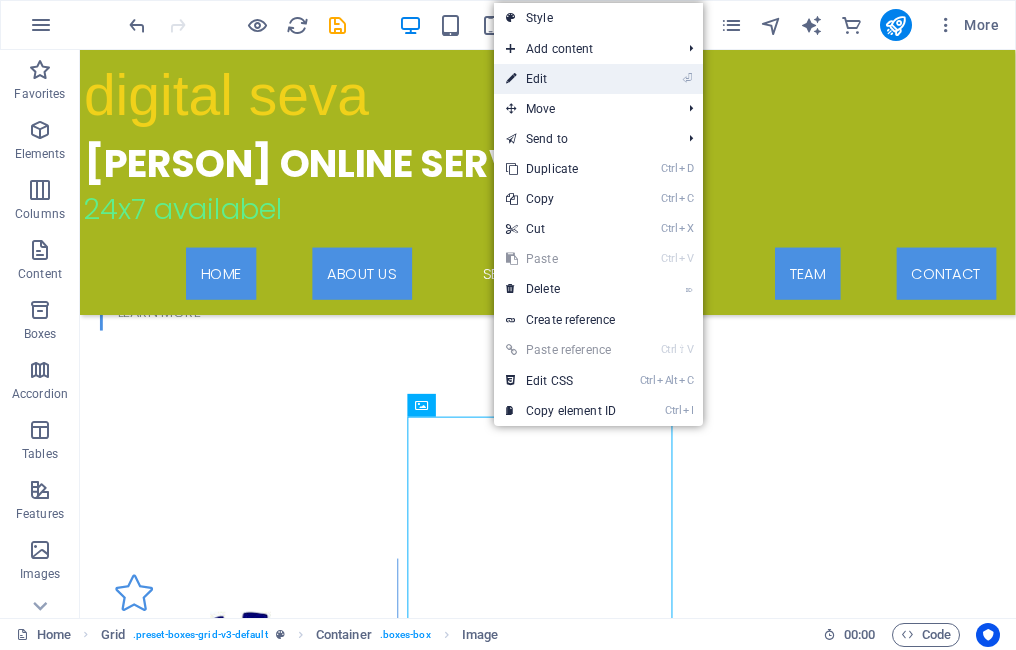 click on "⏎  Edit" at bounding box center (561, 79) 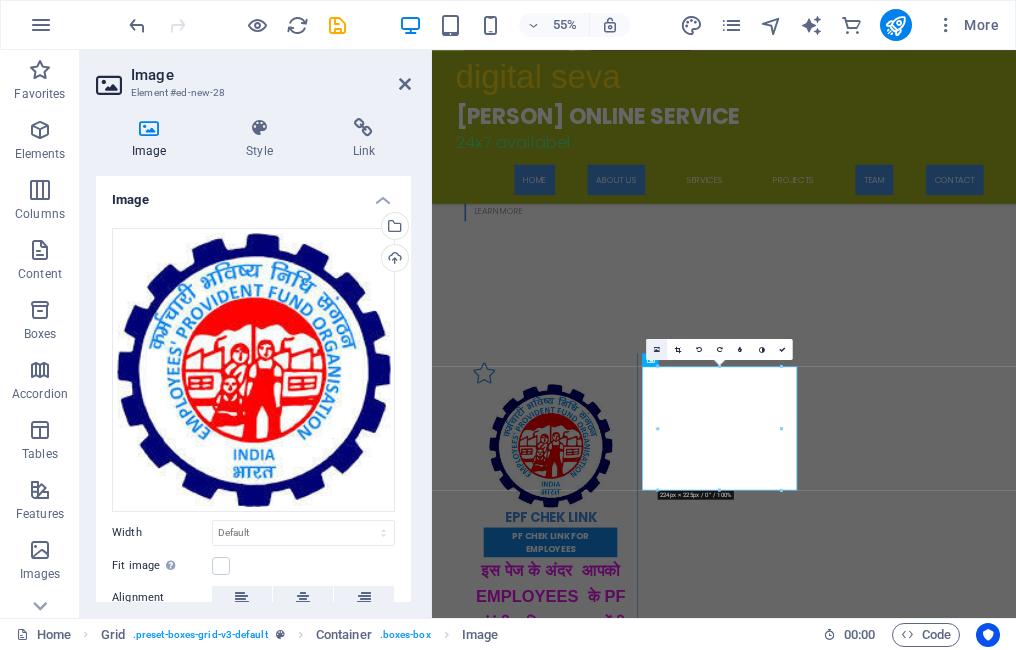 click at bounding box center [657, 349] 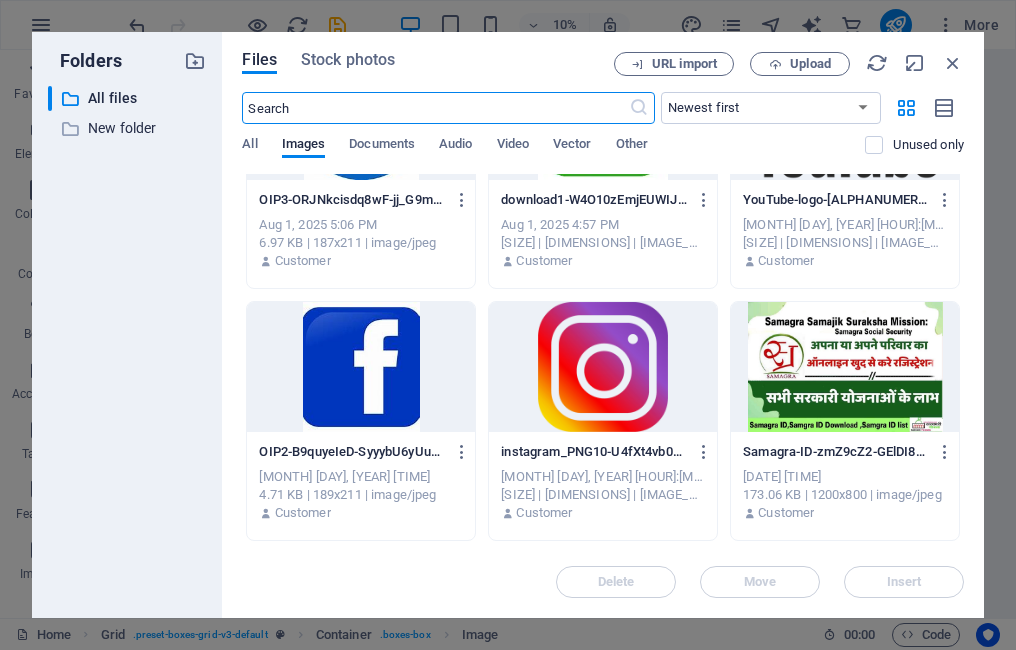scroll, scrollTop: 300, scrollLeft: 0, axis: vertical 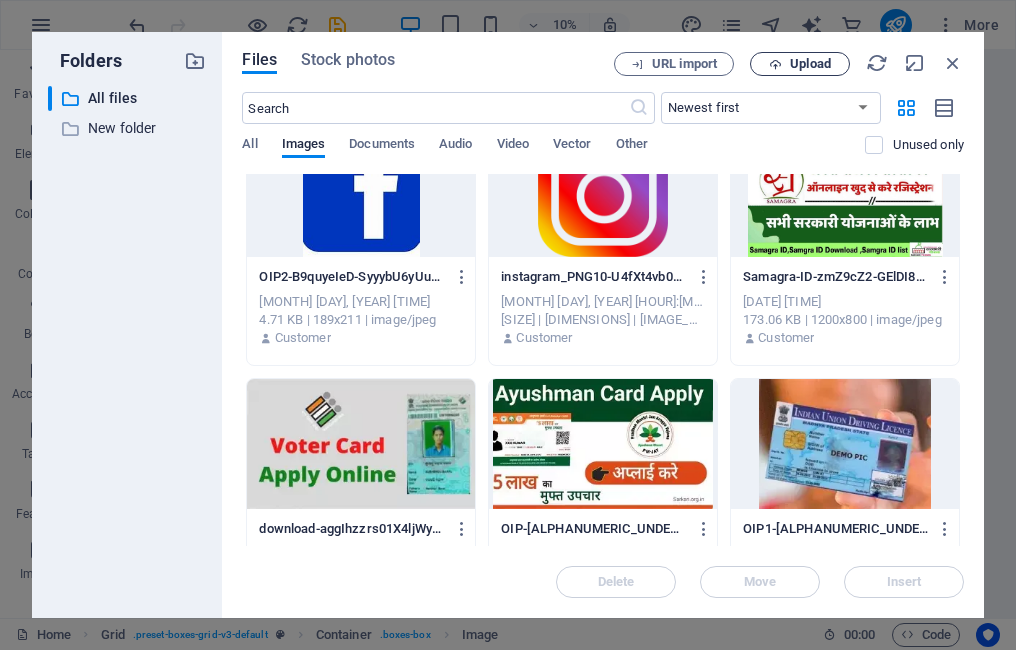 click on "Upload" at bounding box center (810, 64) 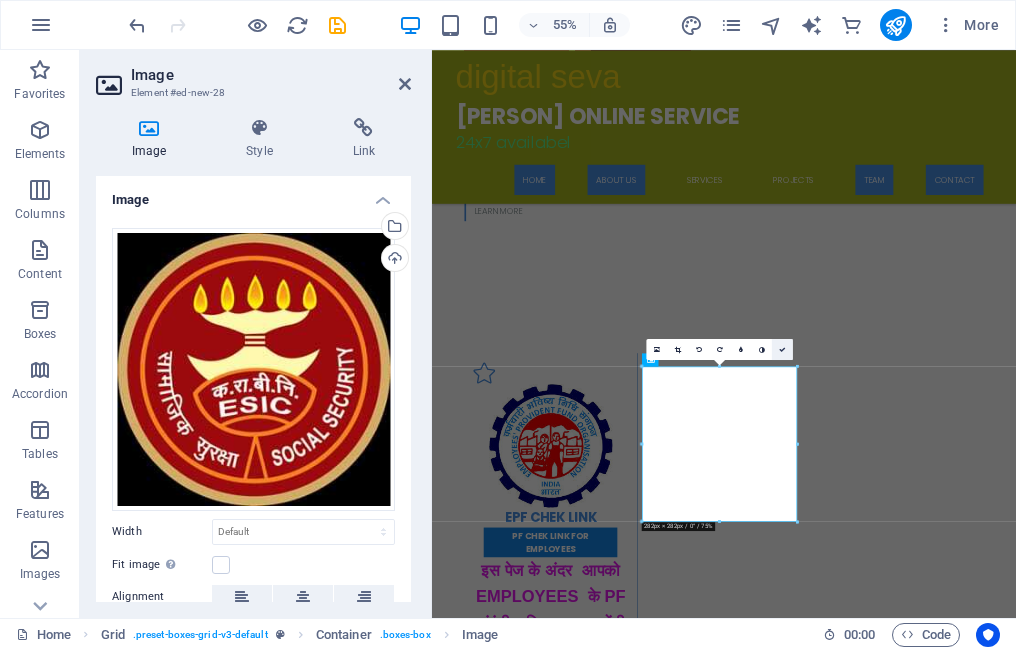 click at bounding box center [782, 349] 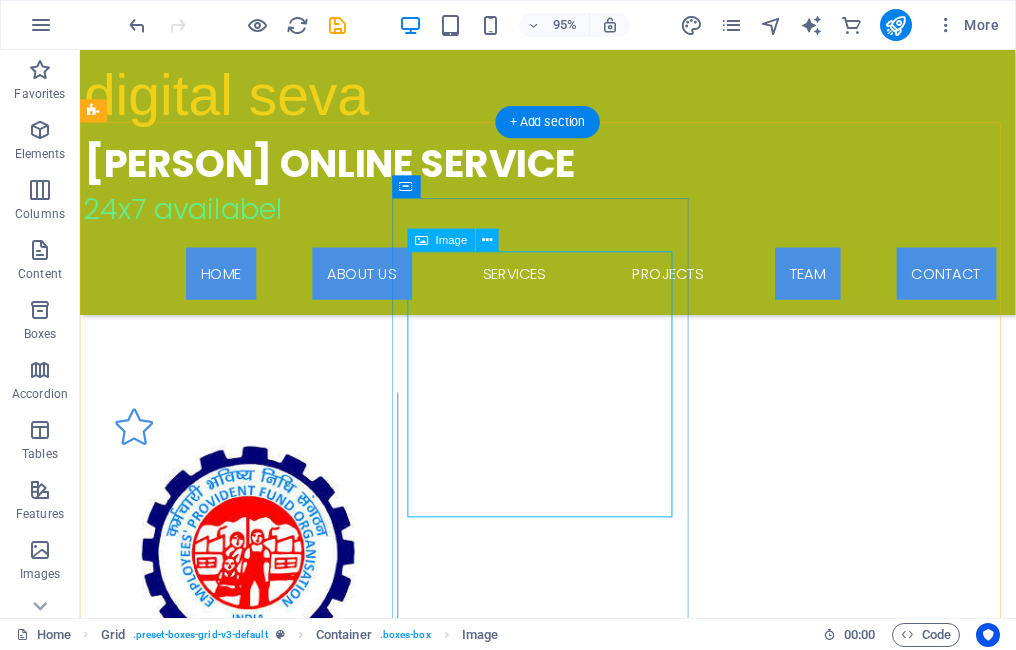 scroll, scrollTop: 794, scrollLeft: 0, axis: vertical 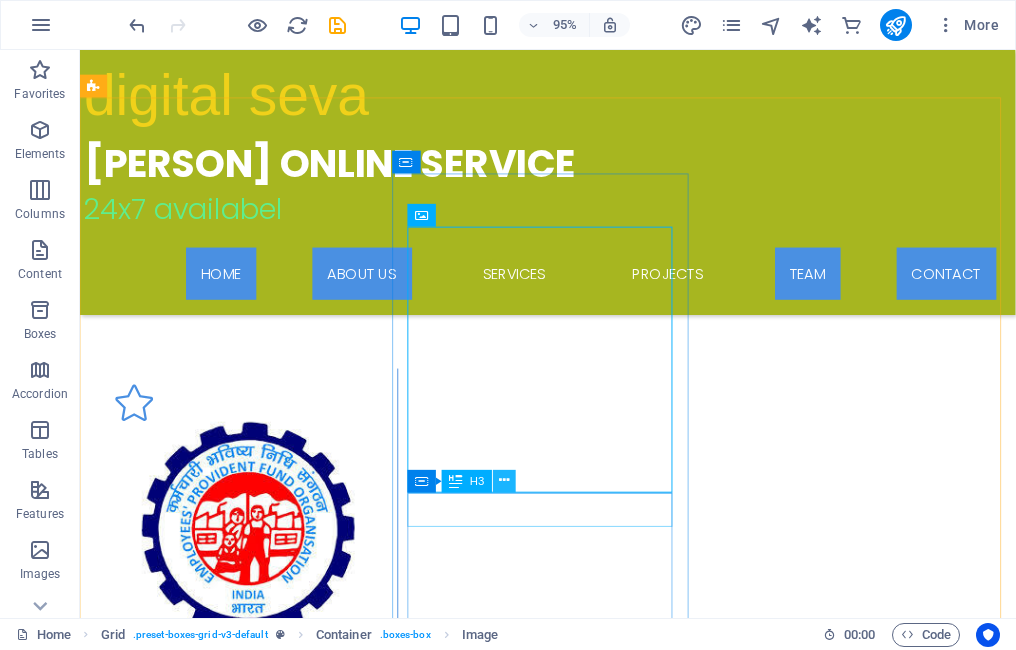 click at bounding box center [504, 481] 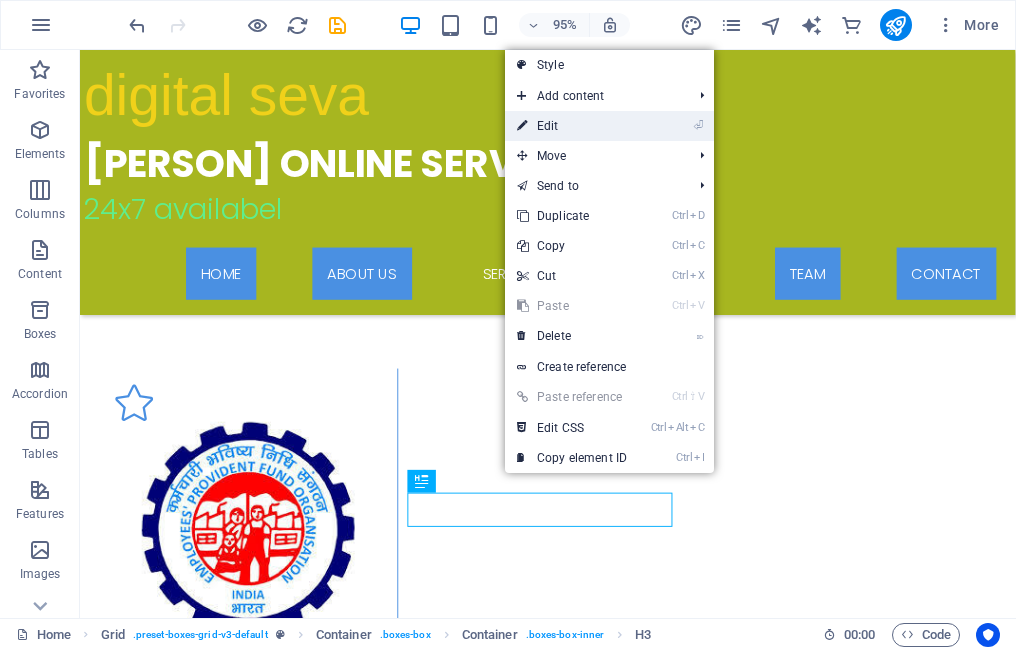 drag, startPoint x: 545, startPoint y: 121, endPoint x: 359, endPoint y: 358, distance: 301.2723 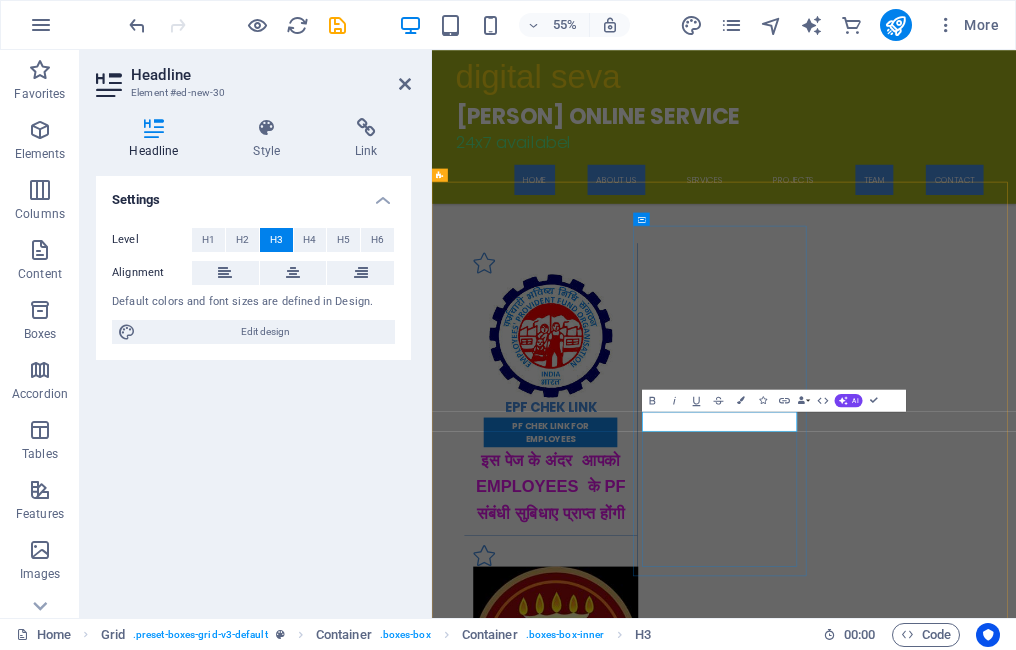 click on "[DOCUMENT] [LINK]" at bounding box center (648, 1306) 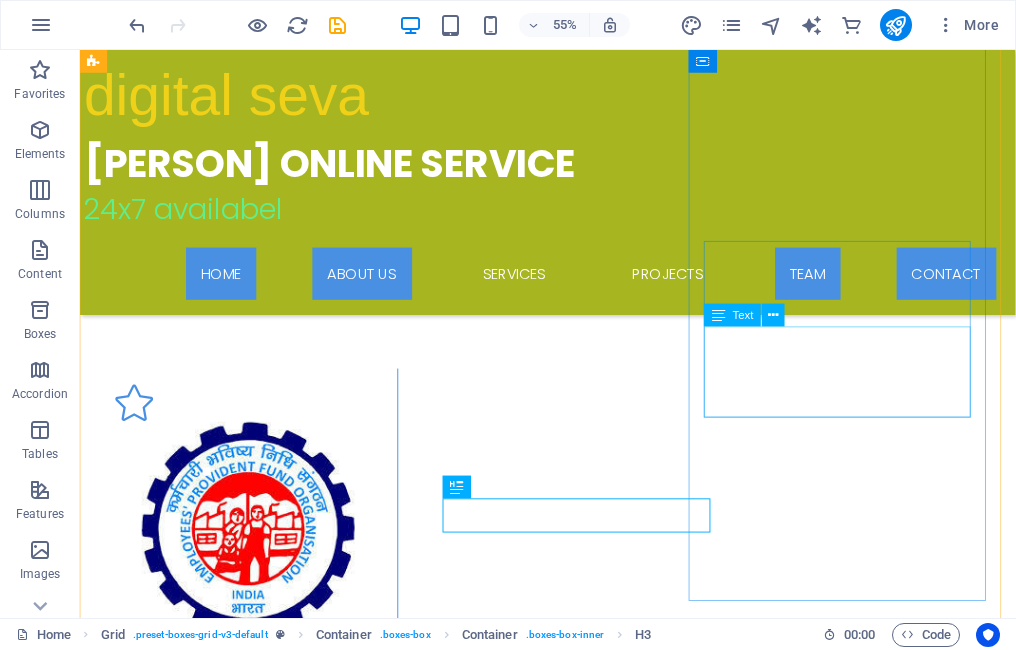 scroll, scrollTop: 979, scrollLeft: 0, axis: vertical 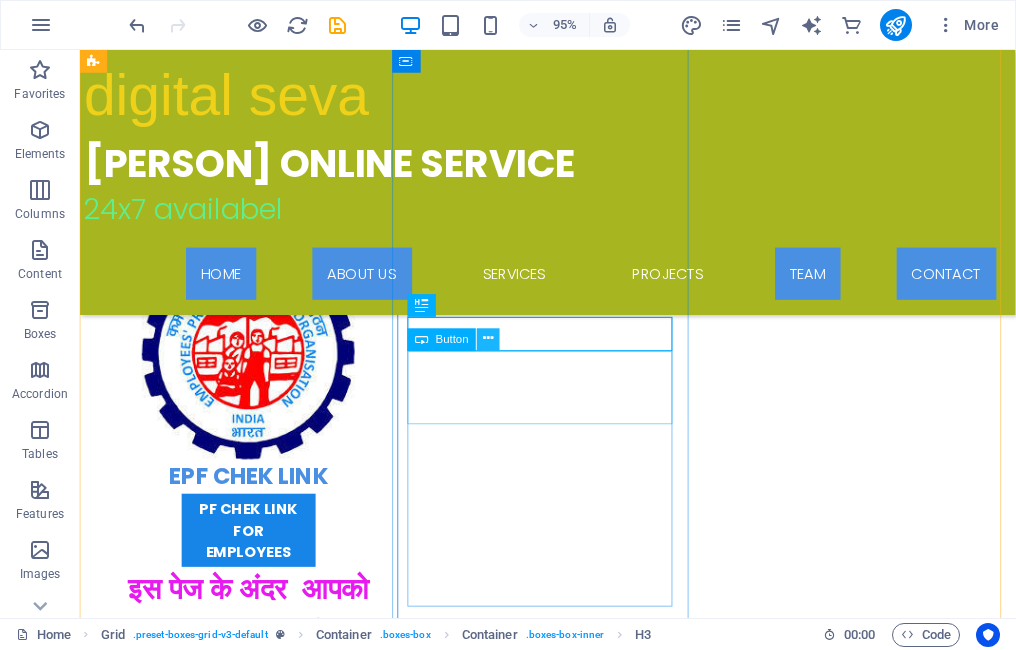 click at bounding box center [489, 340] 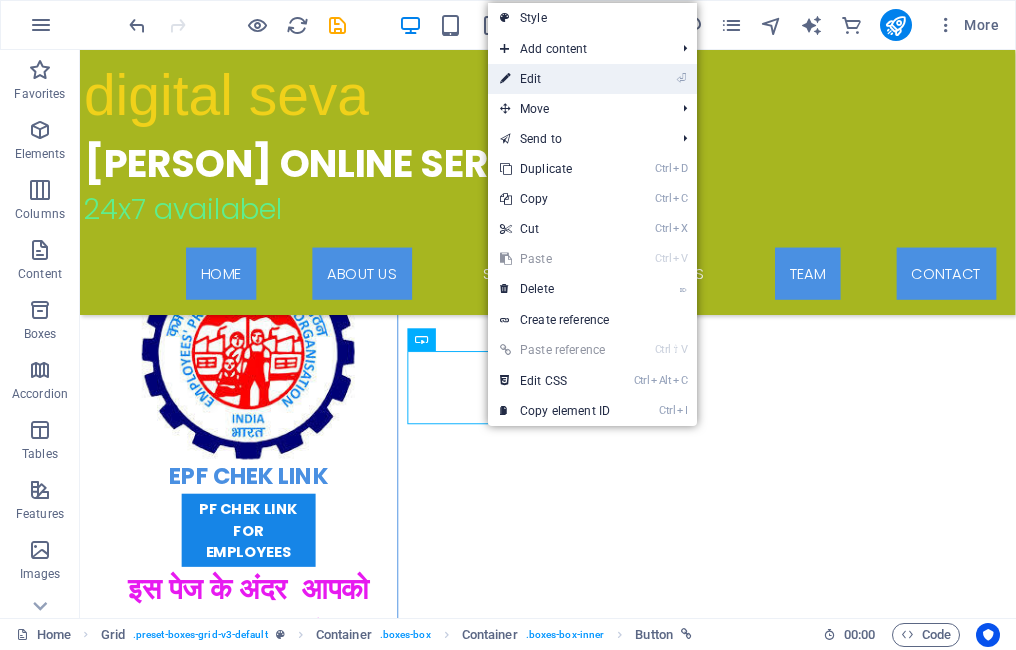 click on "⏎  Edit" at bounding box center [555, 79] 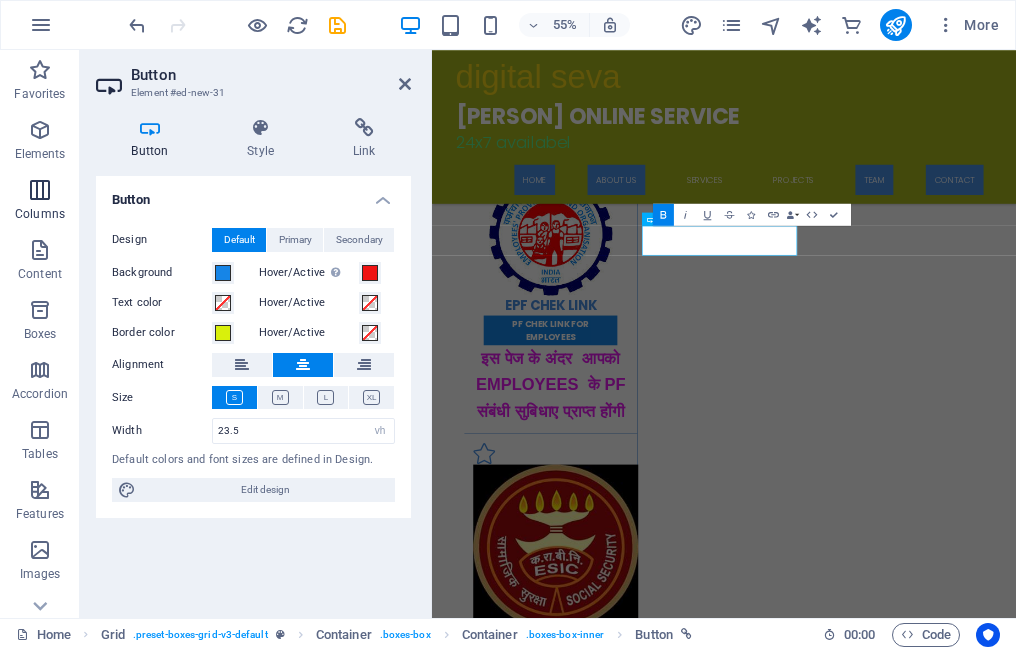 scroll, scrollTop: 1168, scrollLeft: 0, axis: vertical 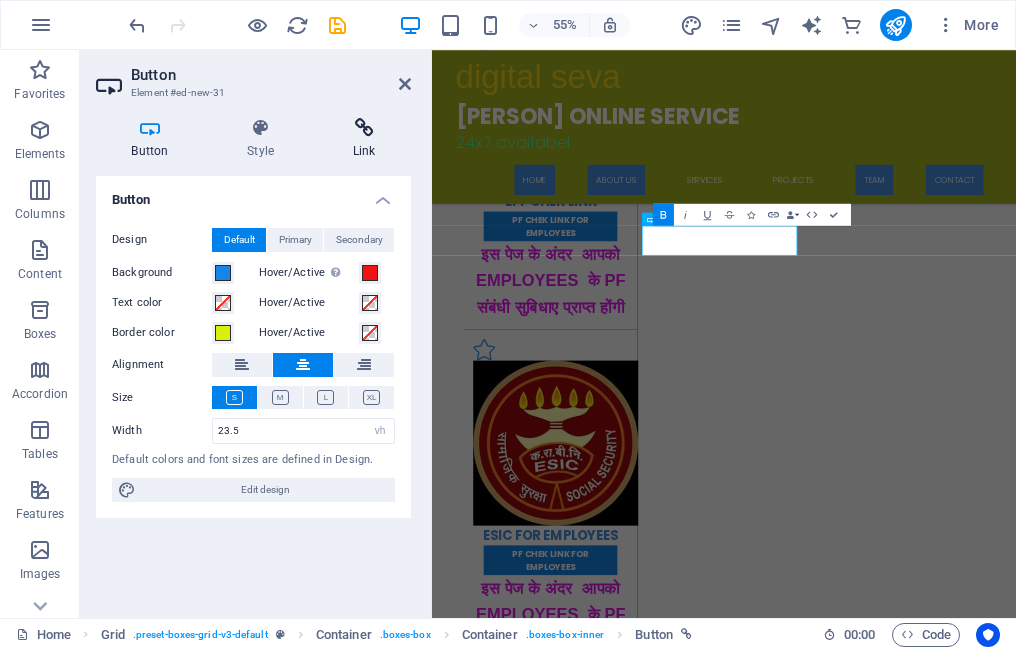 click at bounding box center (364, 128) 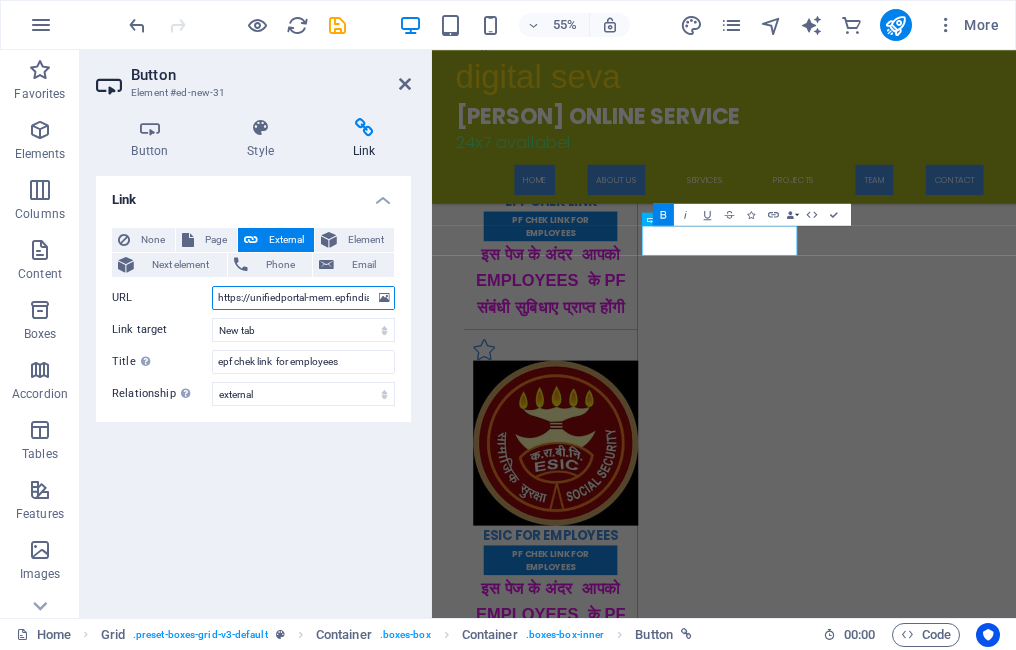 click on "https://unifiedportal-mem.epfindia.gov.in/memberinterface/" at bounding box center [303, 298] 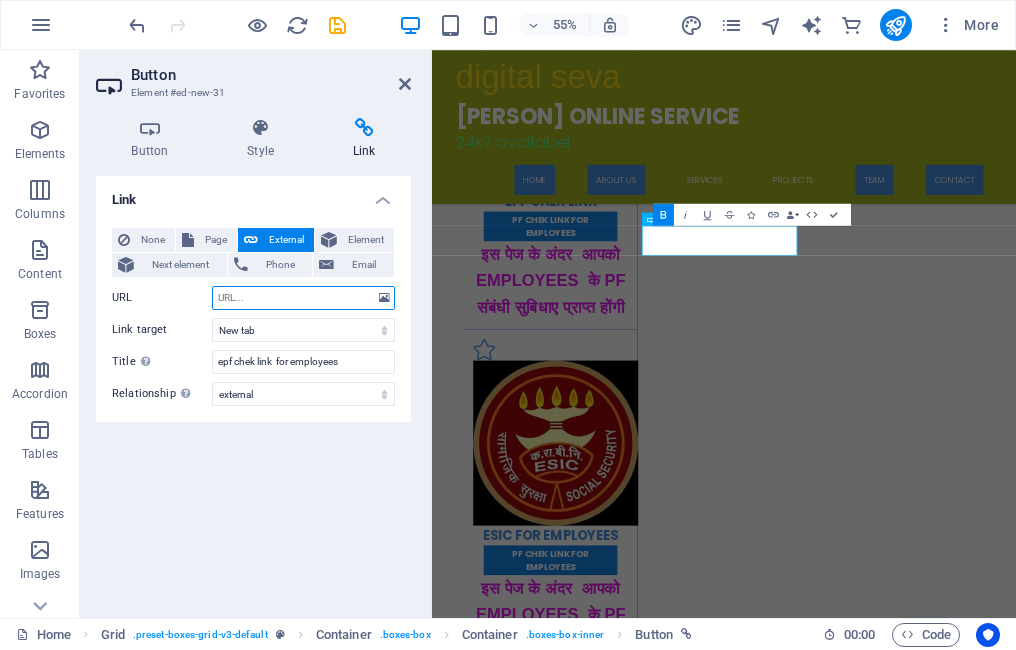 paste on "https://portal.esic.gov.in/EmployeePortal/login.aspx" 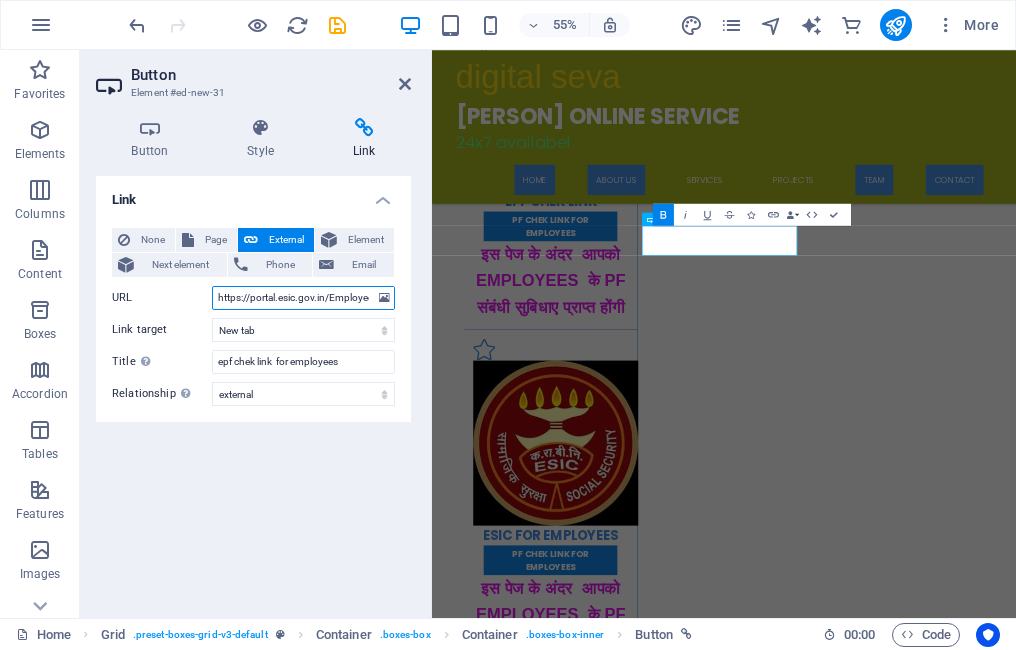 scroll, scrollTop: 0, scrollLeft: 80, axis: horizontal 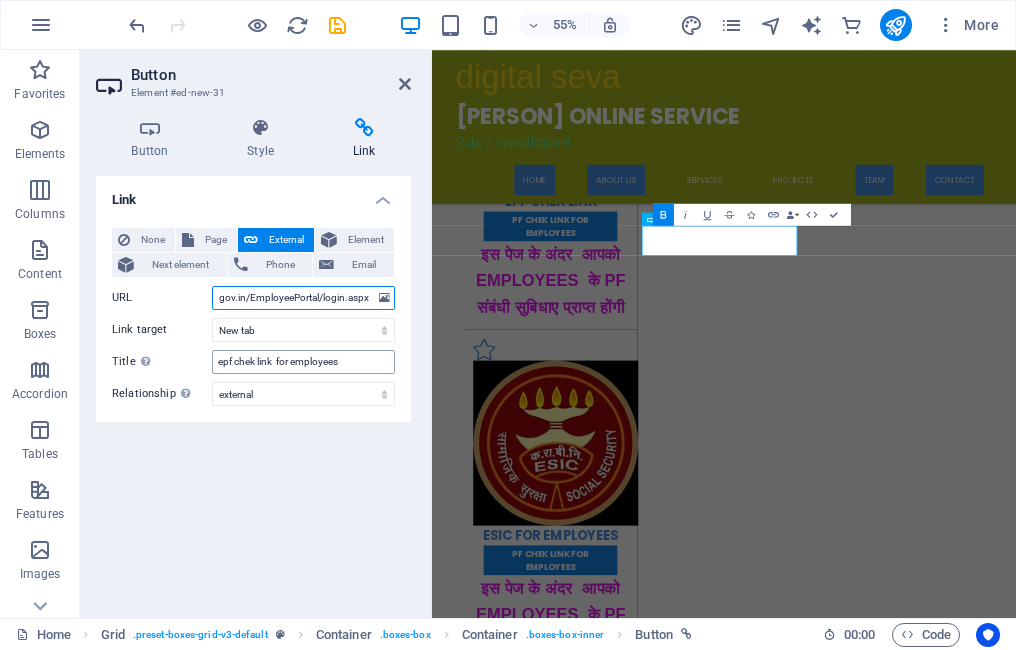 type on "https://portal.esic.gov.in/EmployeePortal/login.aspx" 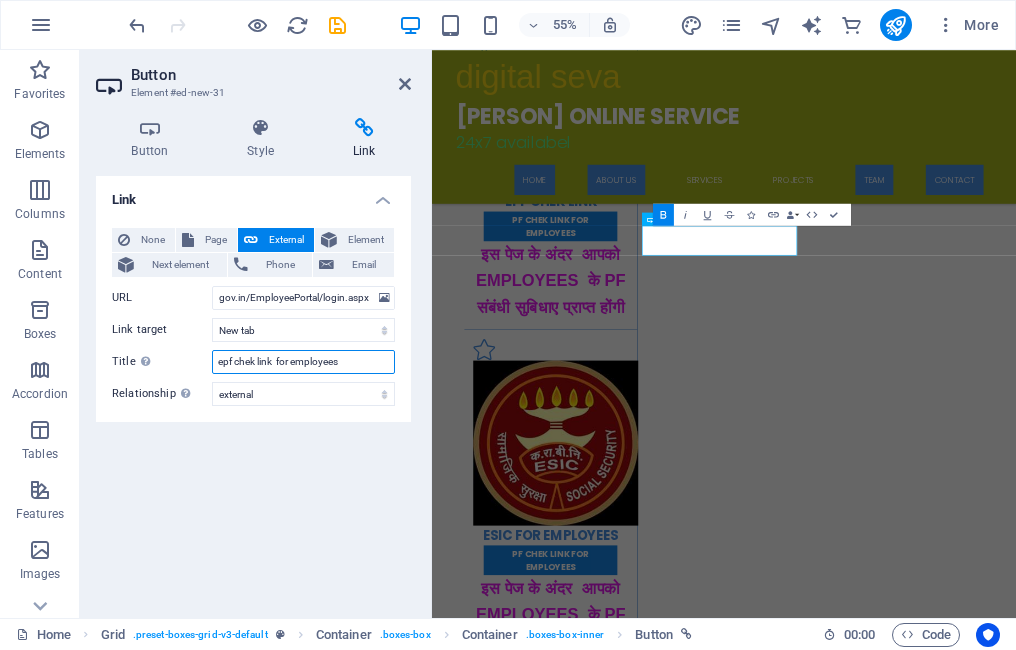 click on "epf chek link  for employees" at bounding box center (303, 362) 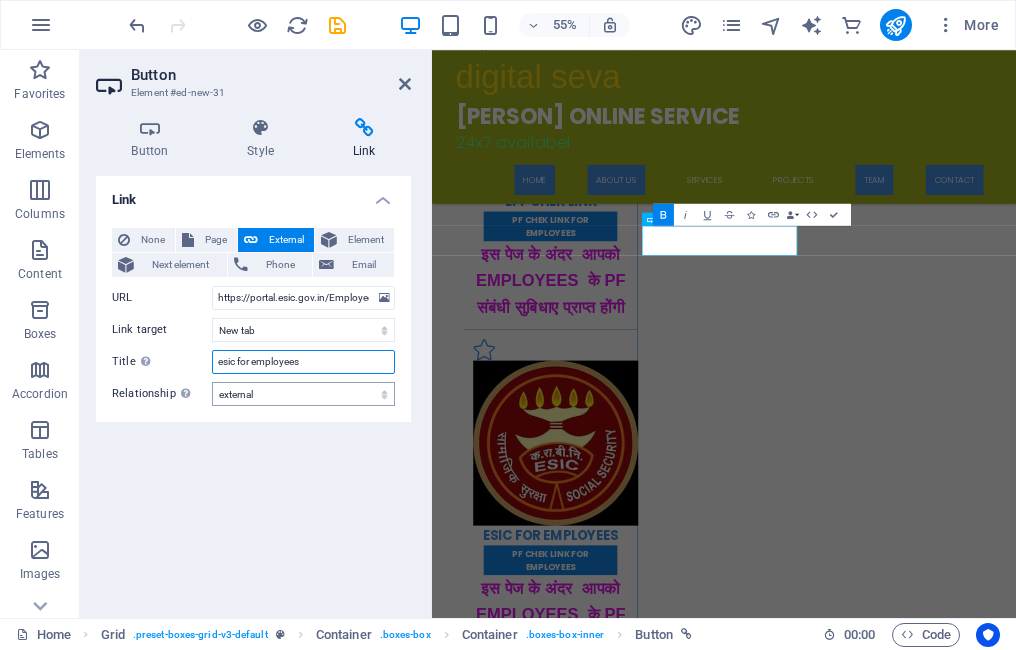 type on "esic for employees" 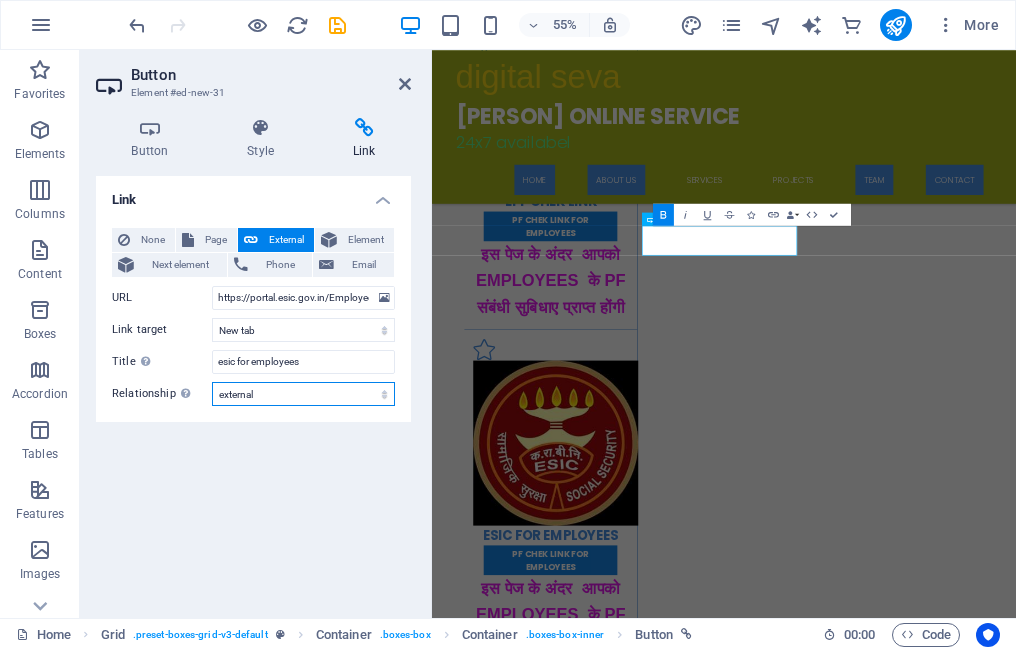 click on "alternate author bookmark external help license next nofollow noreferrer noopener prev search tag" at bounding box center [303, 394] 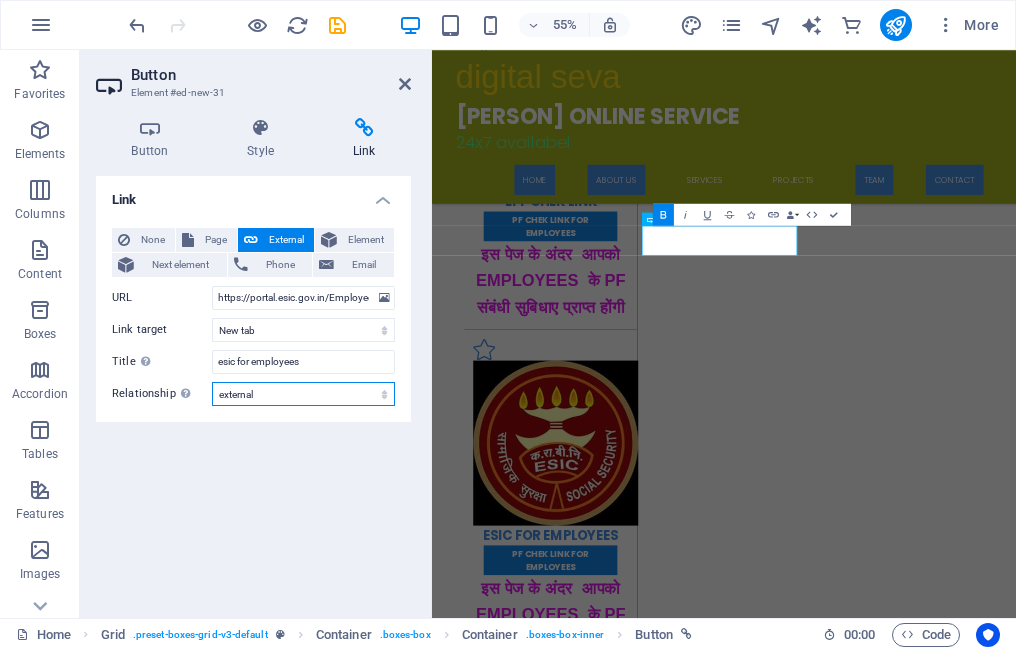 select on "search" 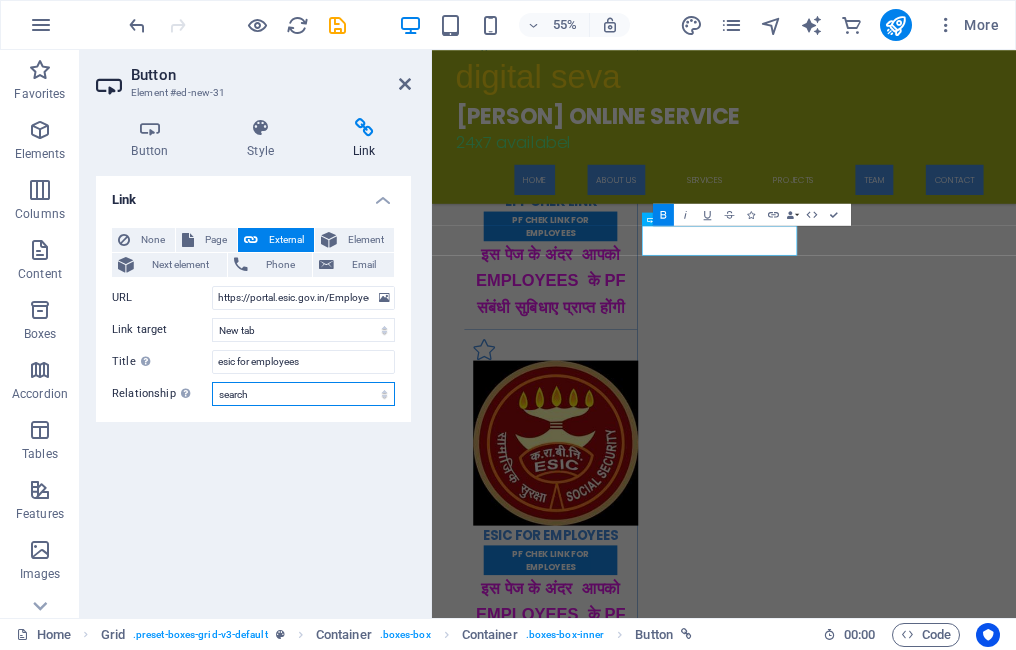 click on "alternate author bookmark external help license next nofollow noreferrer noopener prev search tag" at bounding box center (303, 394) 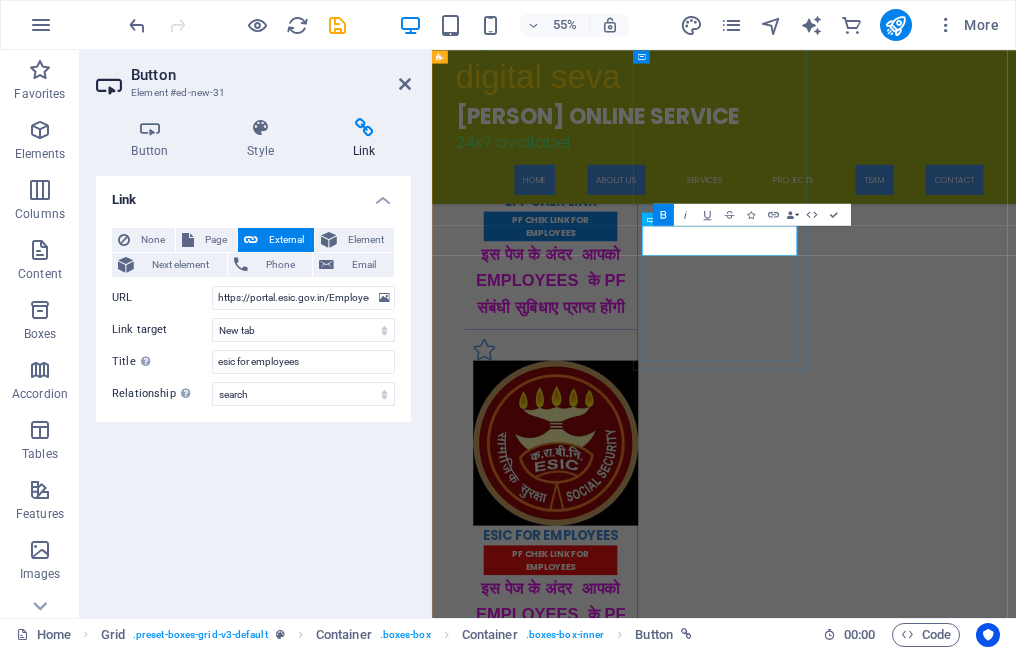 click on "[DOCUMENT] [LINK] FOR EMPLOYEES" at bounding box center [647, 977] 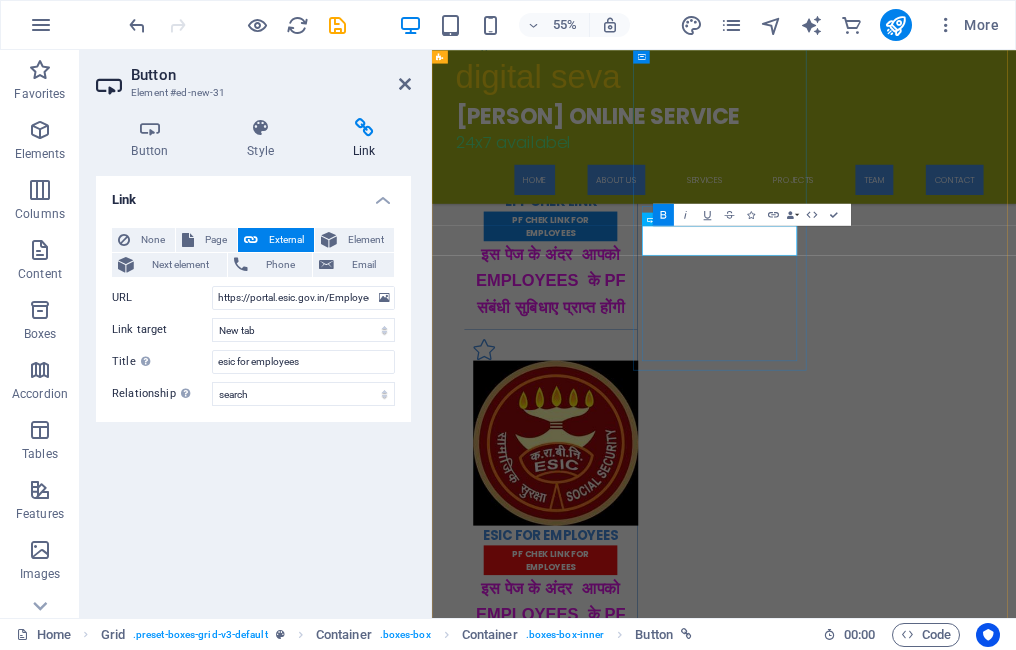 click on "[DOCUMENT] [LINK] FOR EMPLOYEES" at bounding box center (647, 977) 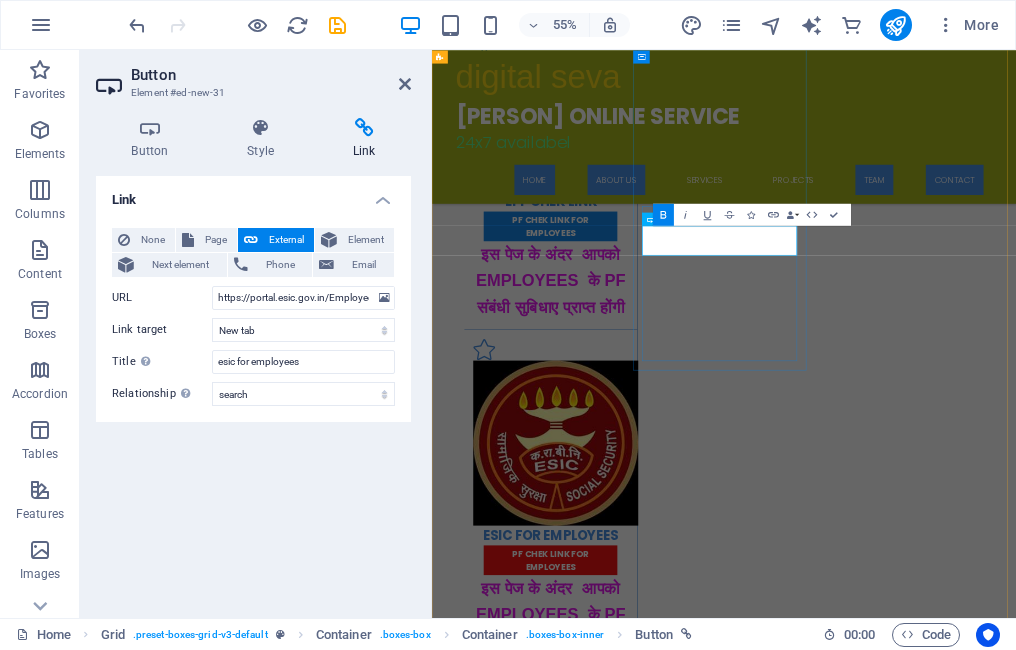 click on "[DOCUMENT] [LINK] FOR EMPLOYEES" at bounding box center (647, 977) 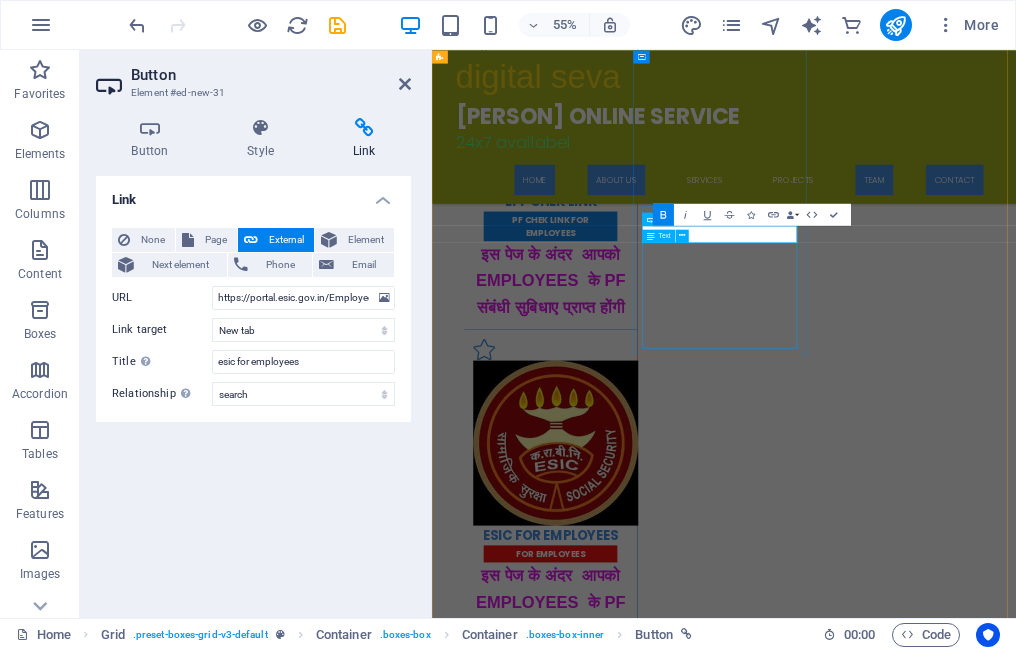 type 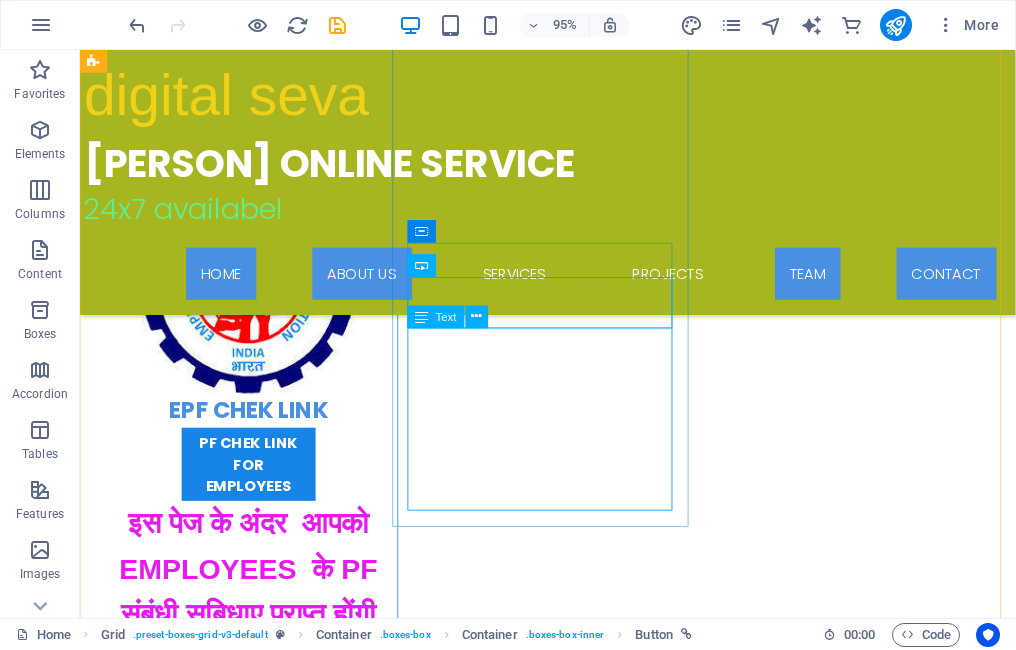 scroll, scrollTop: 1068, scrollLeft: 0, axis: vertical 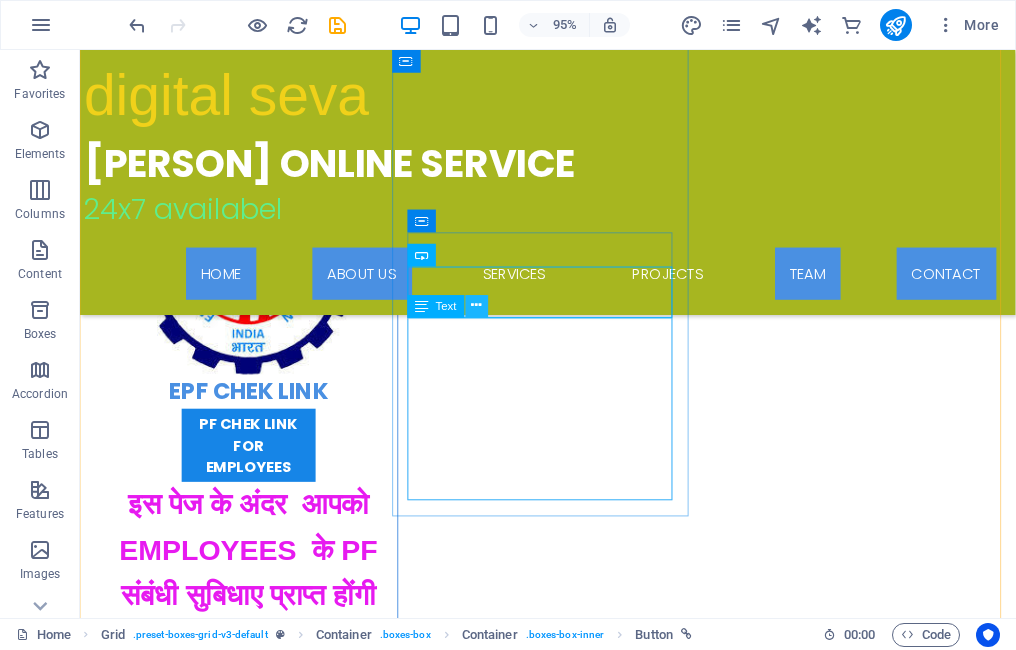 click at bounding box center [477, 306] 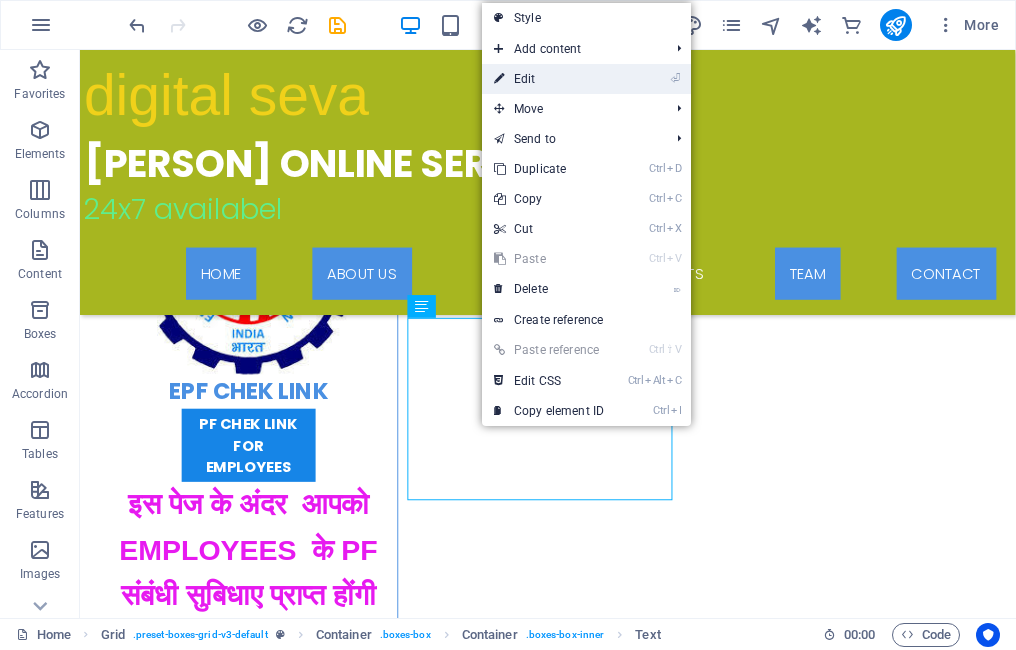 click on "⏎  Edit" at bounding box center (549, 79) 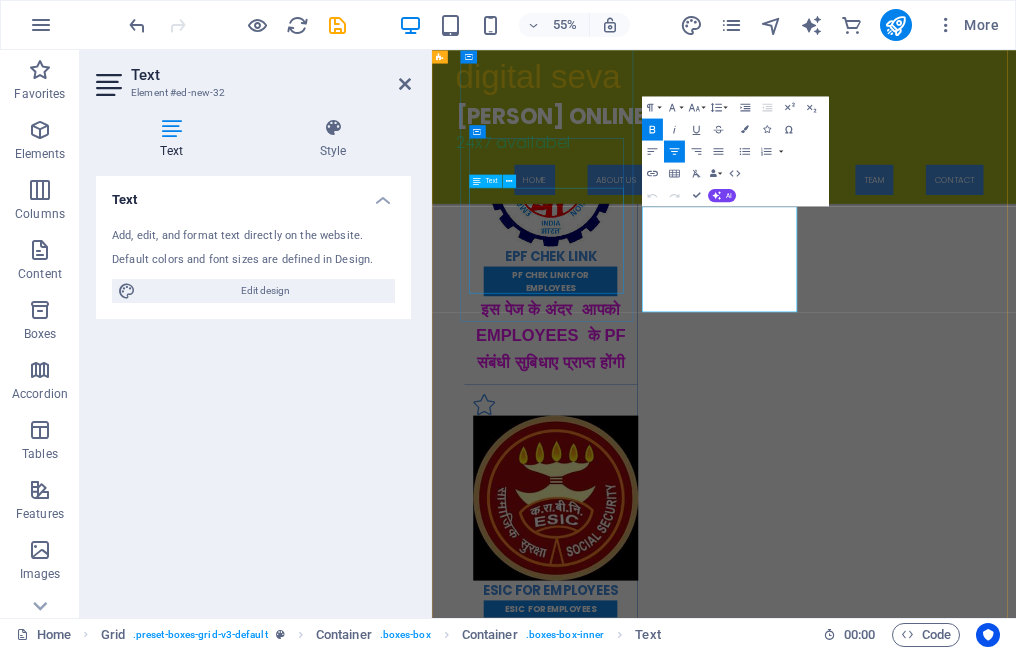scroll, scrollTop: 1234, scrollLeft: 0, axis: vertical 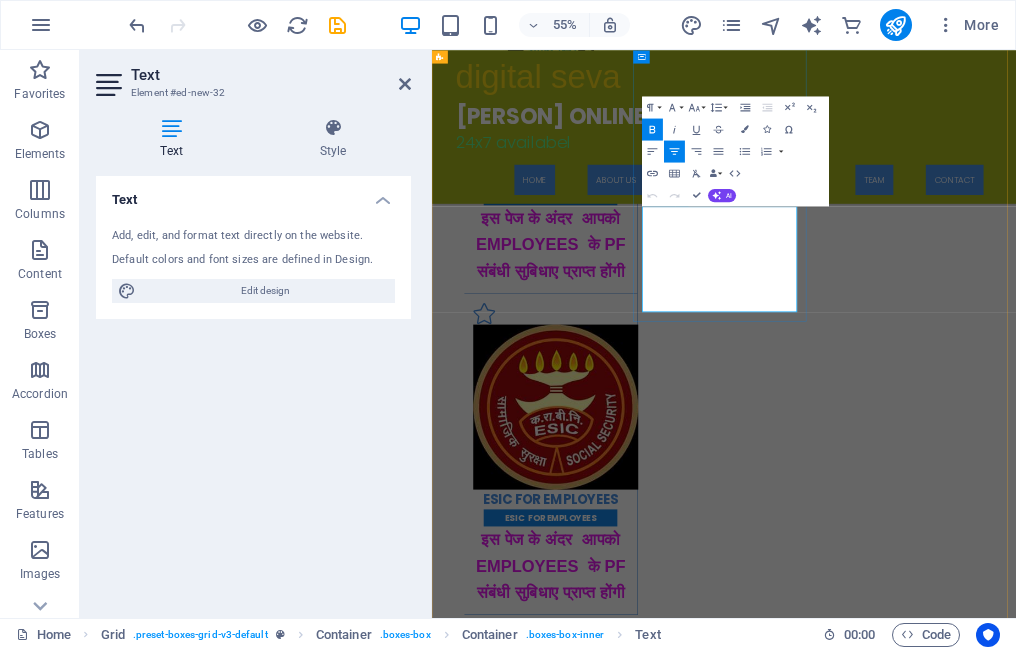 click on "इस पेज के अंदर  आपको EMPLOYEES  के PF संबंधी सुबिधाए प्राप्त होंगी" at bounding box center (648, 986) 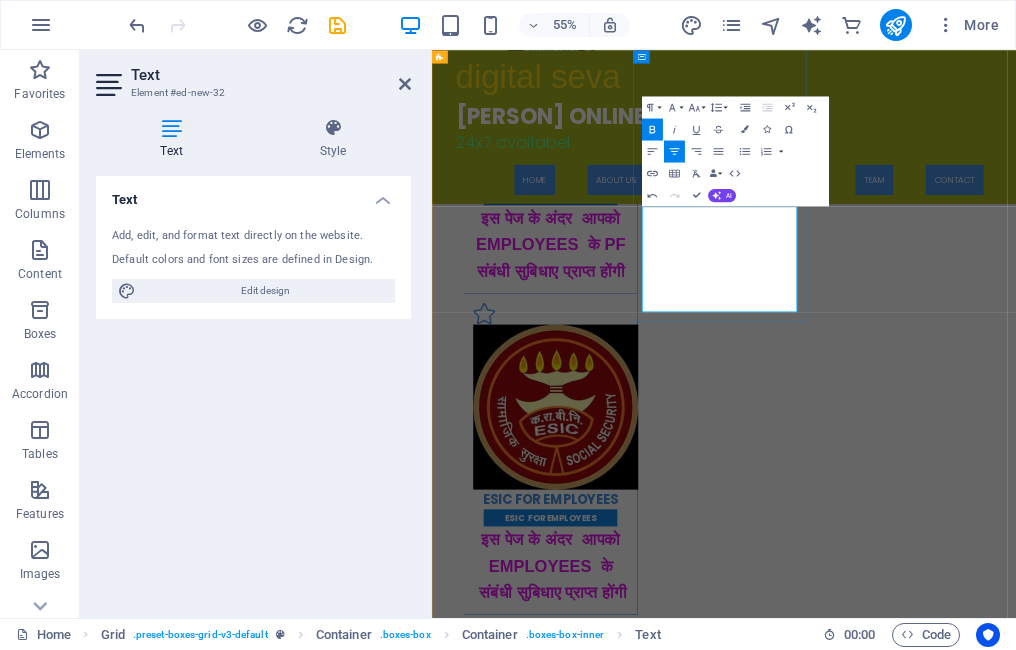 type 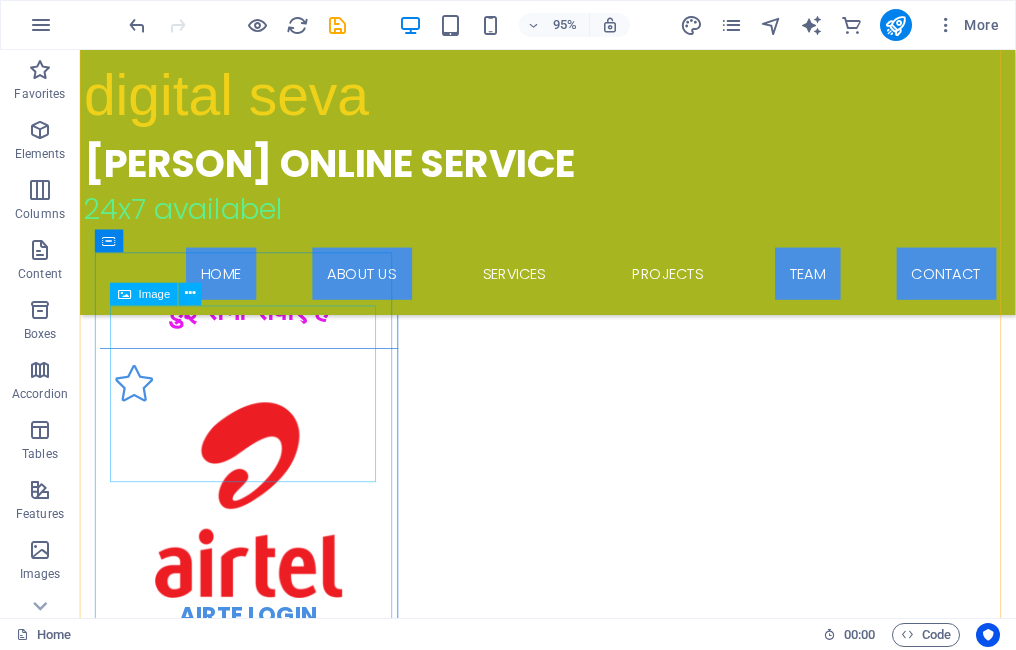 scroll, scrollTop: 2943, scrollLeft: 0, axis: vertical 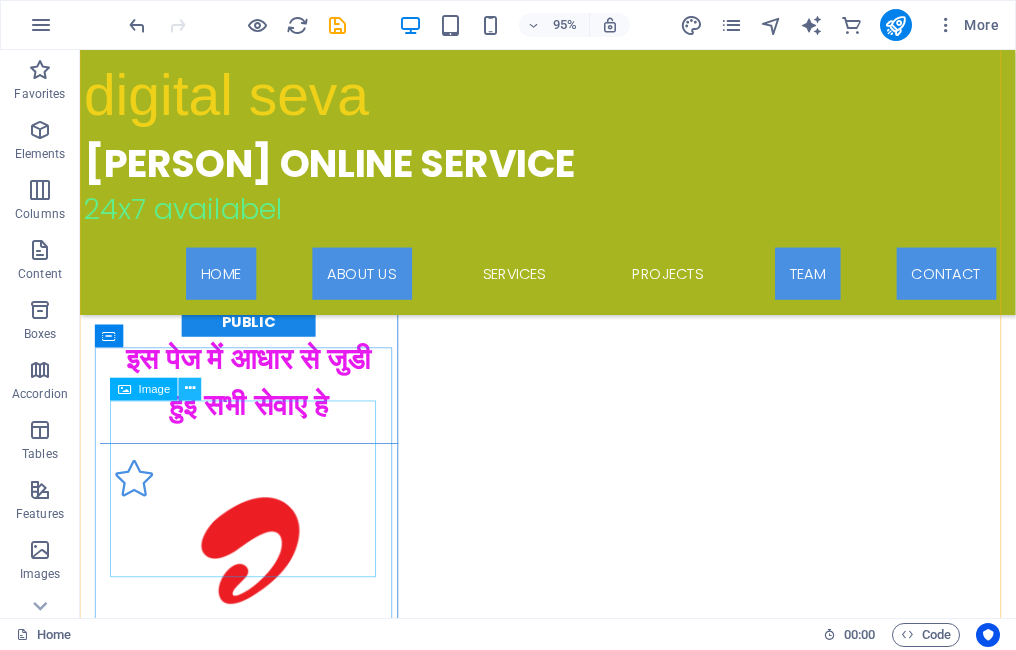 click at bounding box center [190, 389] 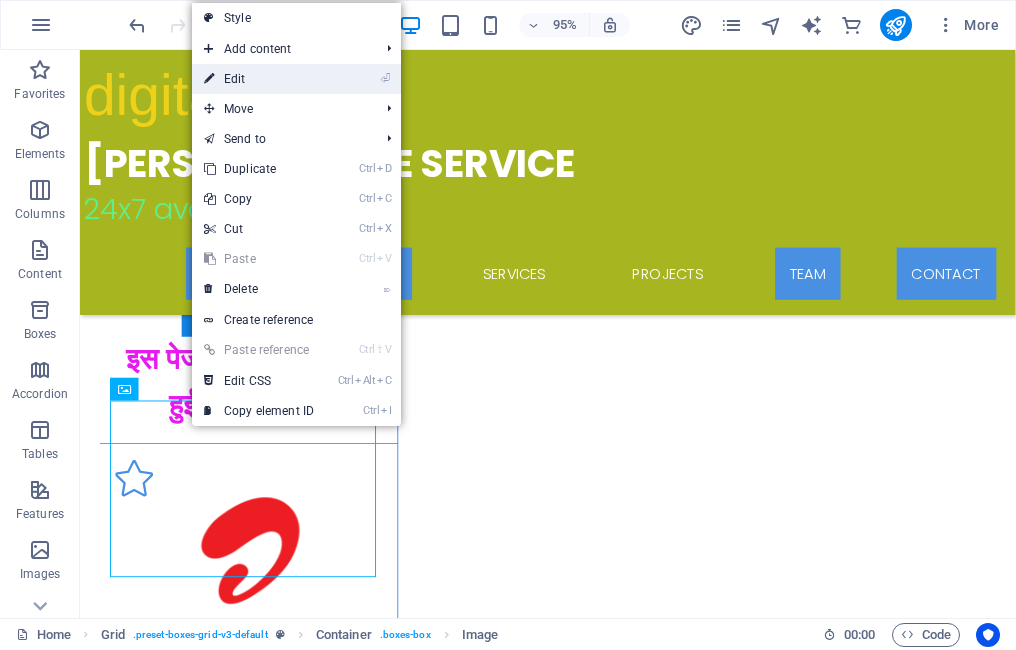 click on "⏎  Edit" at bounding box center (259, 79) 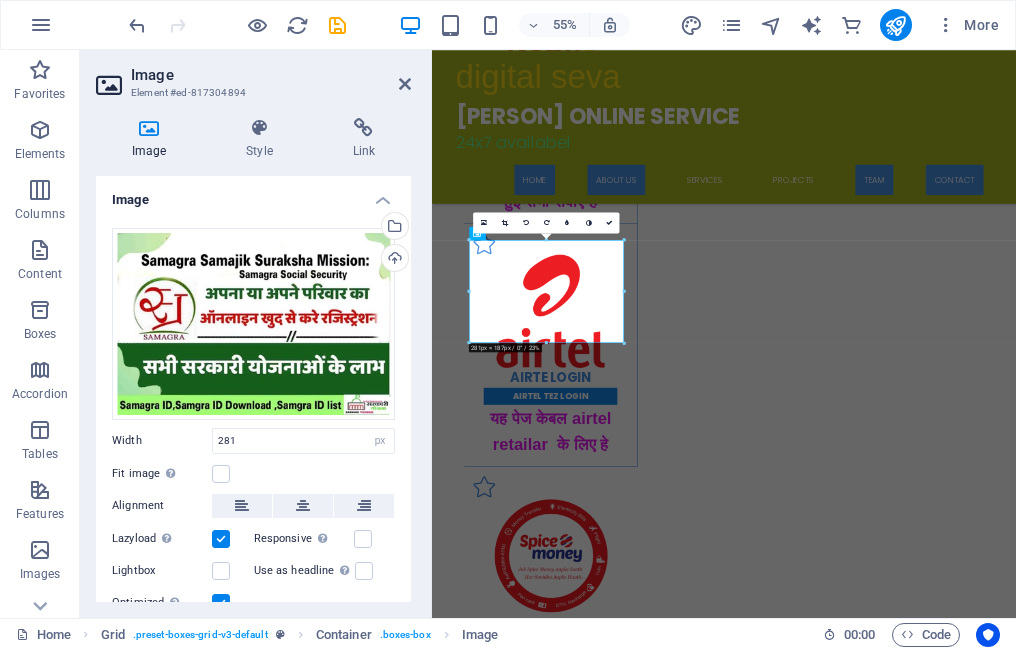 scroll, scrollTop: 3066, scrollLeft: 0, axis: vertical 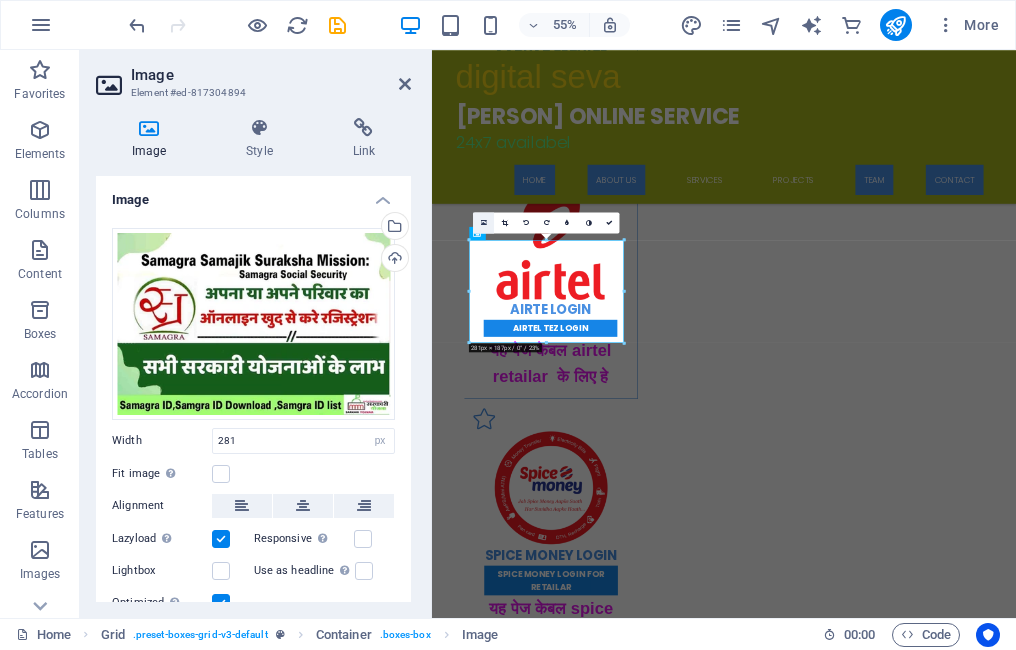 click at bounding box center (484, 223) 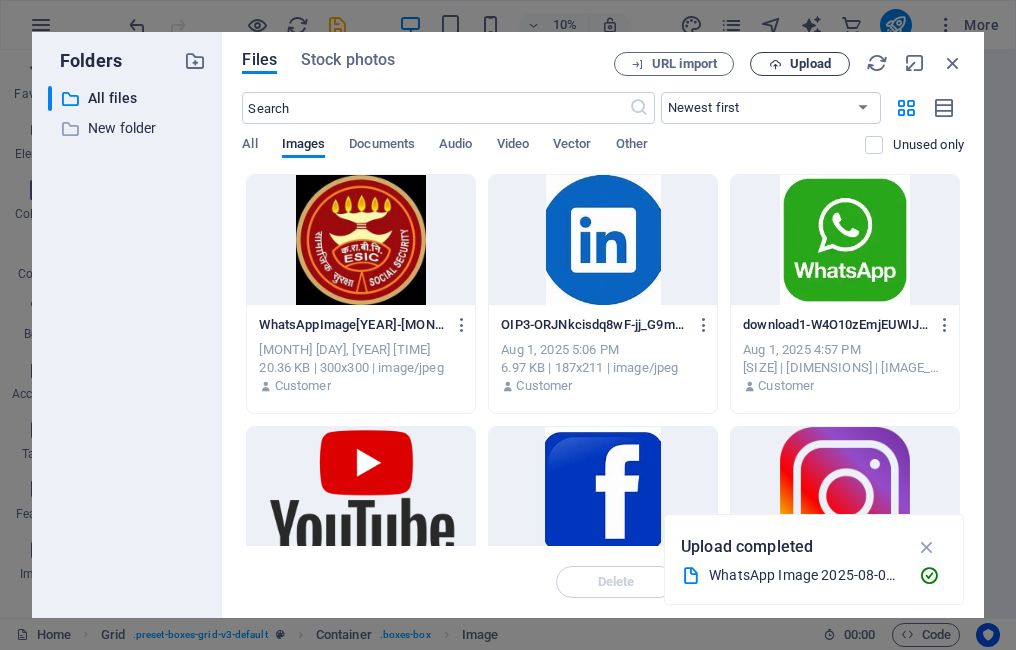 click on "Upload" at bounding box center [800, 64] 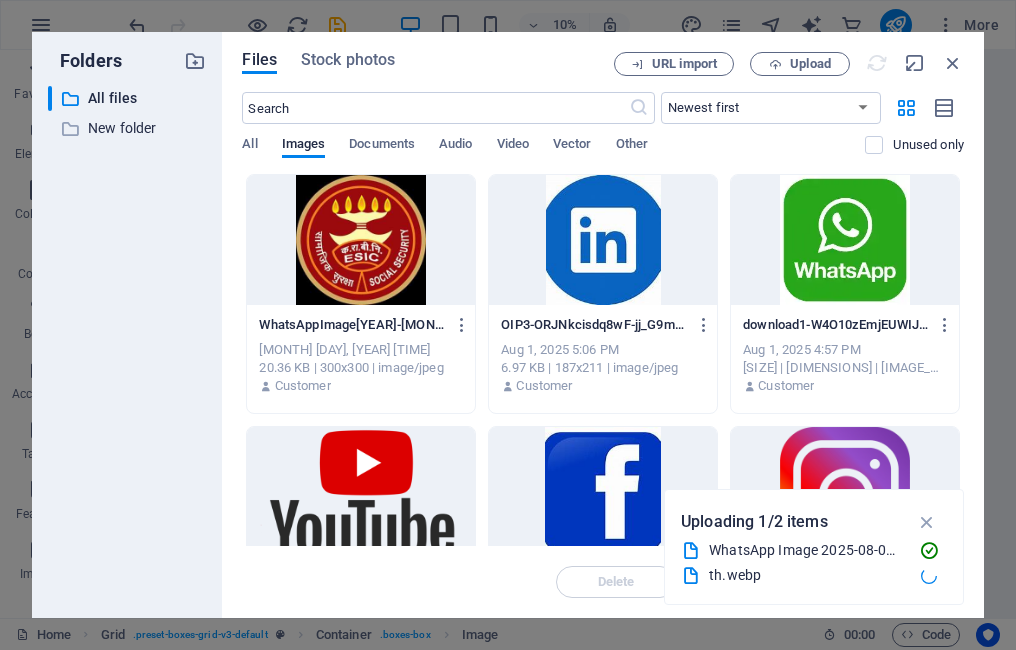 type on "277" 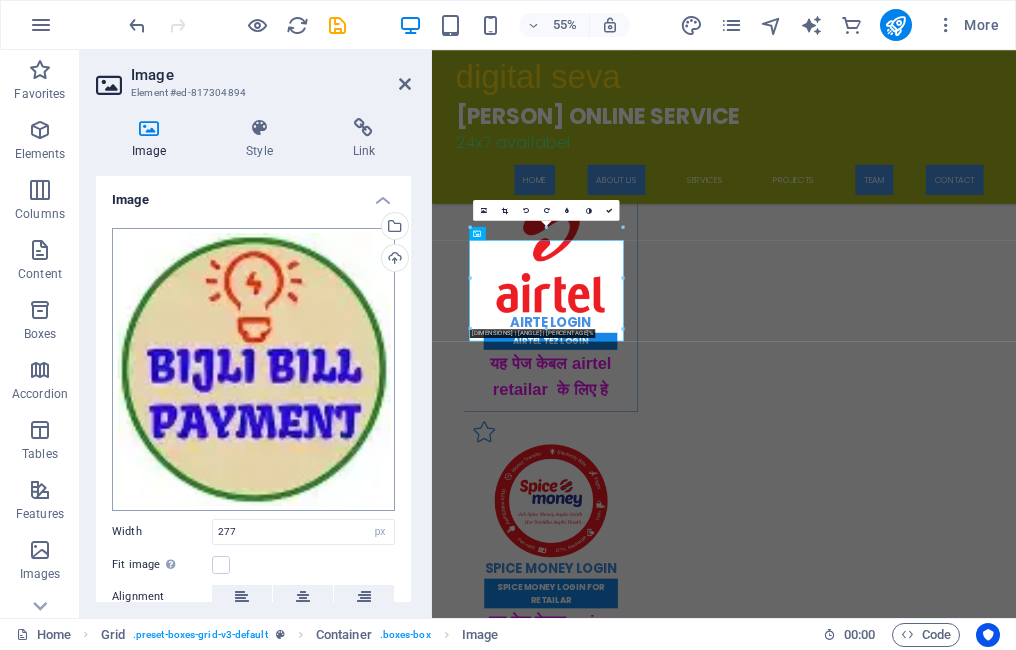 scroll, scrollTop: 3066, scrollLeft: 0, axis: vertical 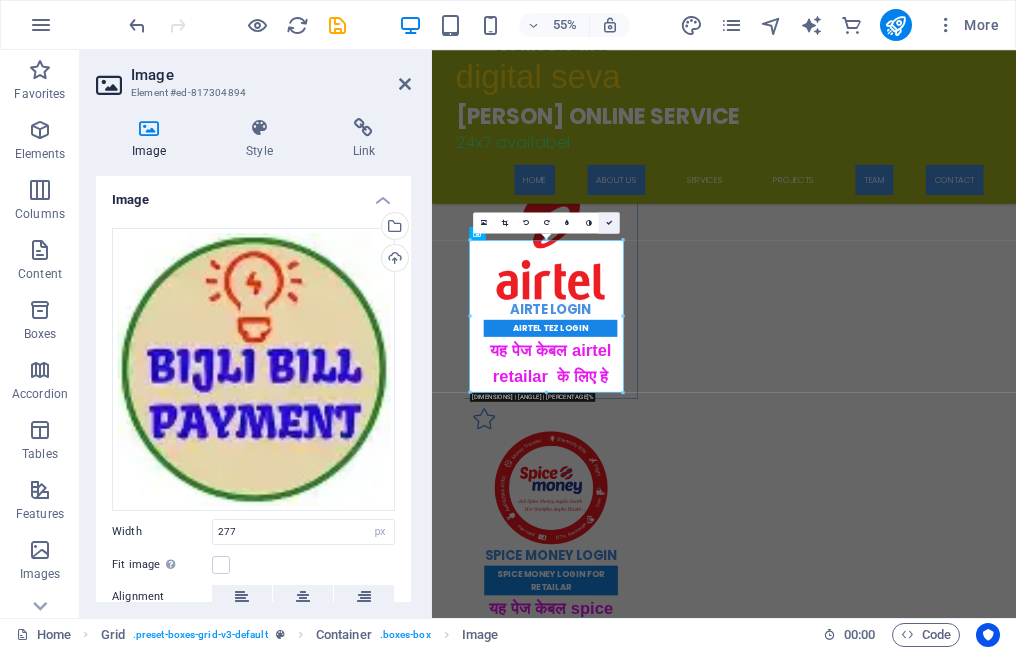 click at bounding box center [609, 222] 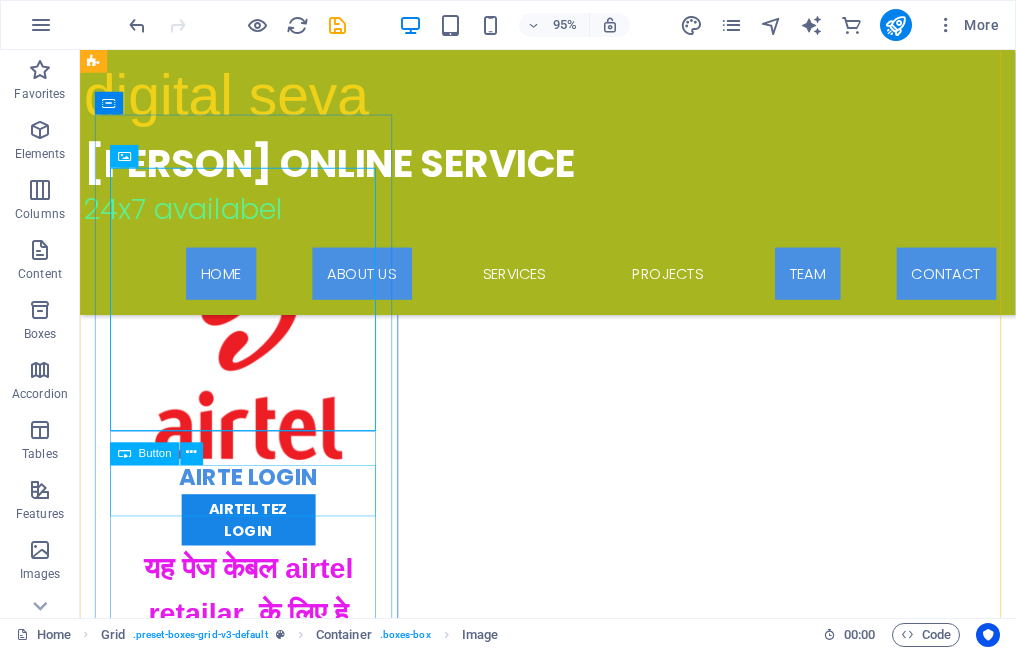 scroll, scrollTop: 3243, scrollLeft: 0, axis: vertical 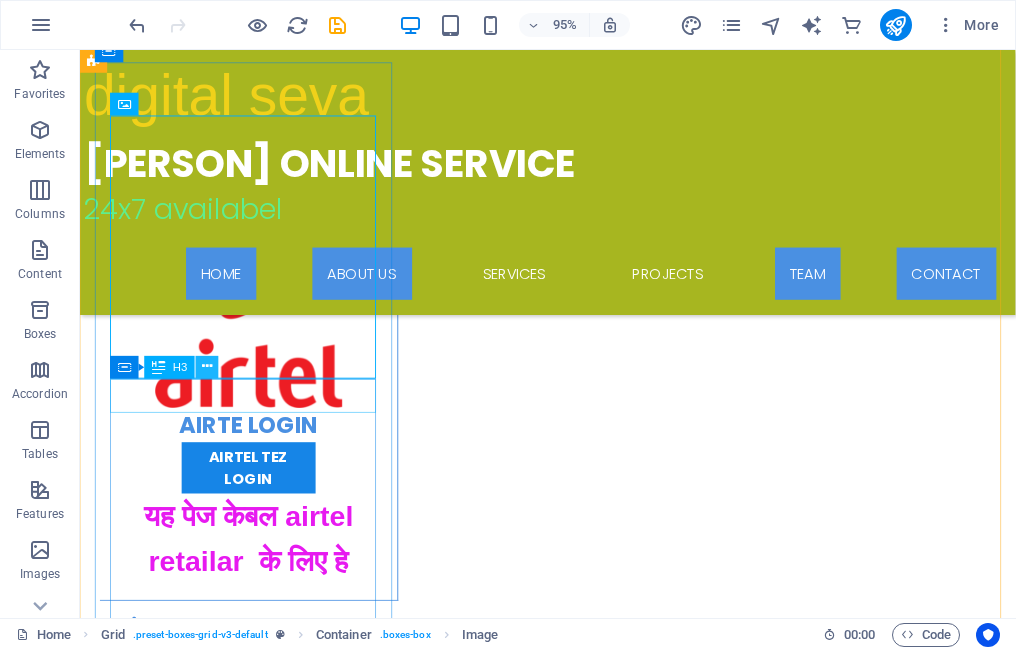 click at bounding box center (207, 367) 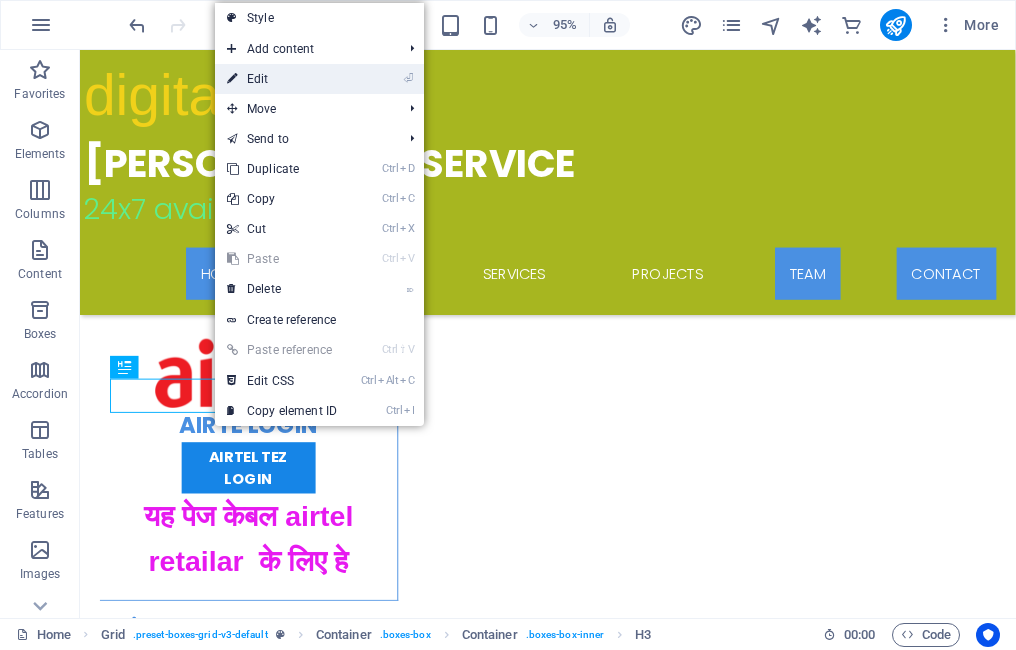 click on "⏎  Edit" at bounding box center (282, 79) 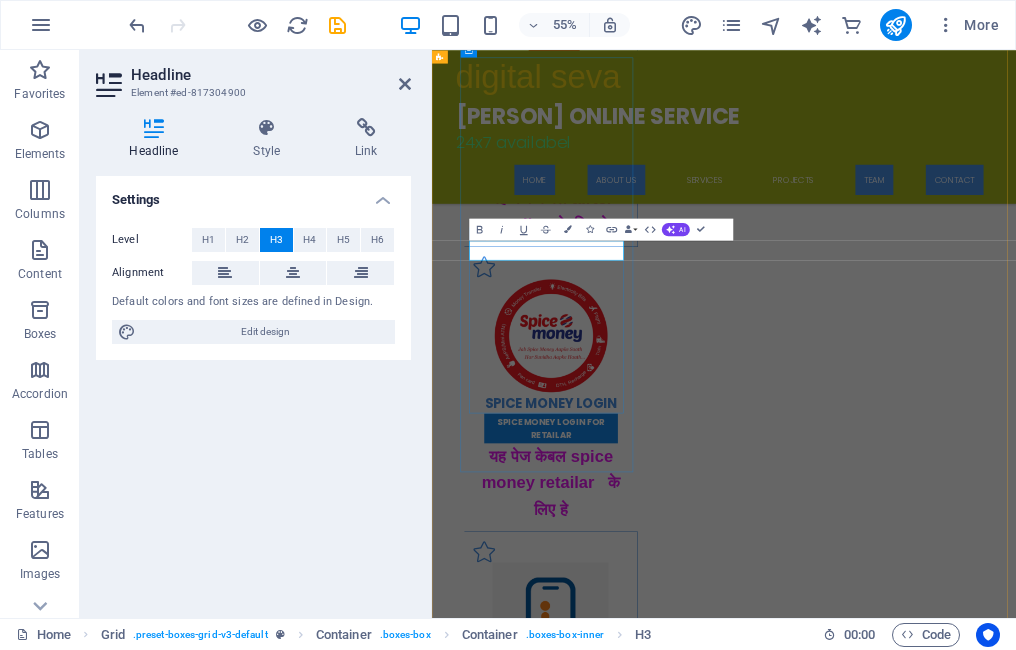 click on "[APPNAME] portal" at bounding box center [648, 4435] 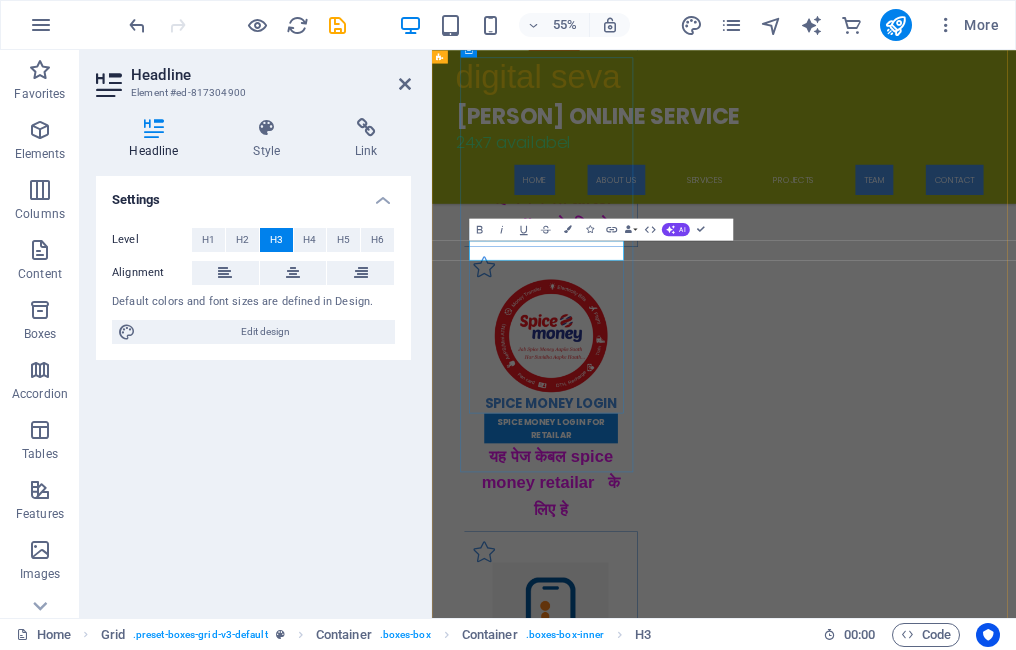 click on "[APPNAME] portal" at bounding box center [648, 4435] 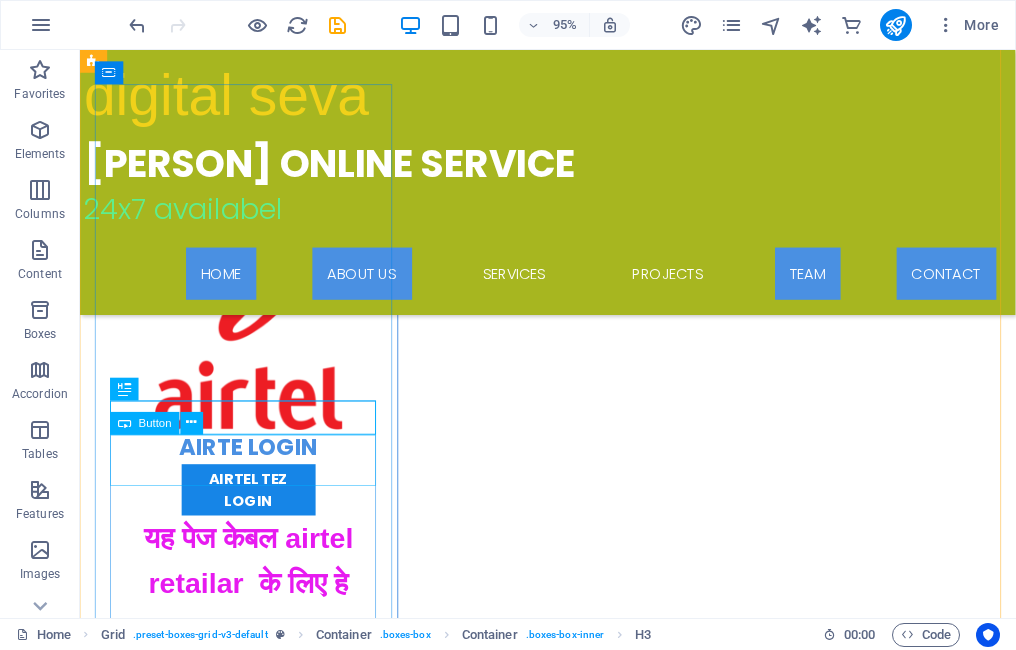 scroll, scrollTop: 3320, scrollLeft: 0, axis: vertical 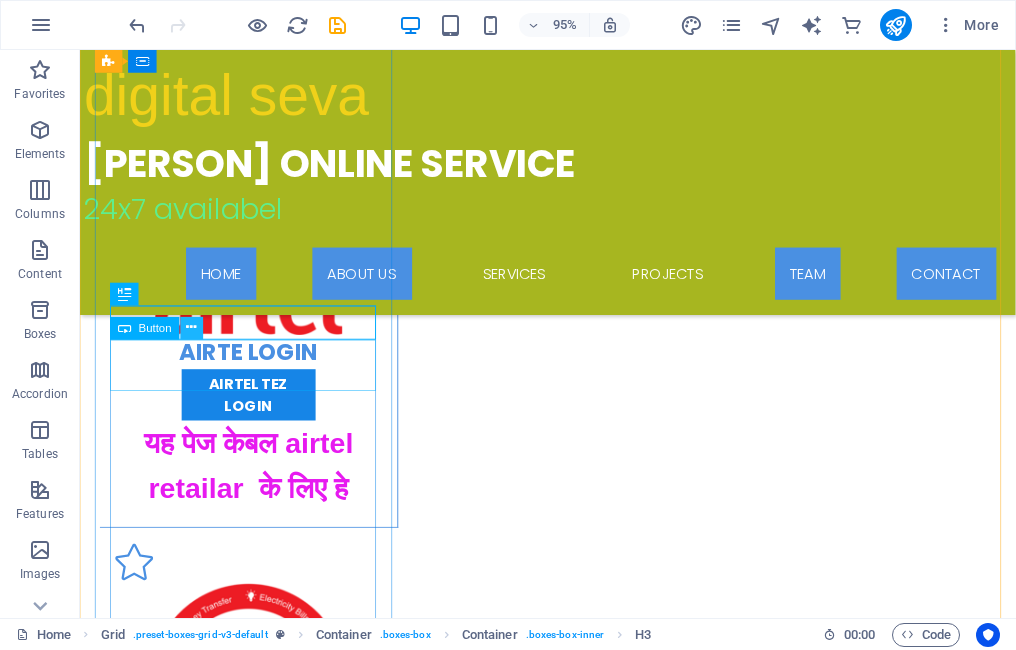 click at bounding box center (192, 328) 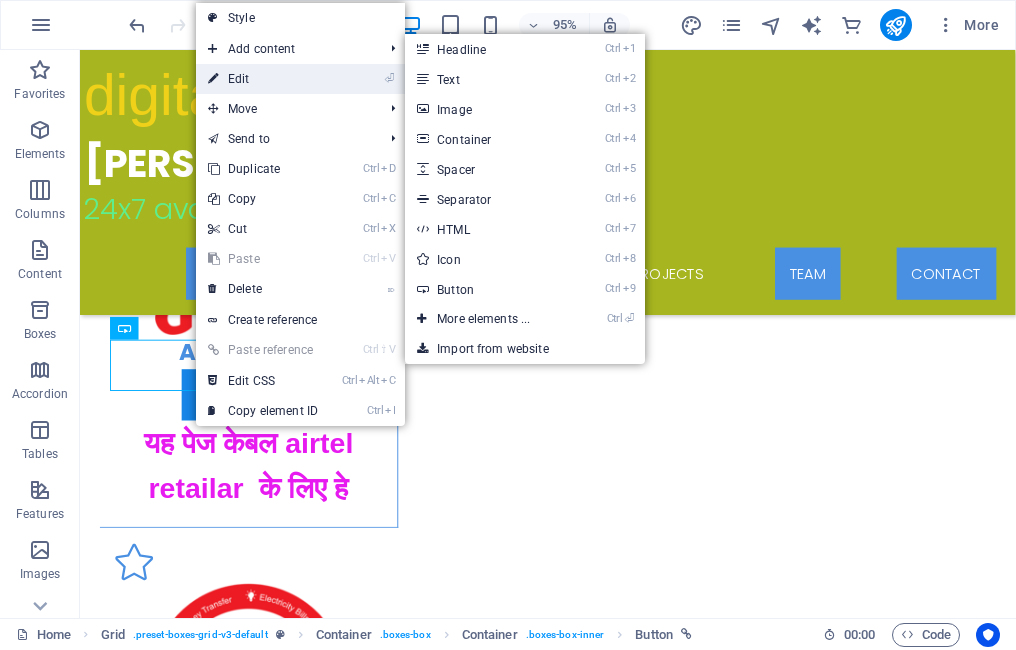 click on "⏎  Edit" at bounding box center (263, 79) 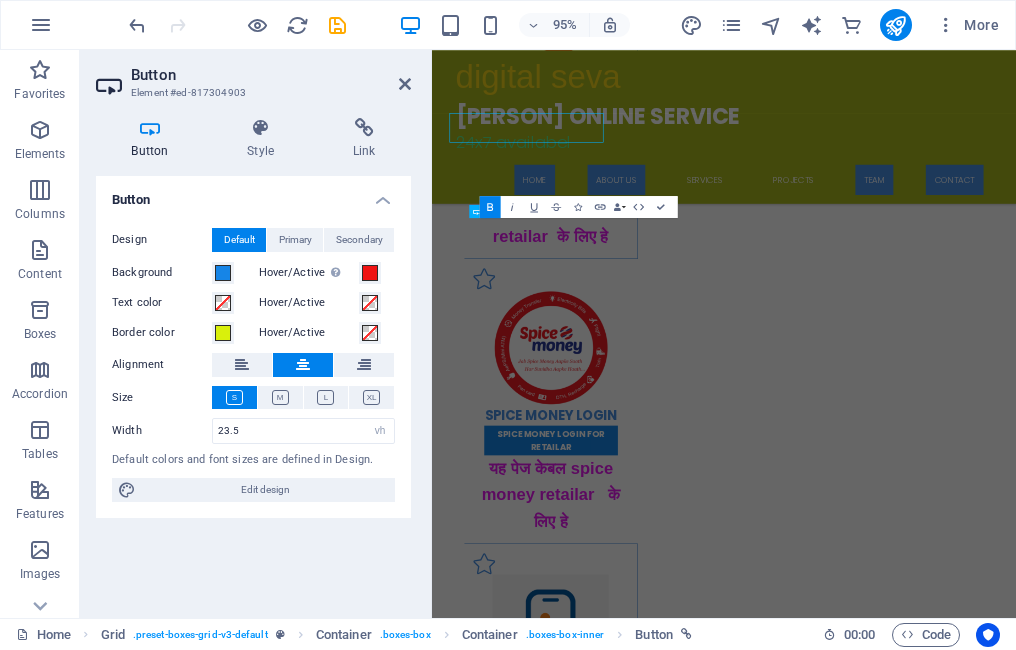 scroll, scrollTop: 3419, scrollLeft: 0, axis: vertical 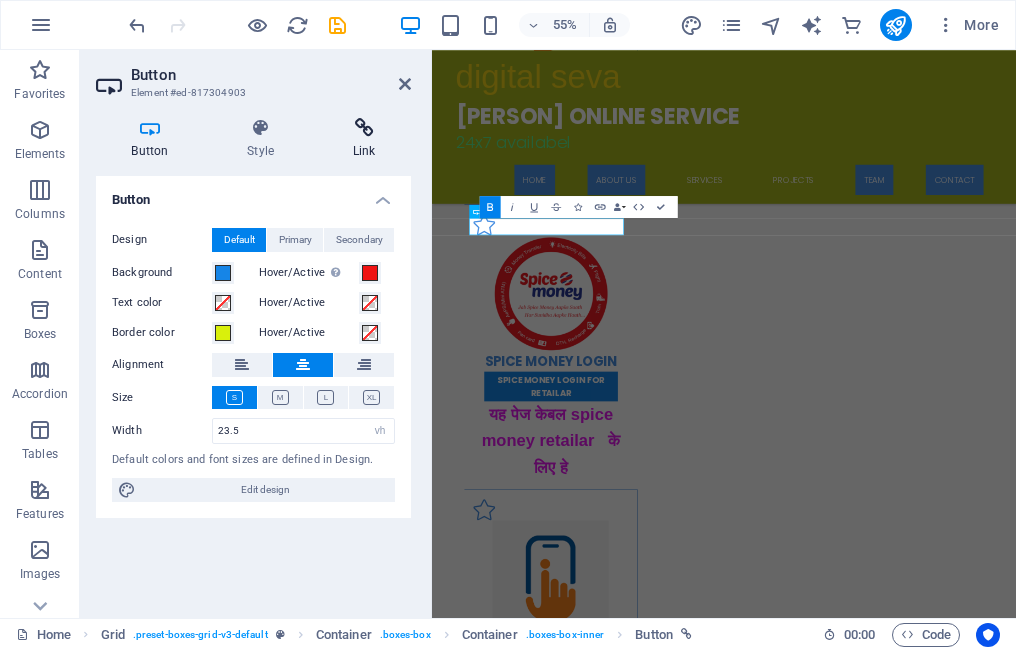 click at bounding box center (364, 128) 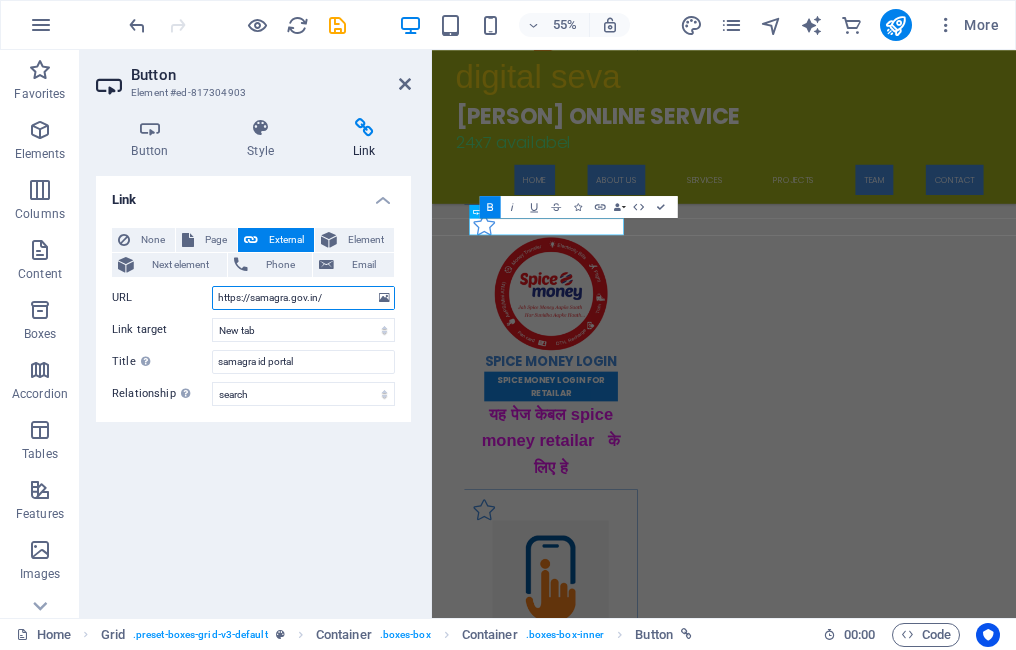 click on "https://samagra.gov.in/" at bounding box center (303, 298) 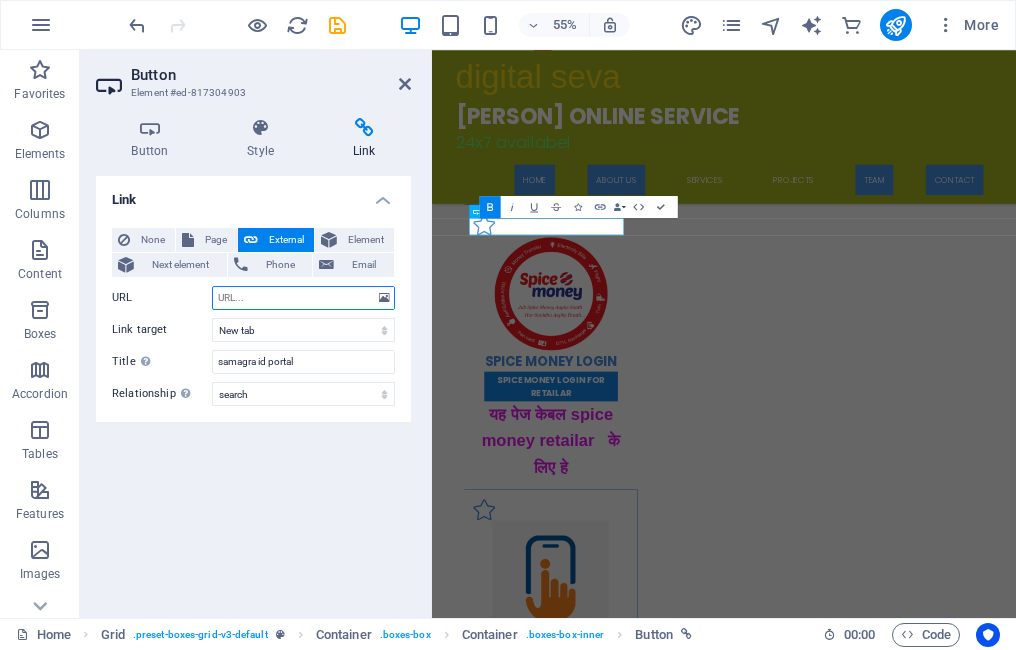 paste on "https://resourceutils.mpcz.in:8090/payBill" 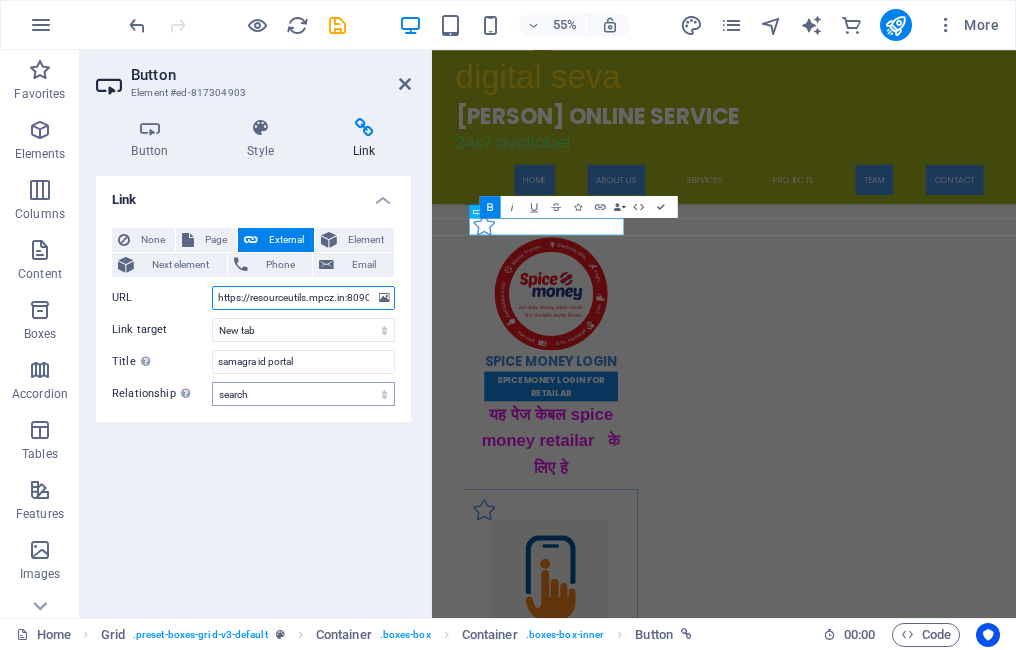 scroll, scrollTop: 0, scrollLeft: 35, axis: horizontal 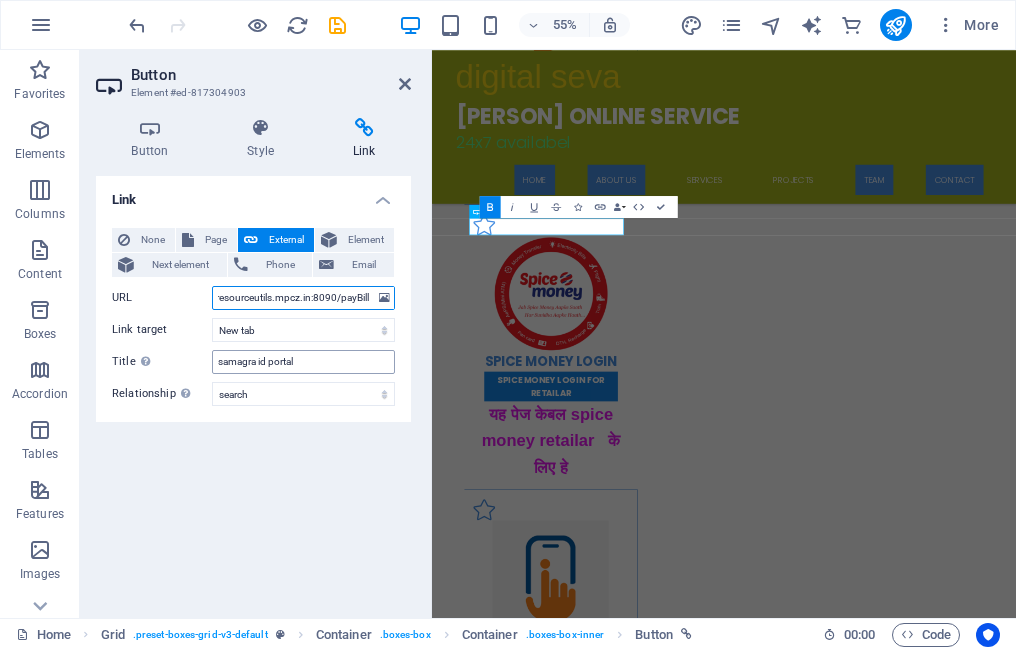 type on "https://resourceutils.mpcz.in:8090/payBill" 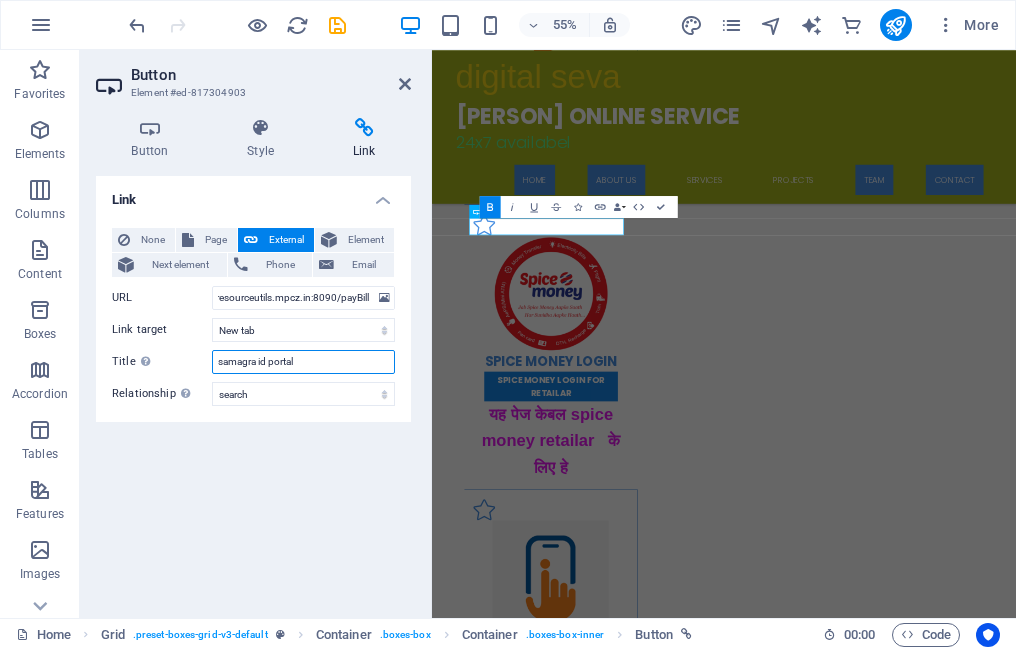 click on "[APPNAME] portal" at bounding box center (303, 362) 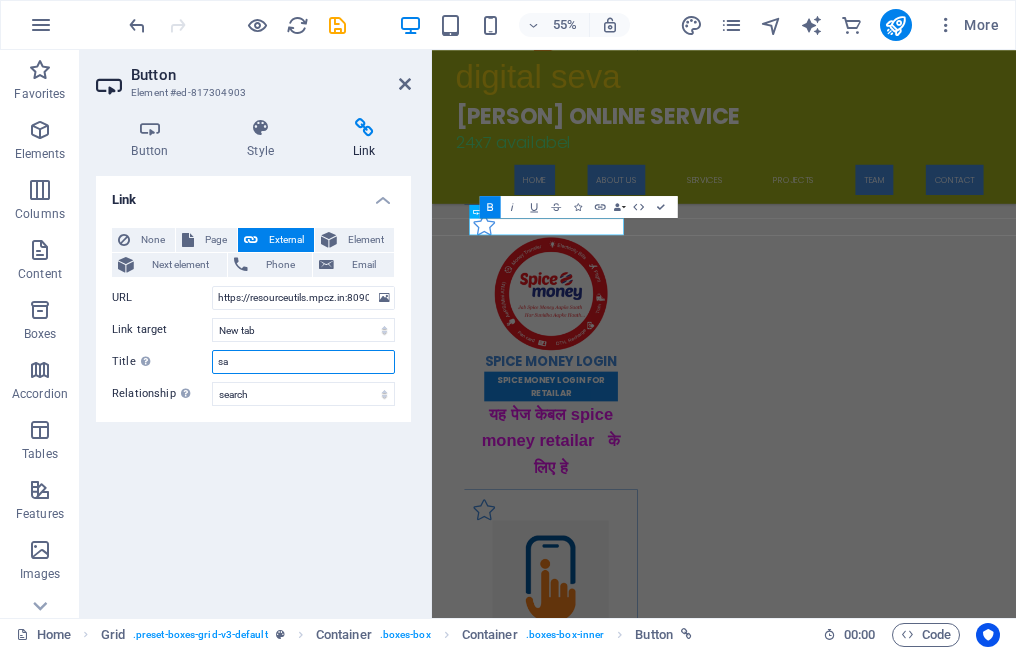 type on "s" 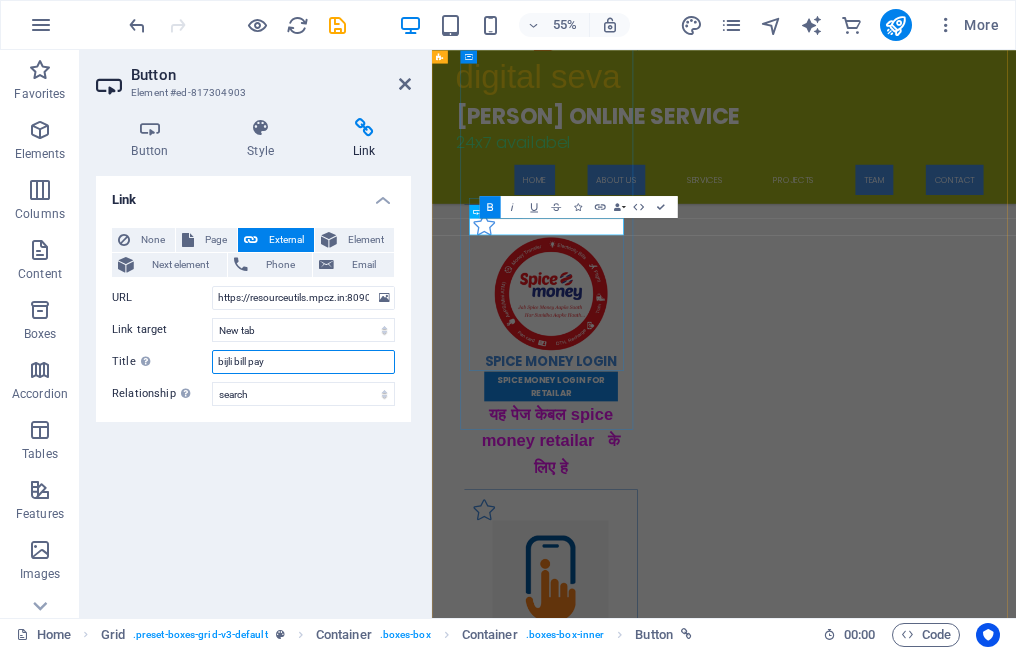 type on "bijli bill pay" 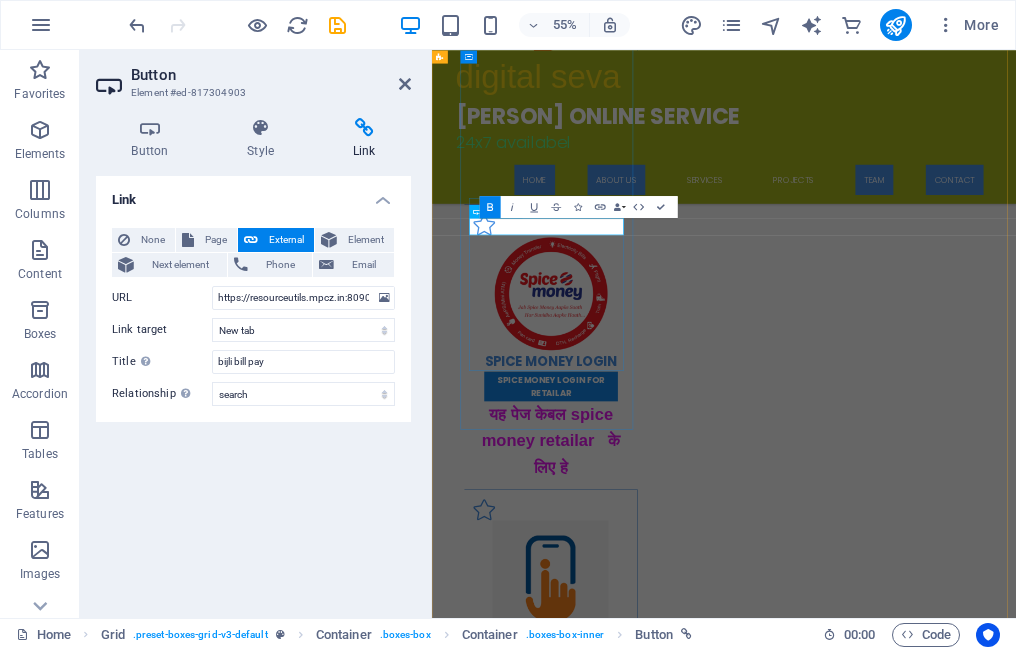 type 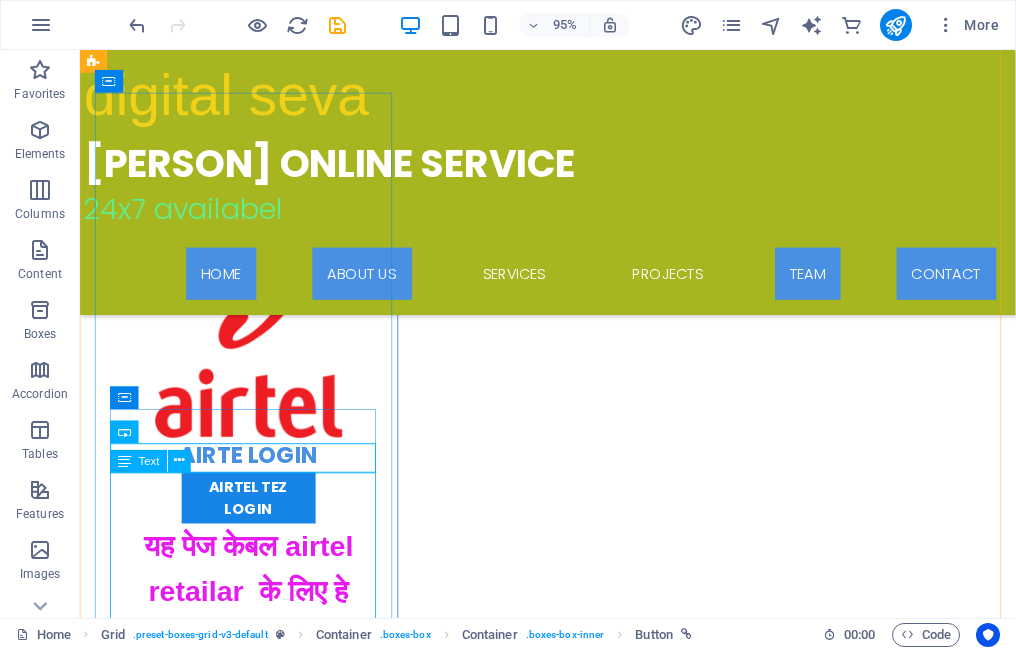 scroll, scrollTop: 3311, scrollLeft: 0, axis: vertical 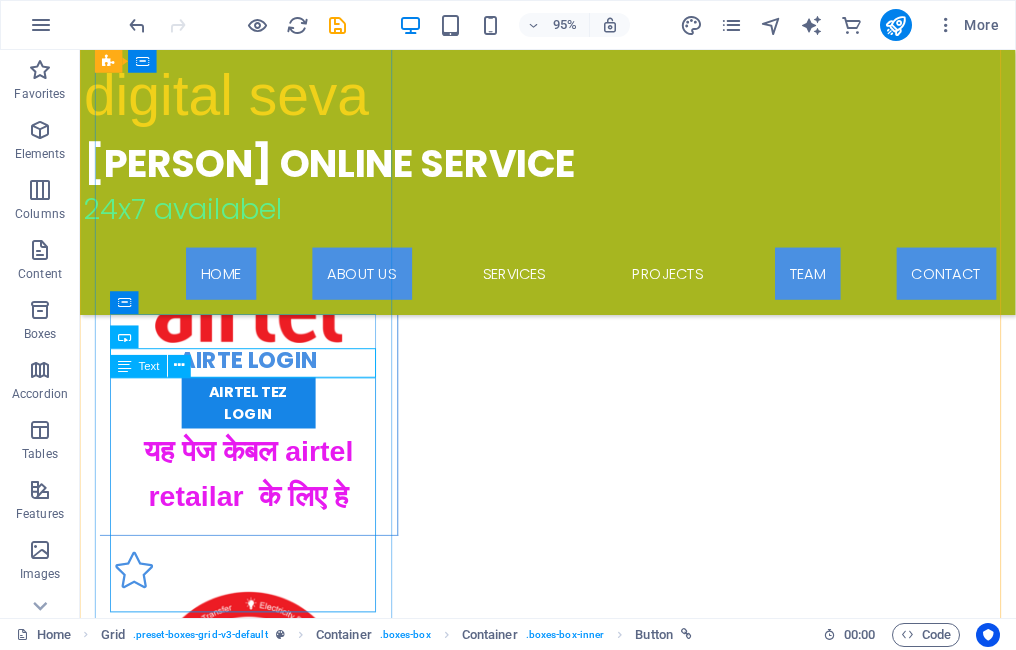 click on ". यह पेज .समग्र id पोर्टल के लिए हे" at bounding box center [258, 4945] 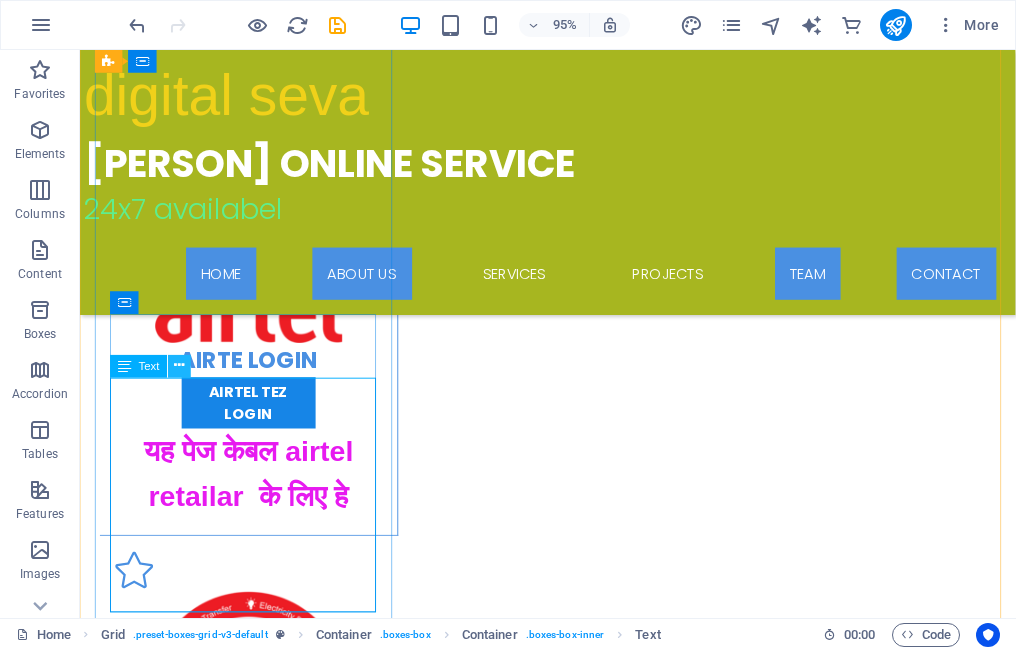 click at bounding box center [180, 366] 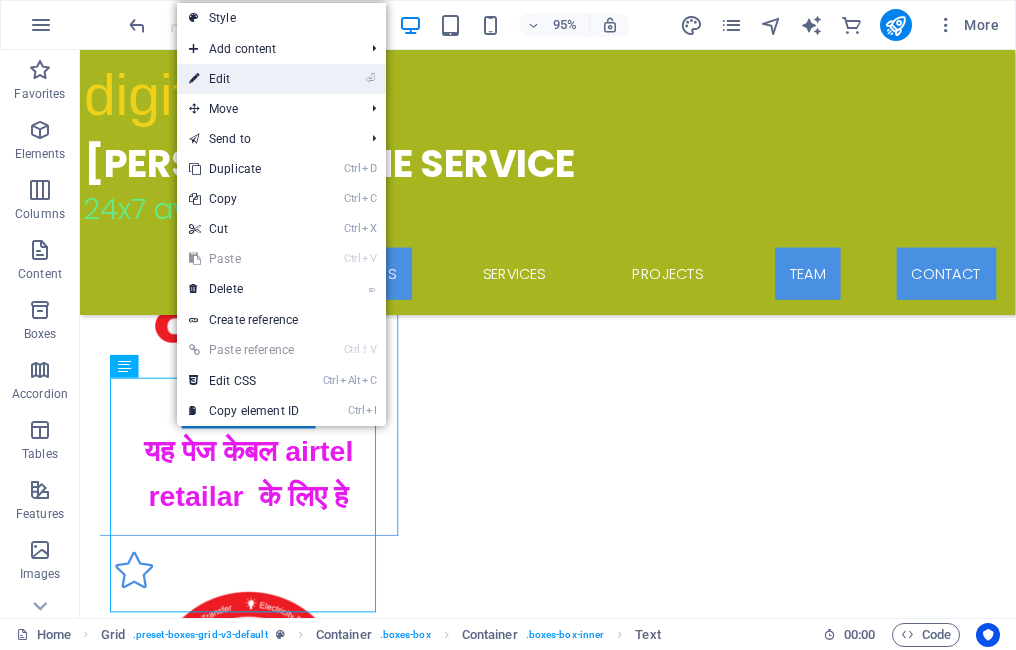 click on "⏎  Edit" at bounding box center (244, 79) 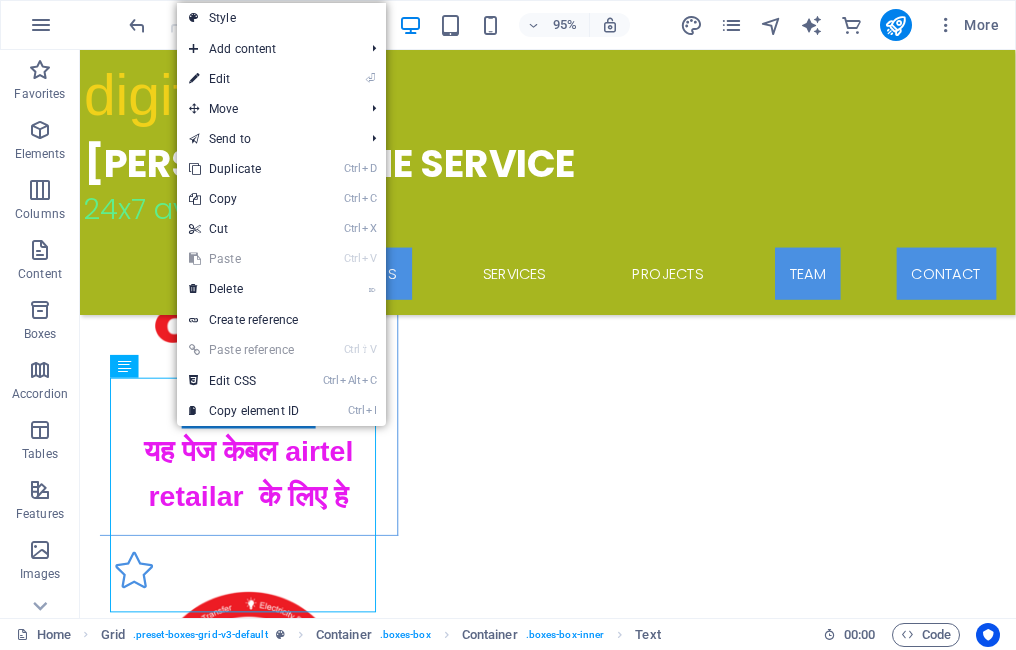 scroll, scrollTop: 3410, scrollLeft: 0, axis: vertical 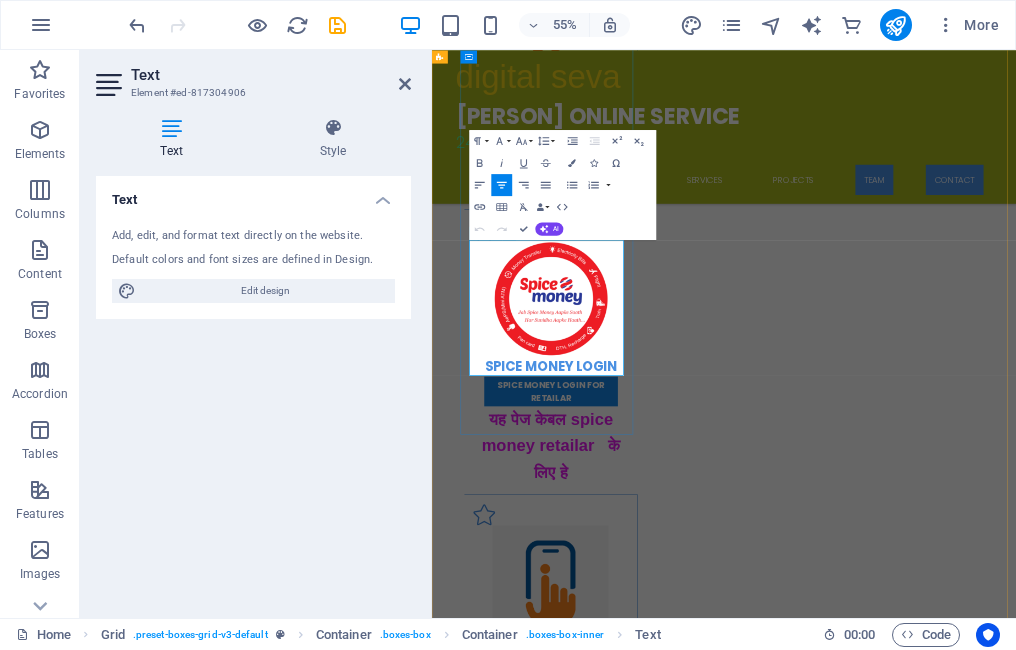 click on "यह पेज .समग्र id पोर्टल के लिए हे" at bounding box center (651, 4498) 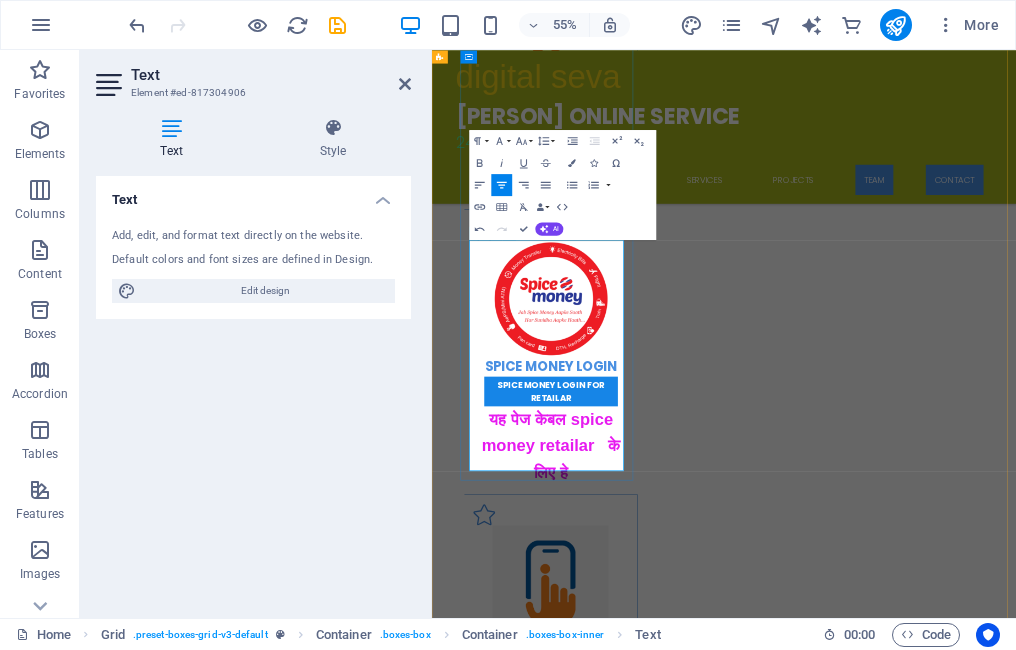 scroll, scrollTop: 0, scrollLeft: 3, axis: horizontal 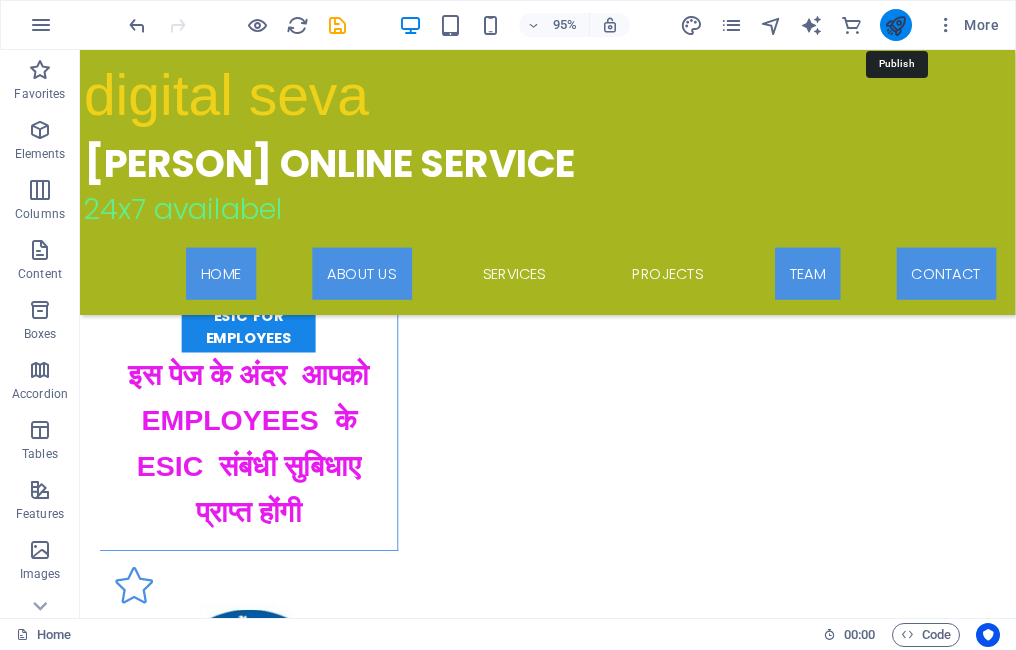 click at bounding box center (895, 25) 